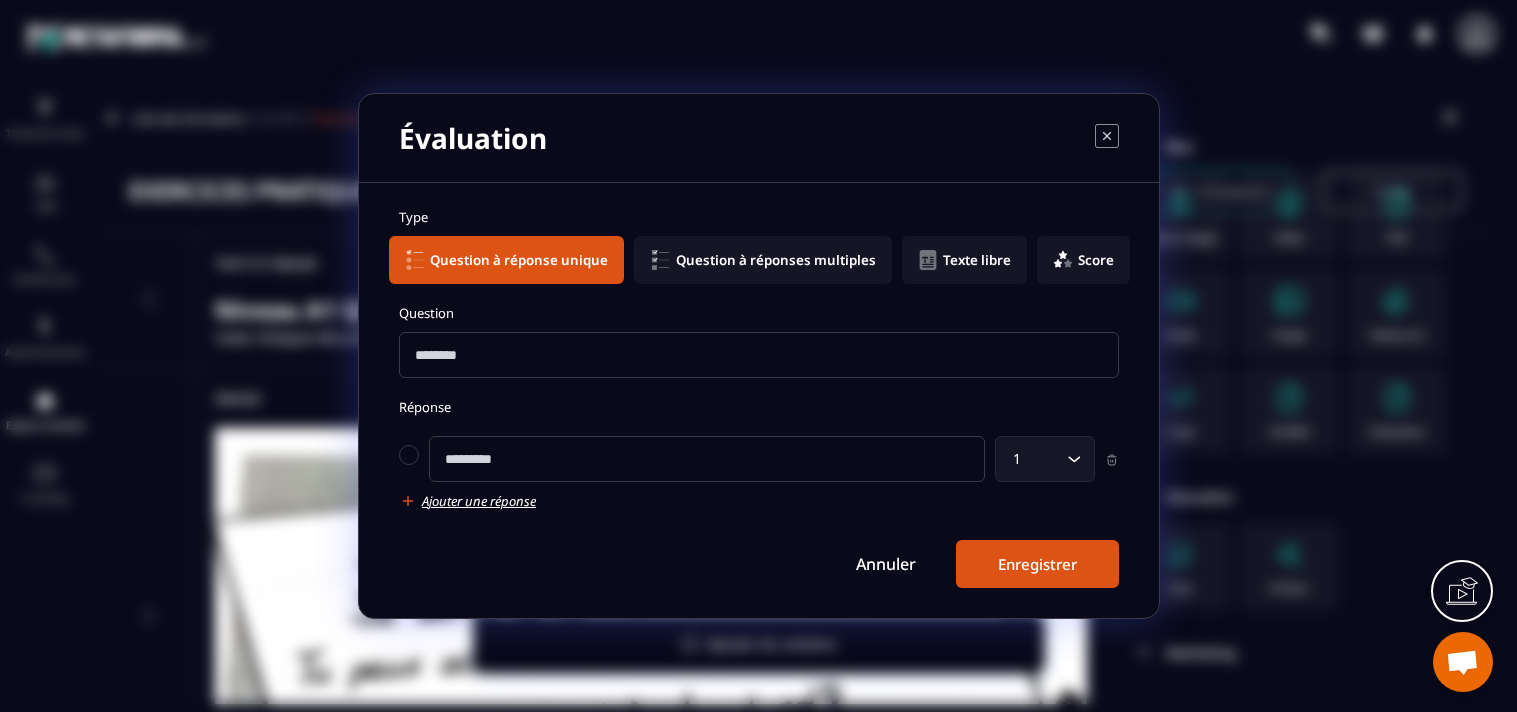 scroll, scrollTop: 0, scrollLeft: 0, axis: both 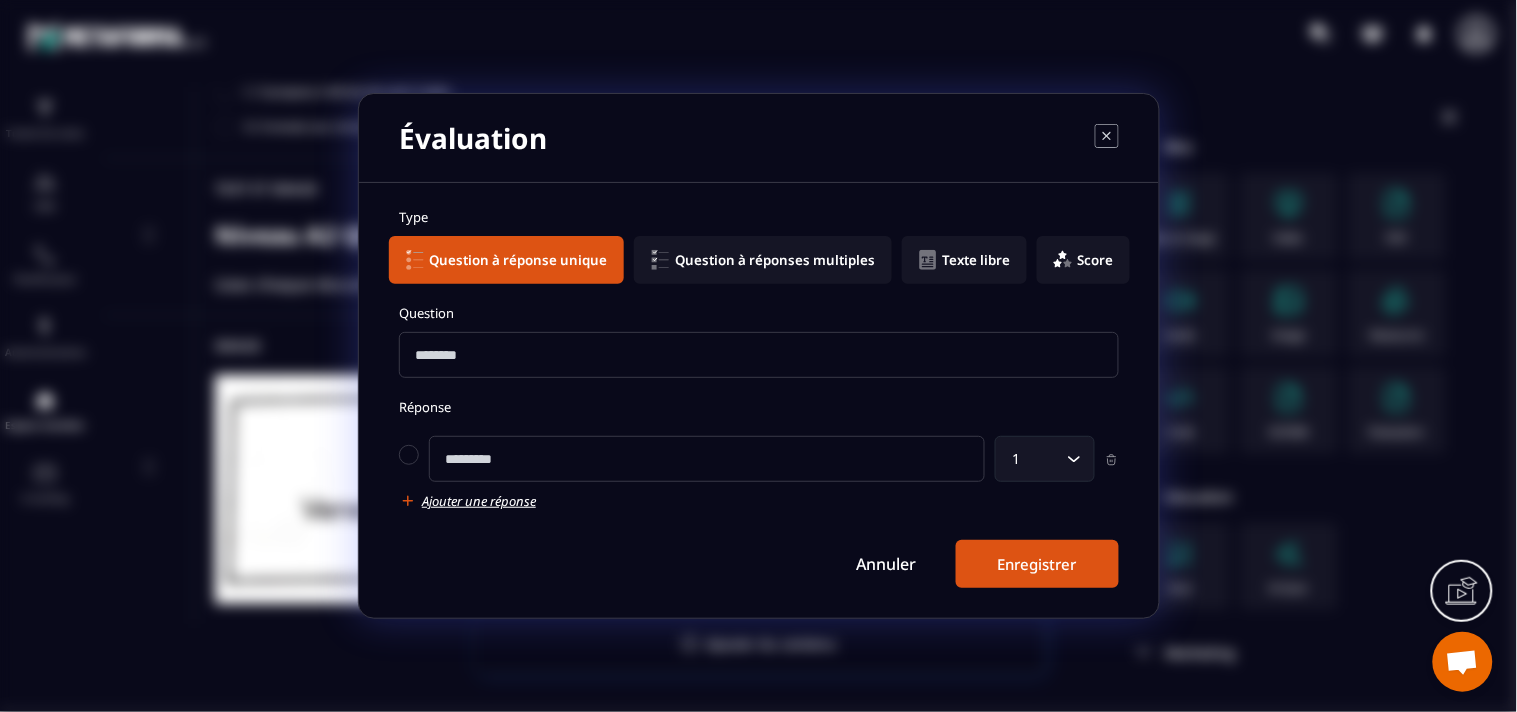 paste on "**********" 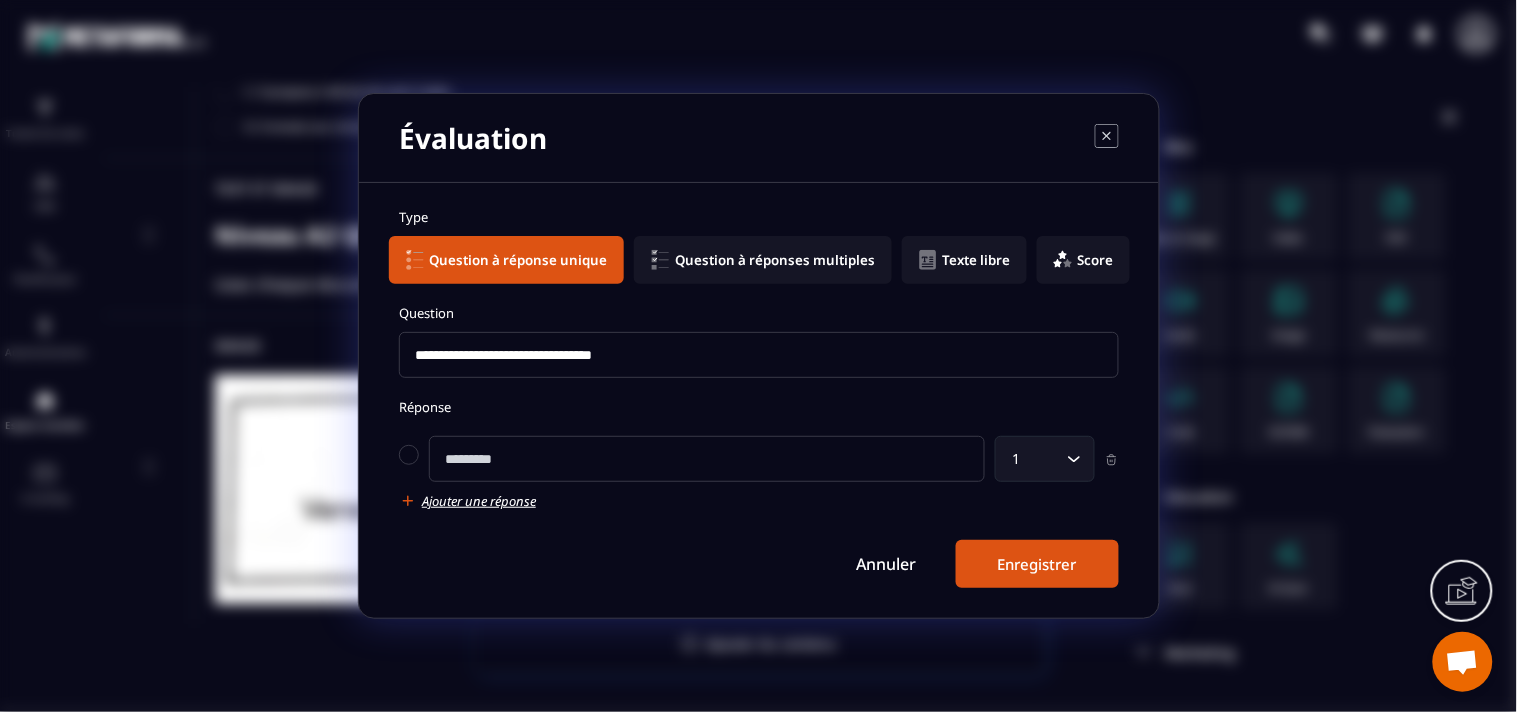 type on "**********" 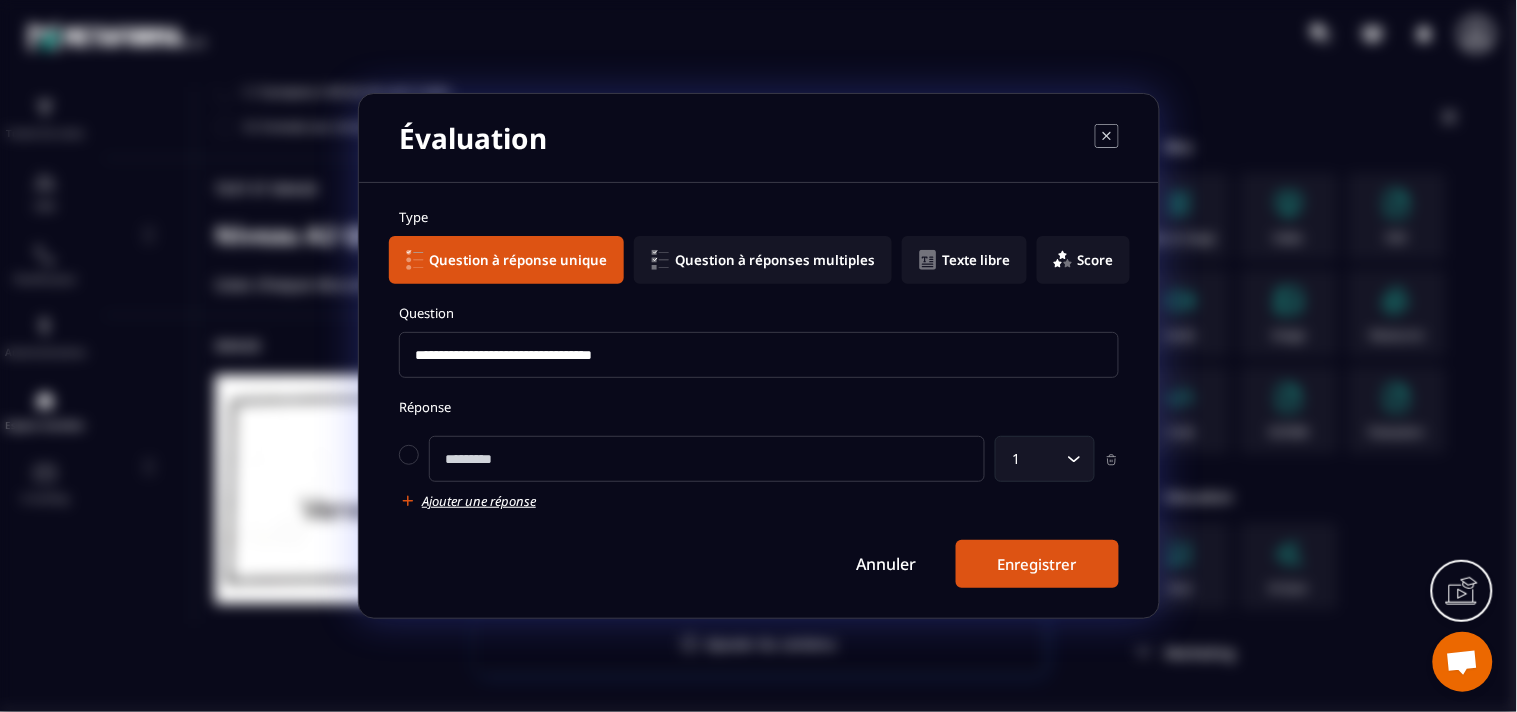 click at bounding box center (707, 459) 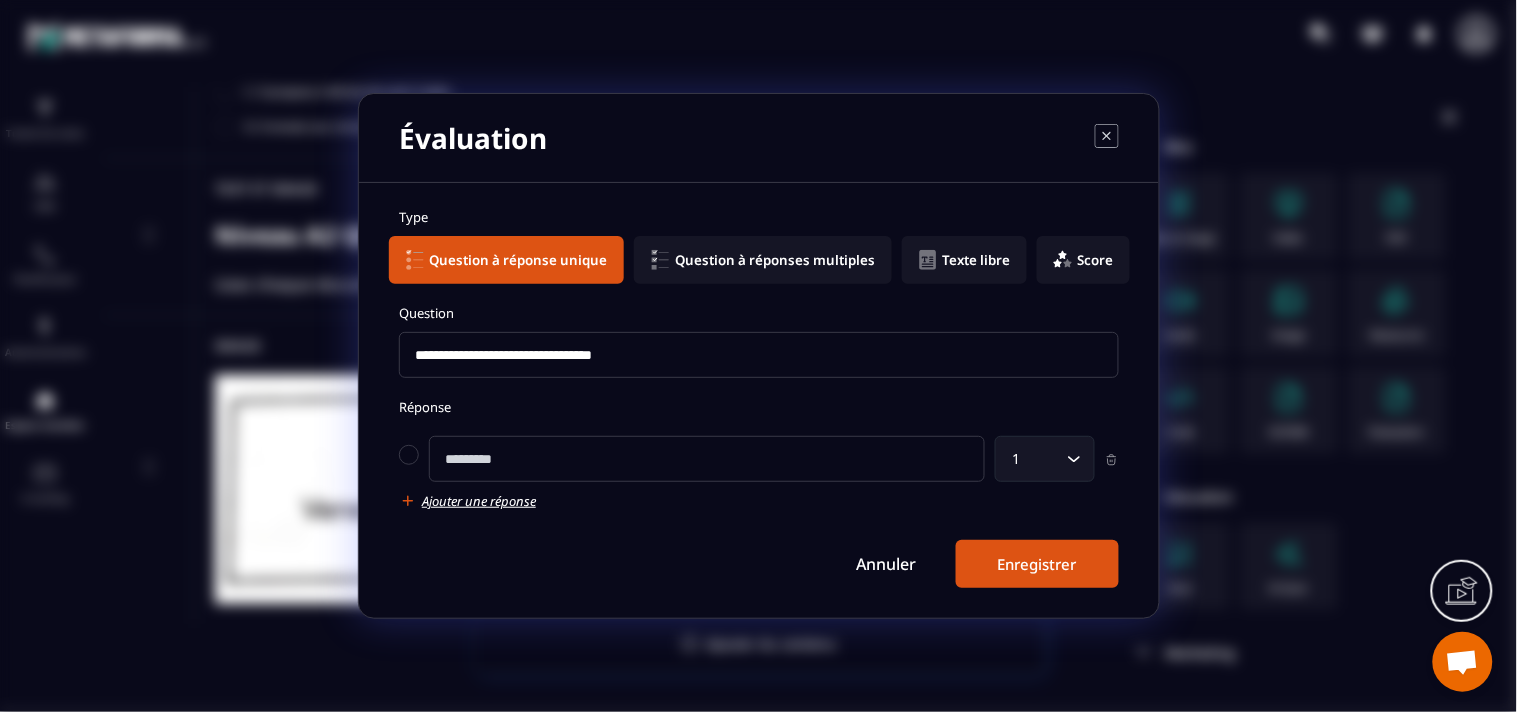paste on "**********" 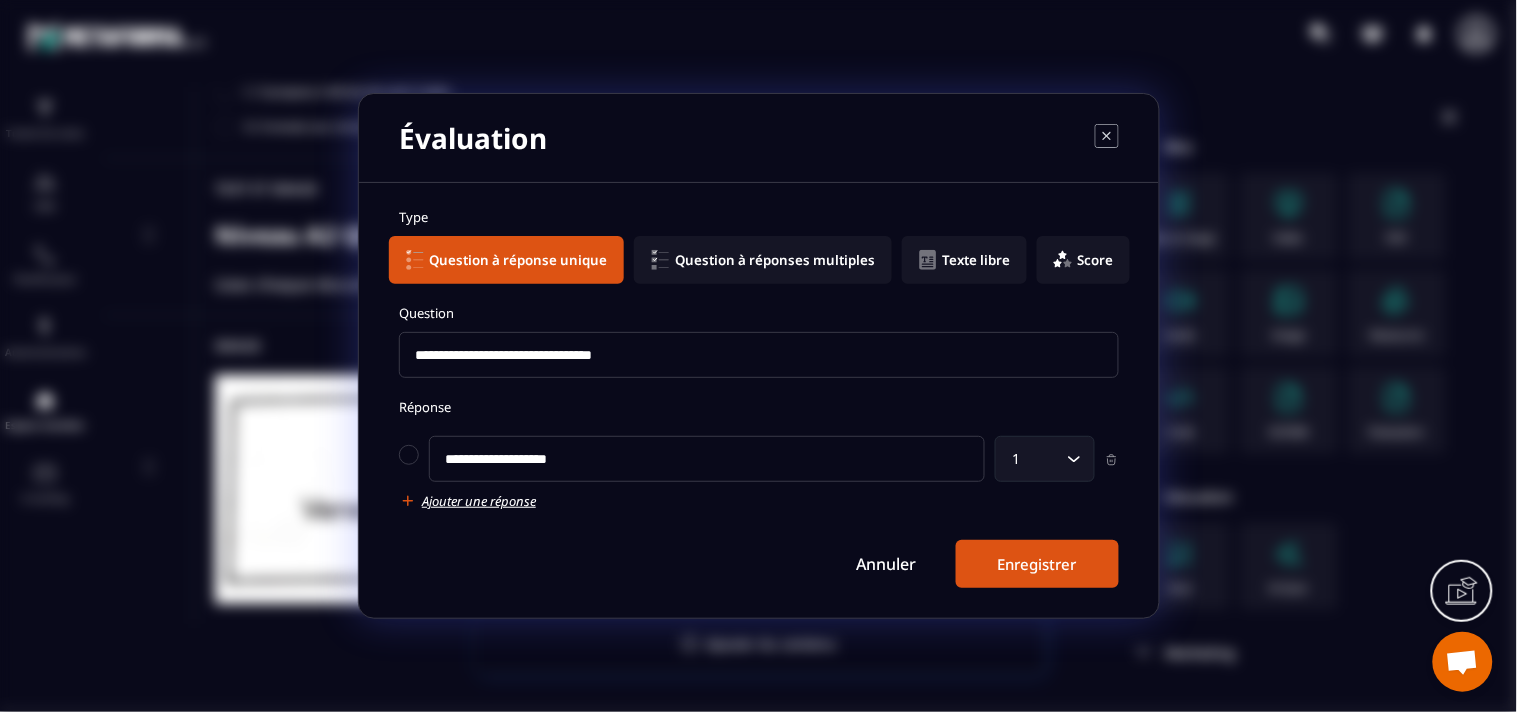 type on "**********" 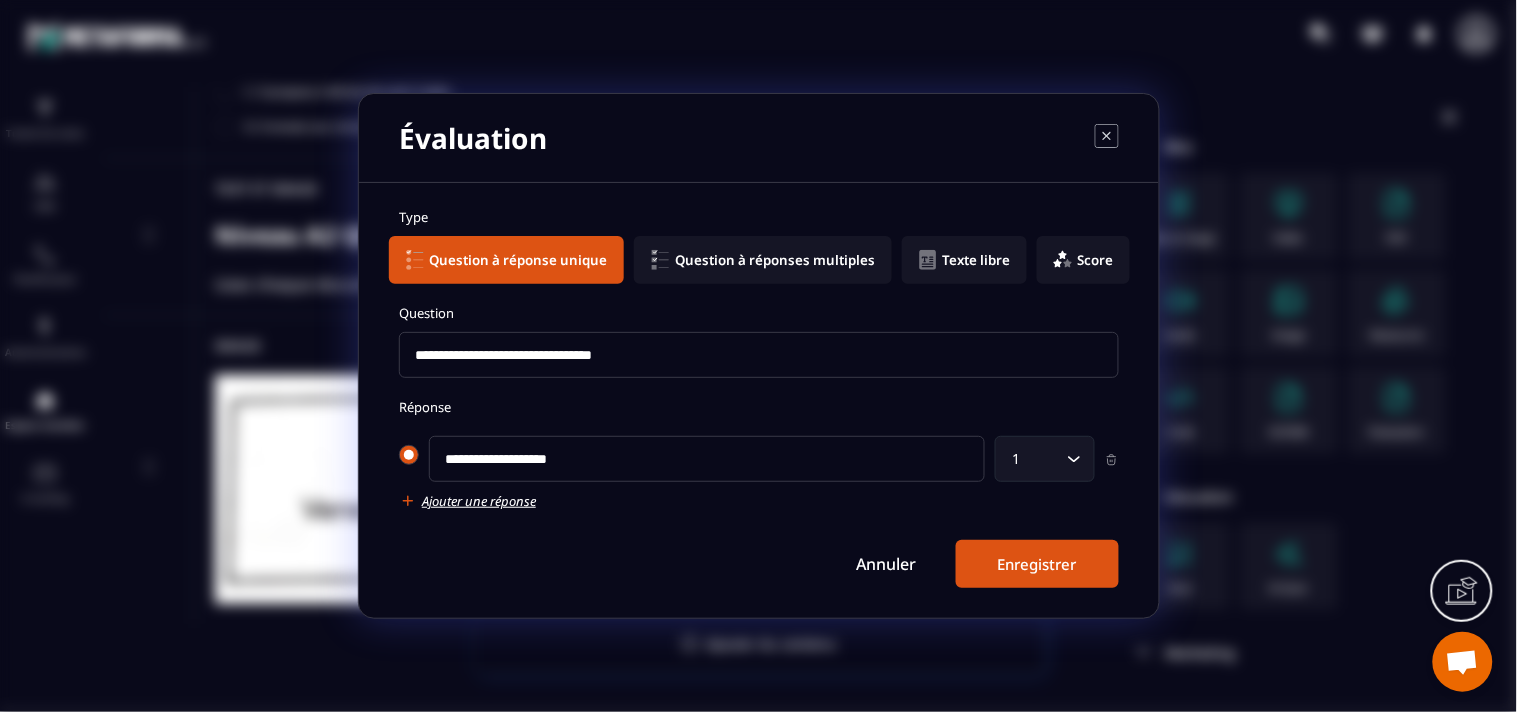 click at bounding box center [409, 455] 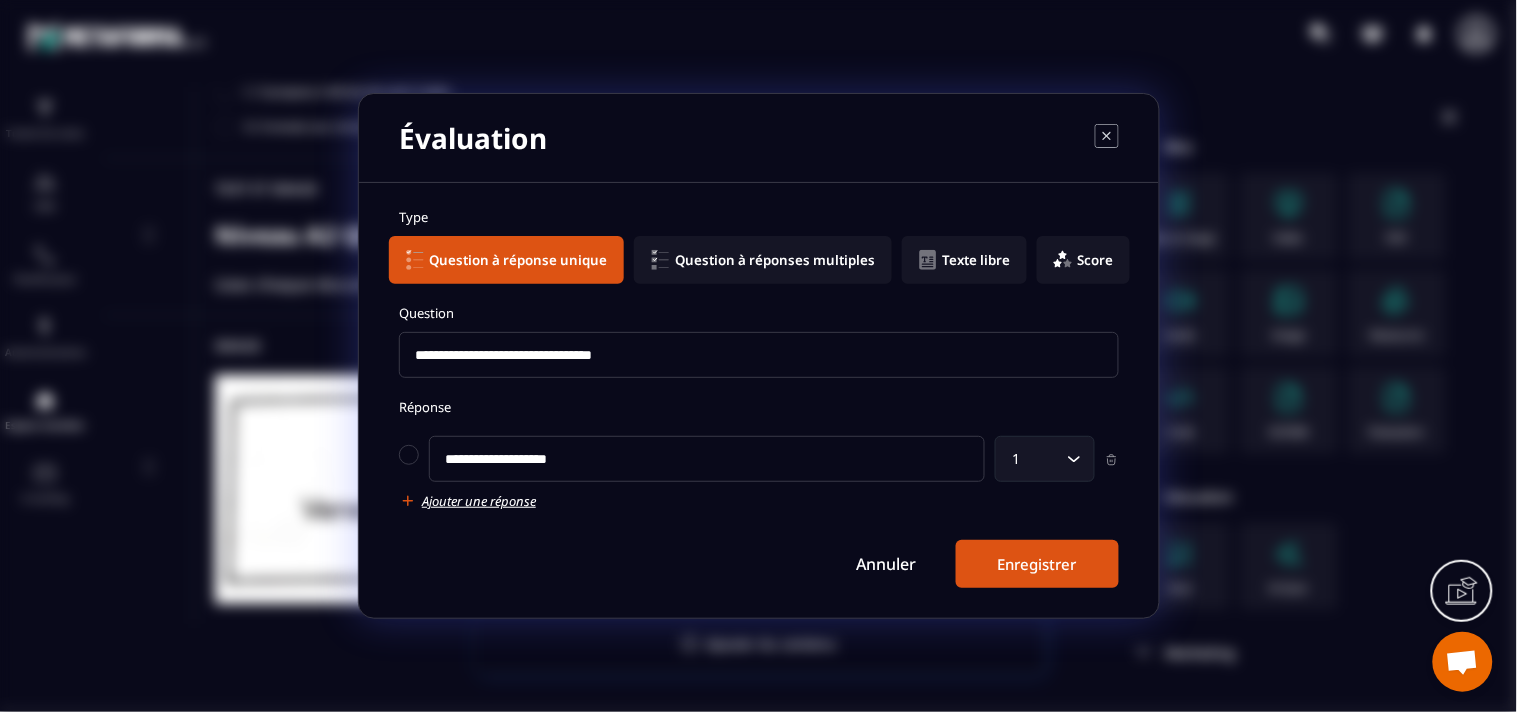 click on "Ajouter une réponse" at bounding box center (479, 501) 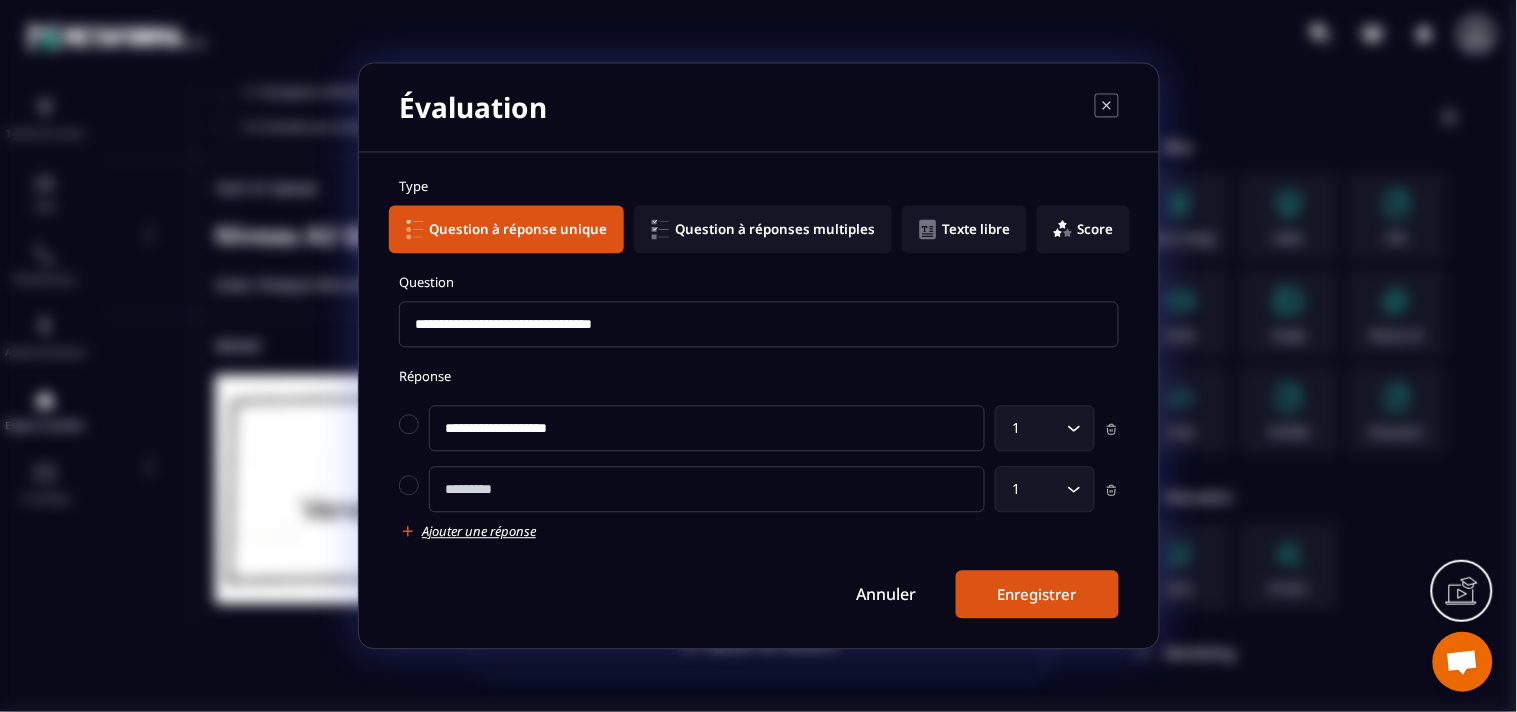 paste on "**********" 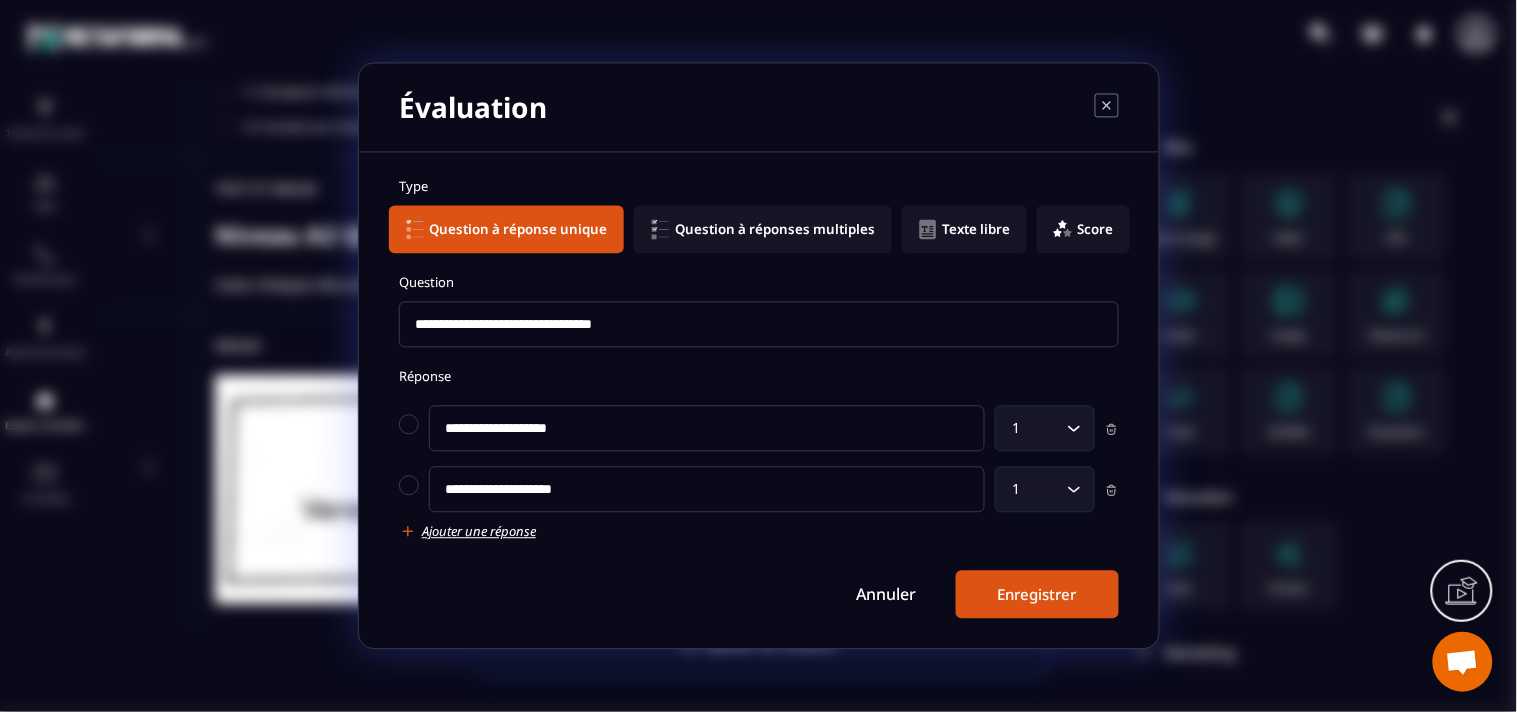 type on "**********" 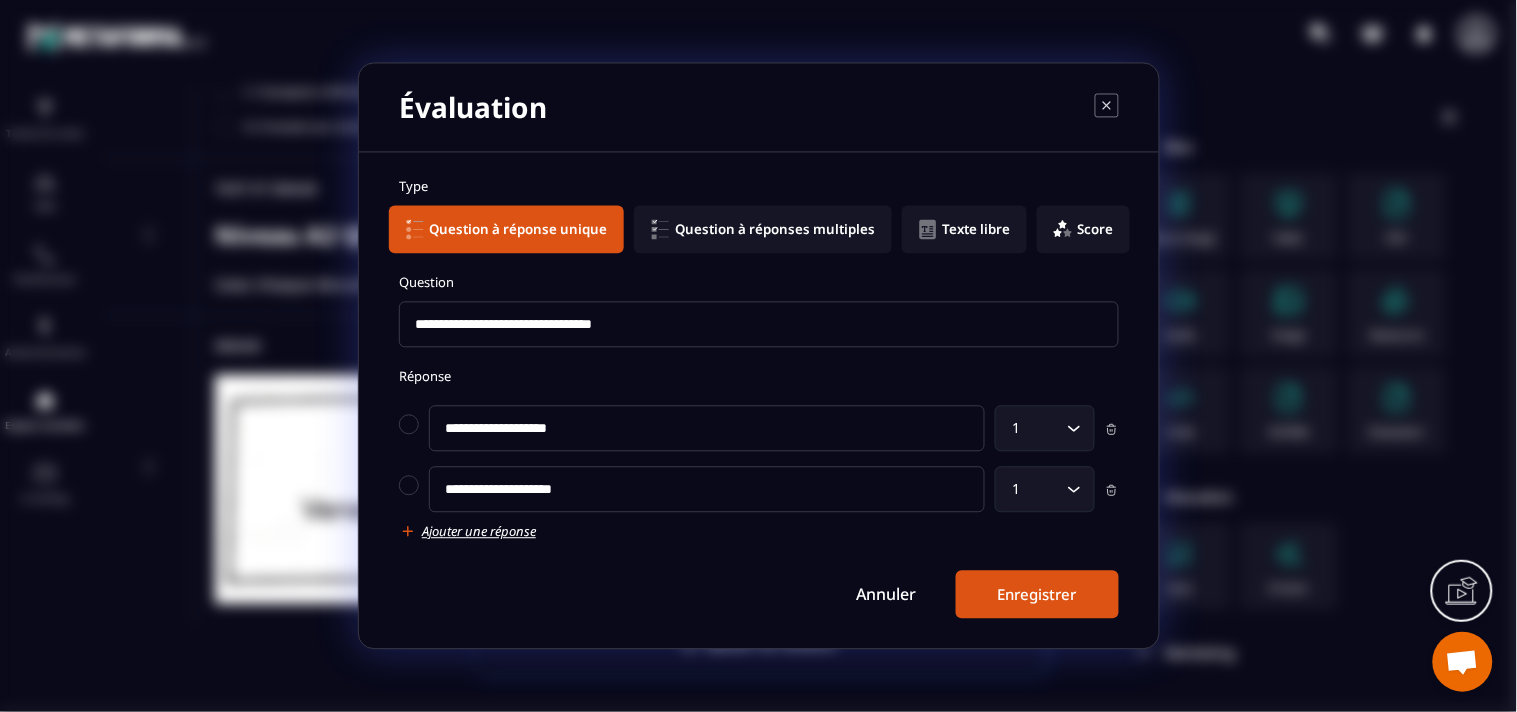 click on "**********" at bounding box center [759, 454] 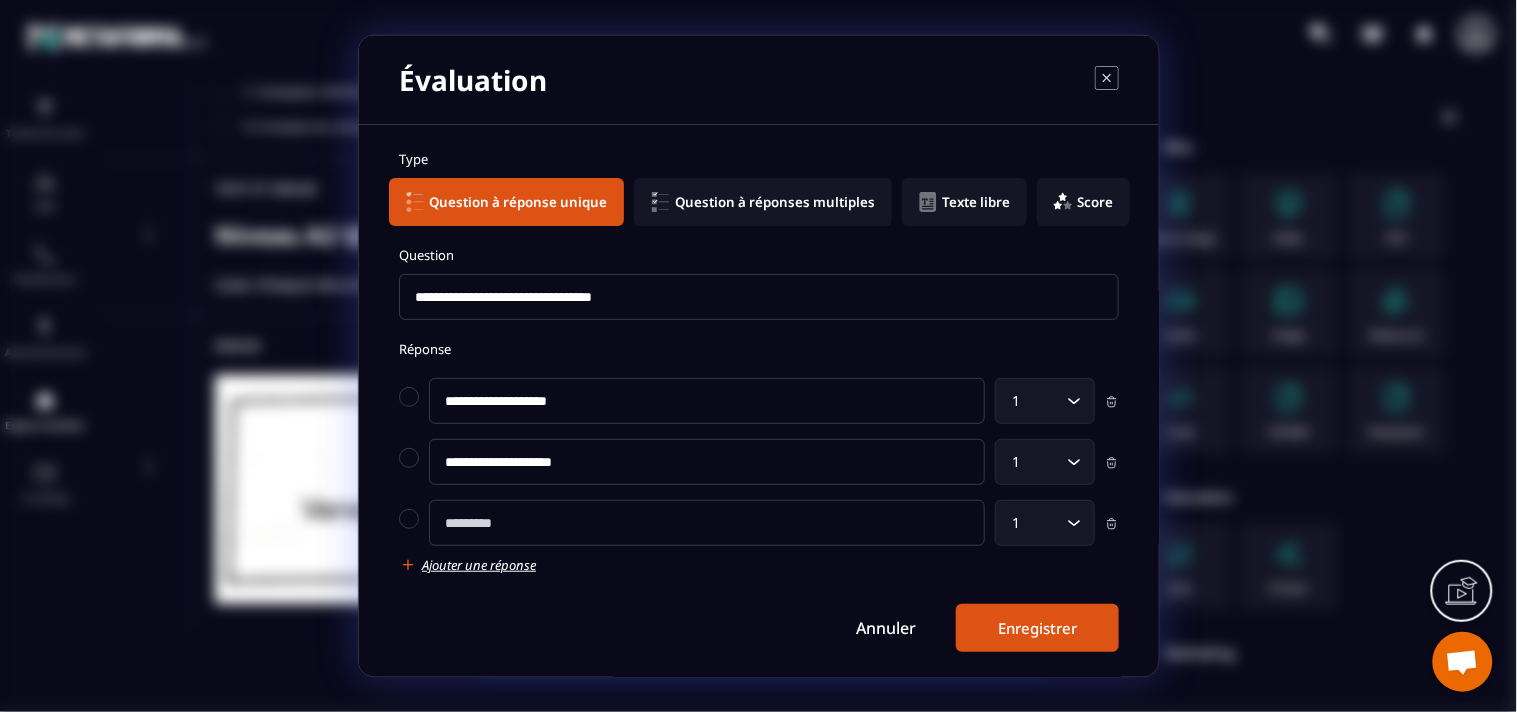 paste on "**********" 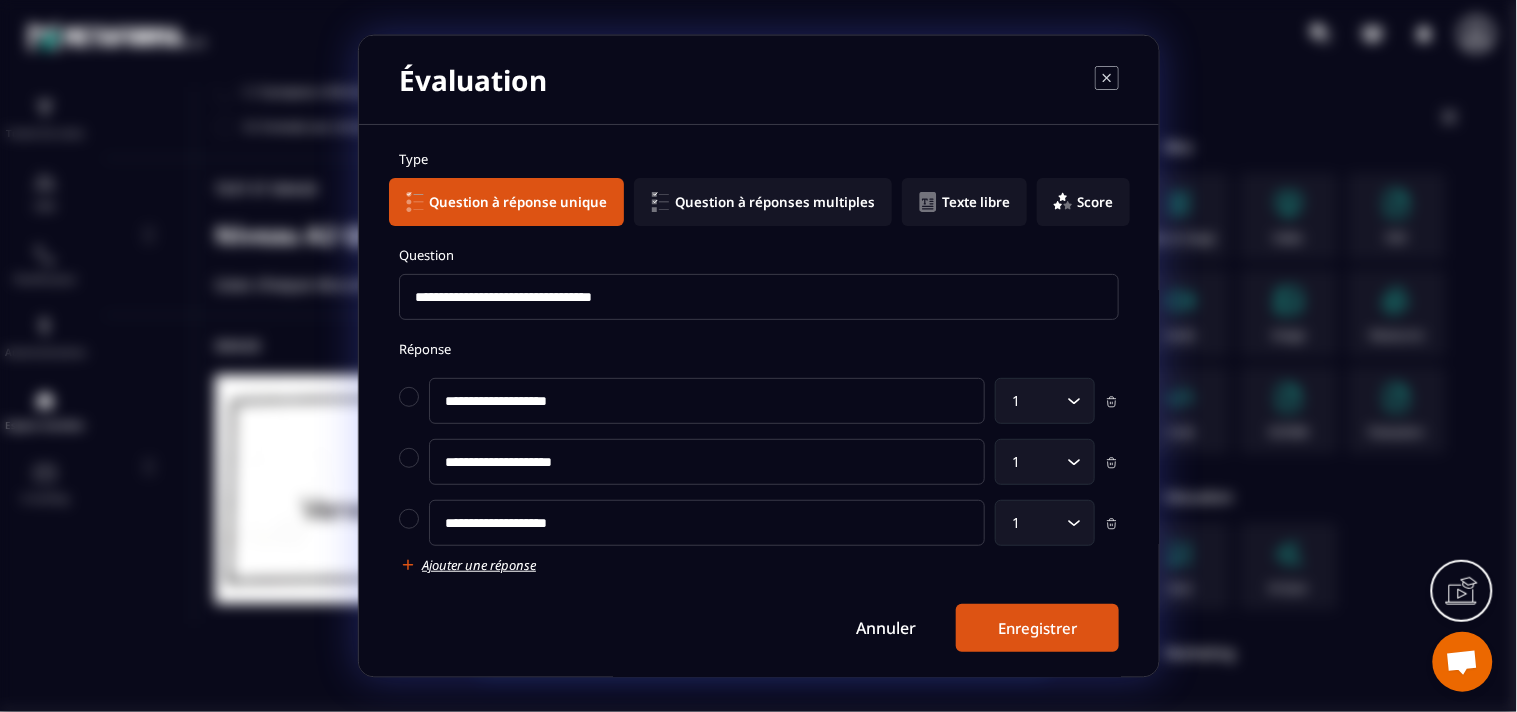type on "**********" 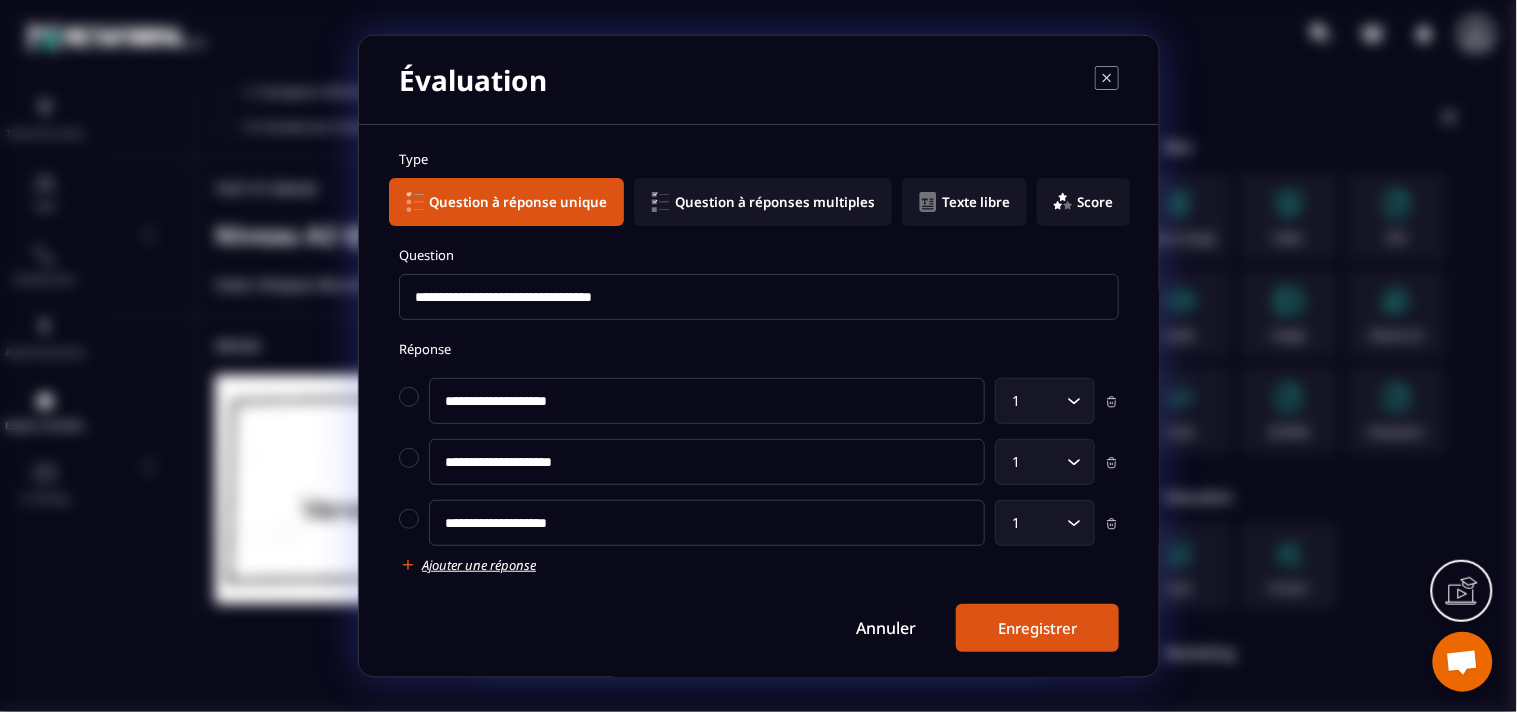 click on "Ajouter une réponse" at bounding box center [479, 565] 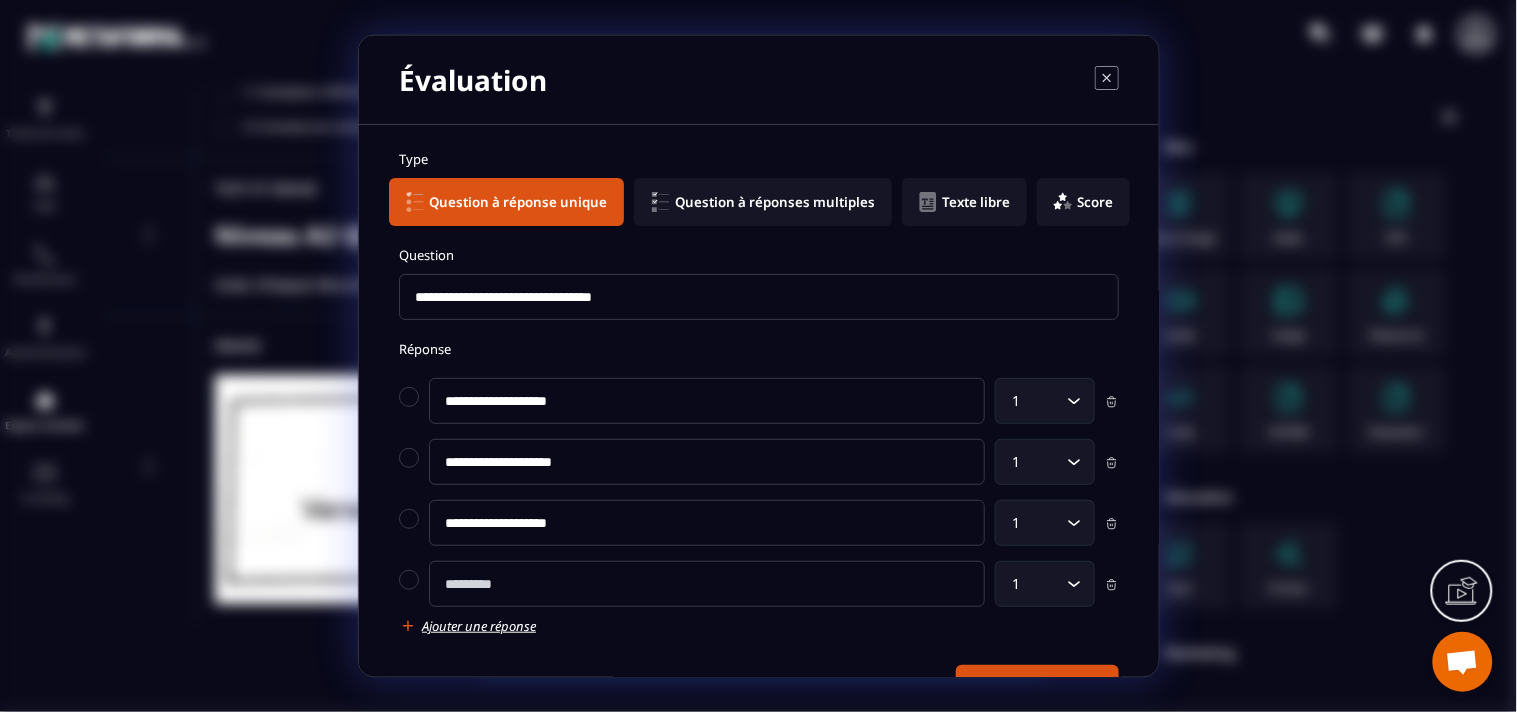 click on "**********" 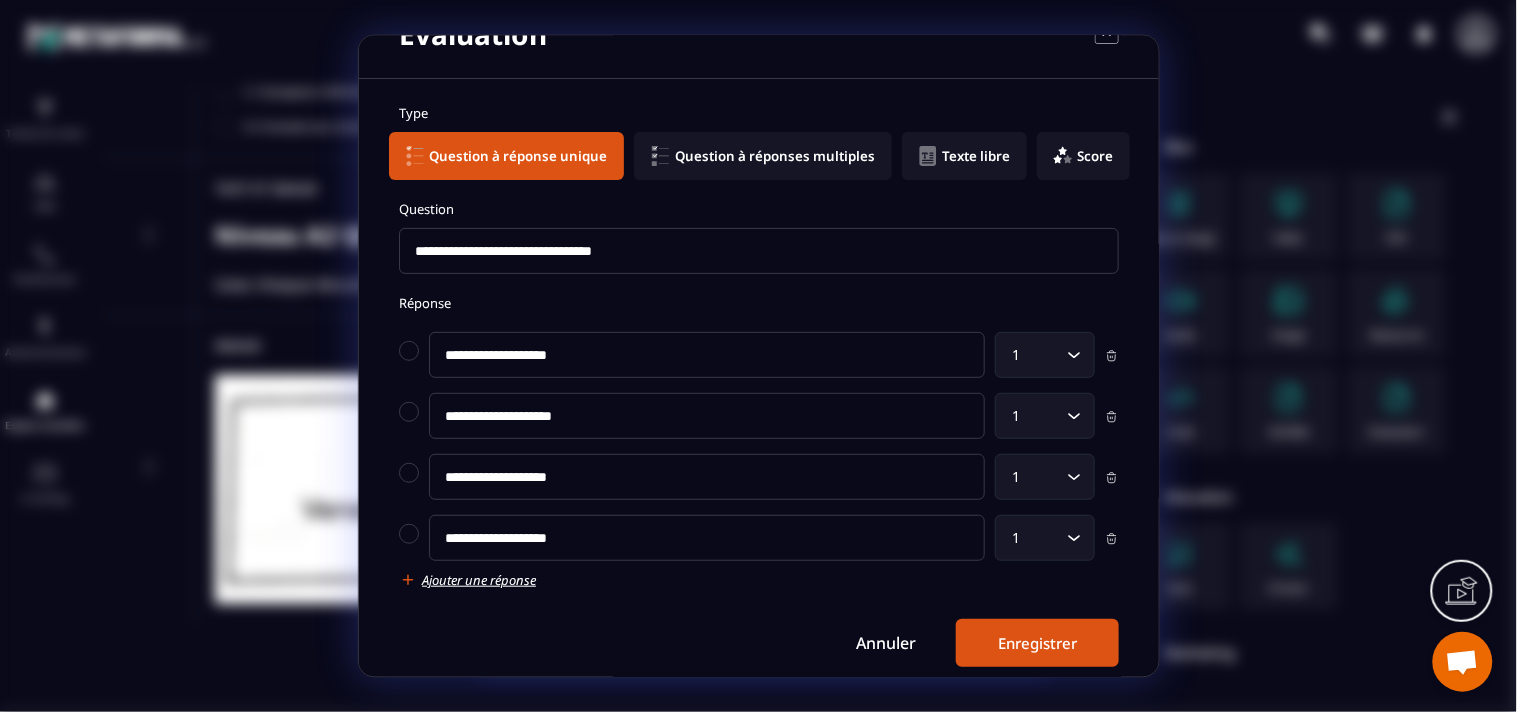 scroll, scrollTop: 66, scrollLeft: 0, axis: vertical 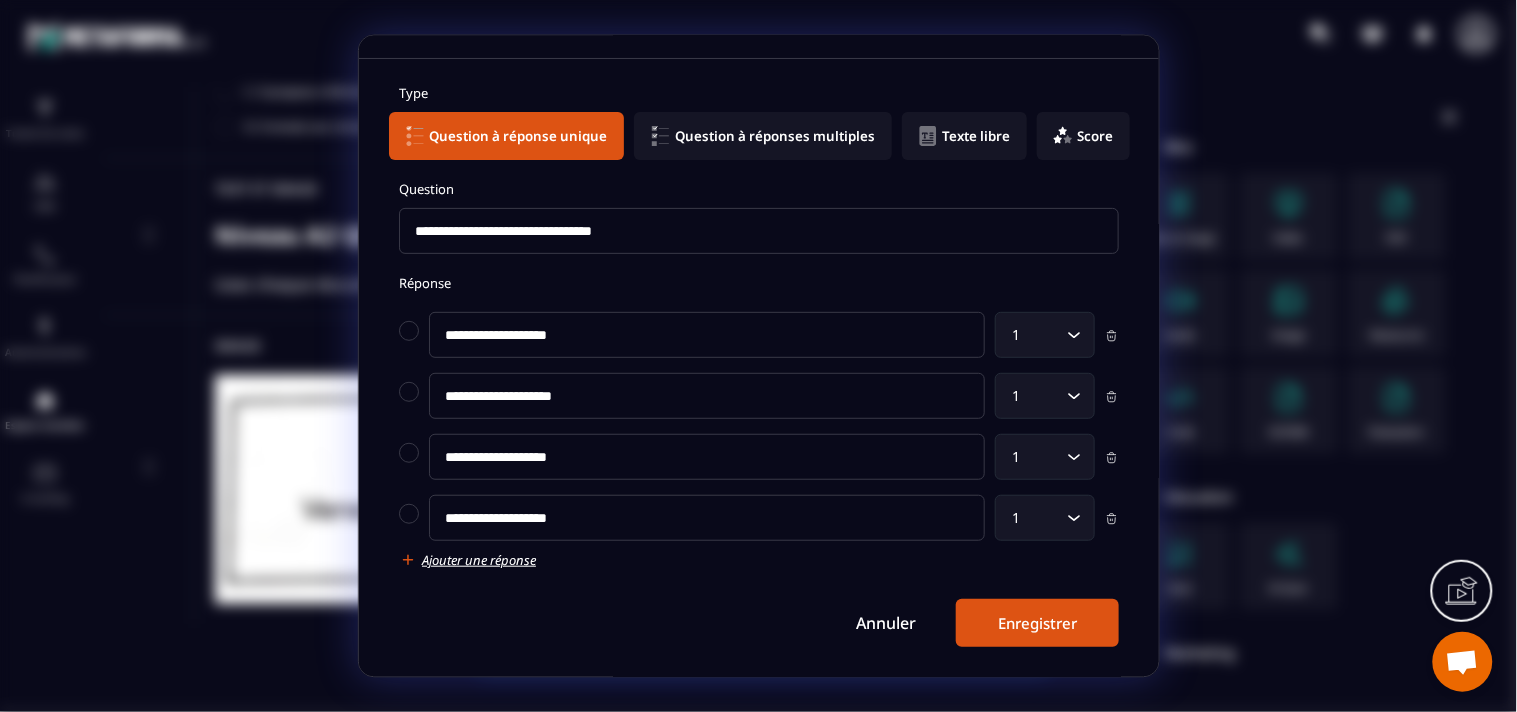 type on "**********" 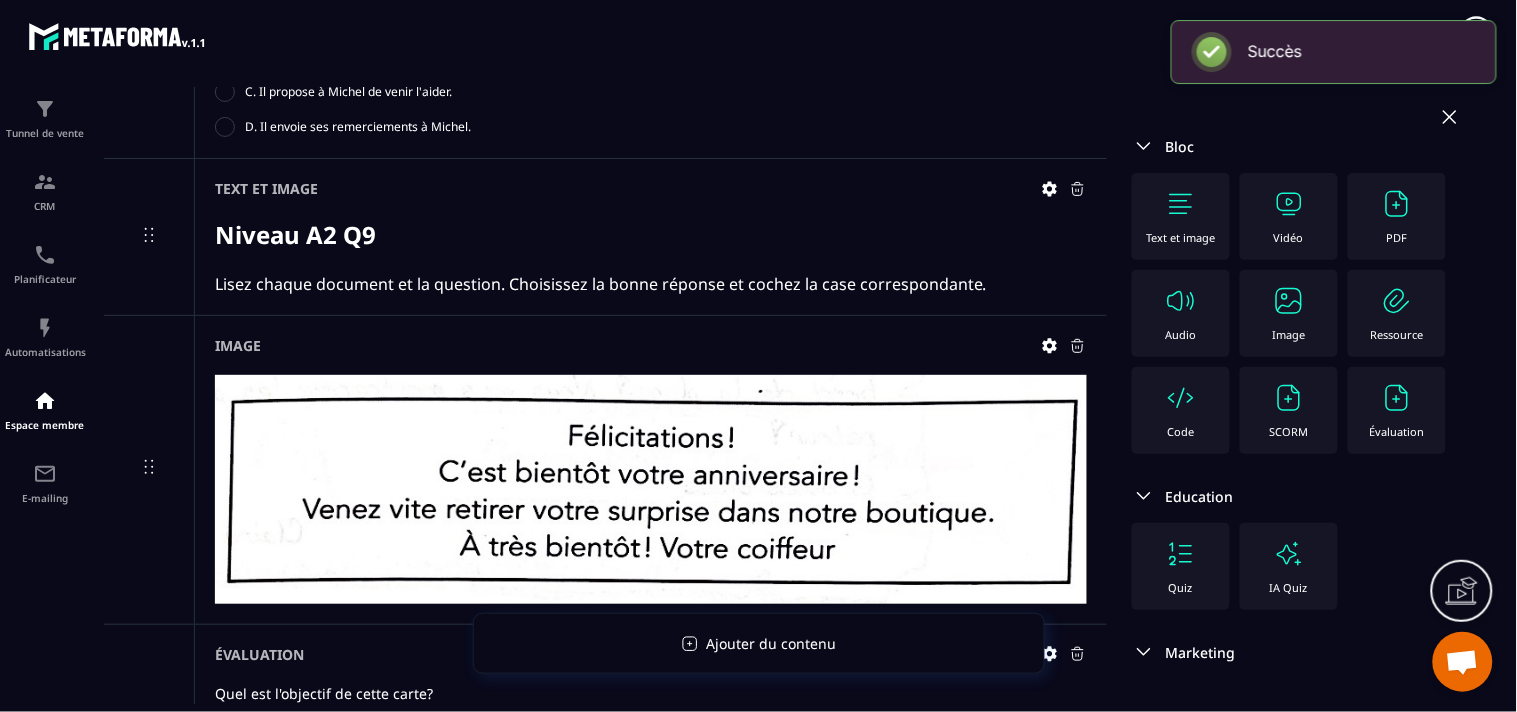 scroll, scrollTop: 66, scrollLeft: 0, axis: vertical 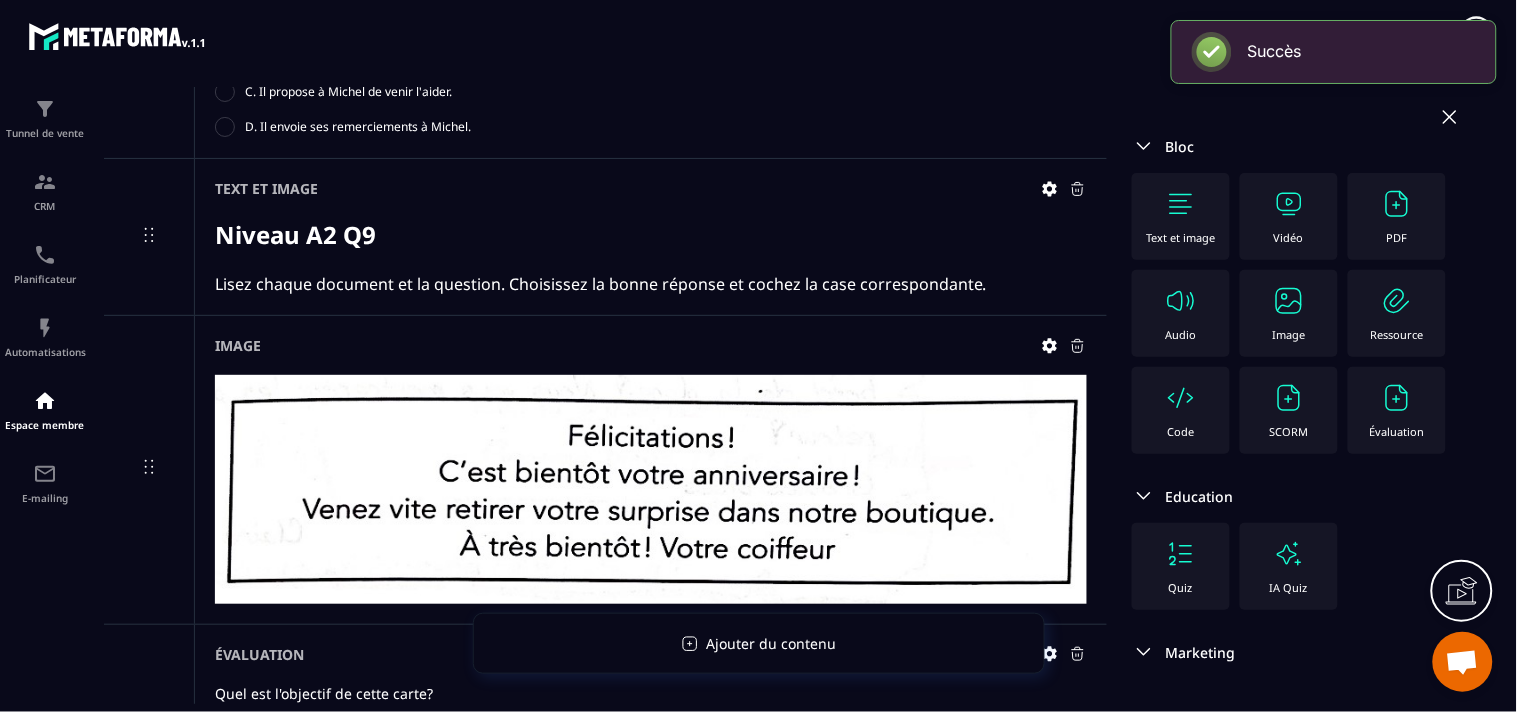 click on "Text et image" at bounding box center (1181, 237) 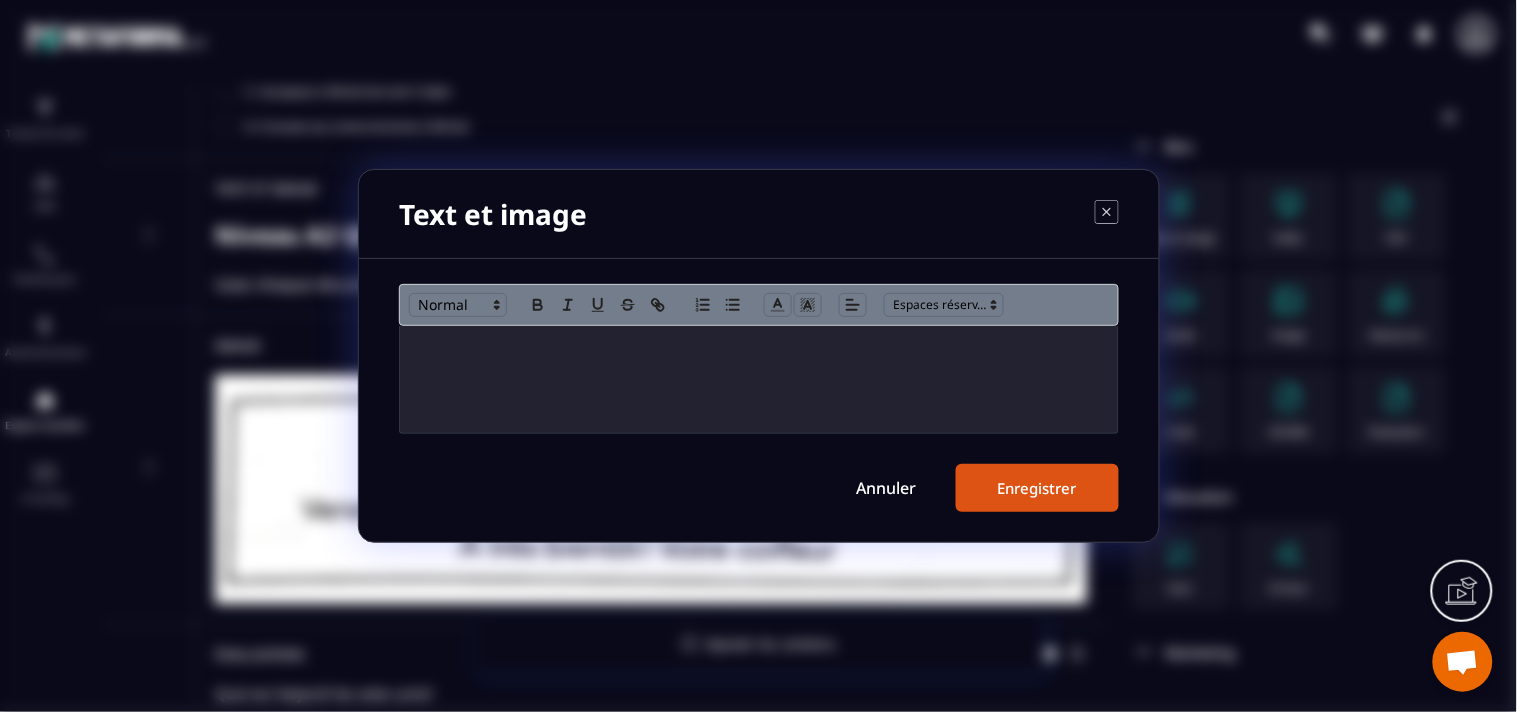 click on "Text et image" at bounding box center [759, 214] 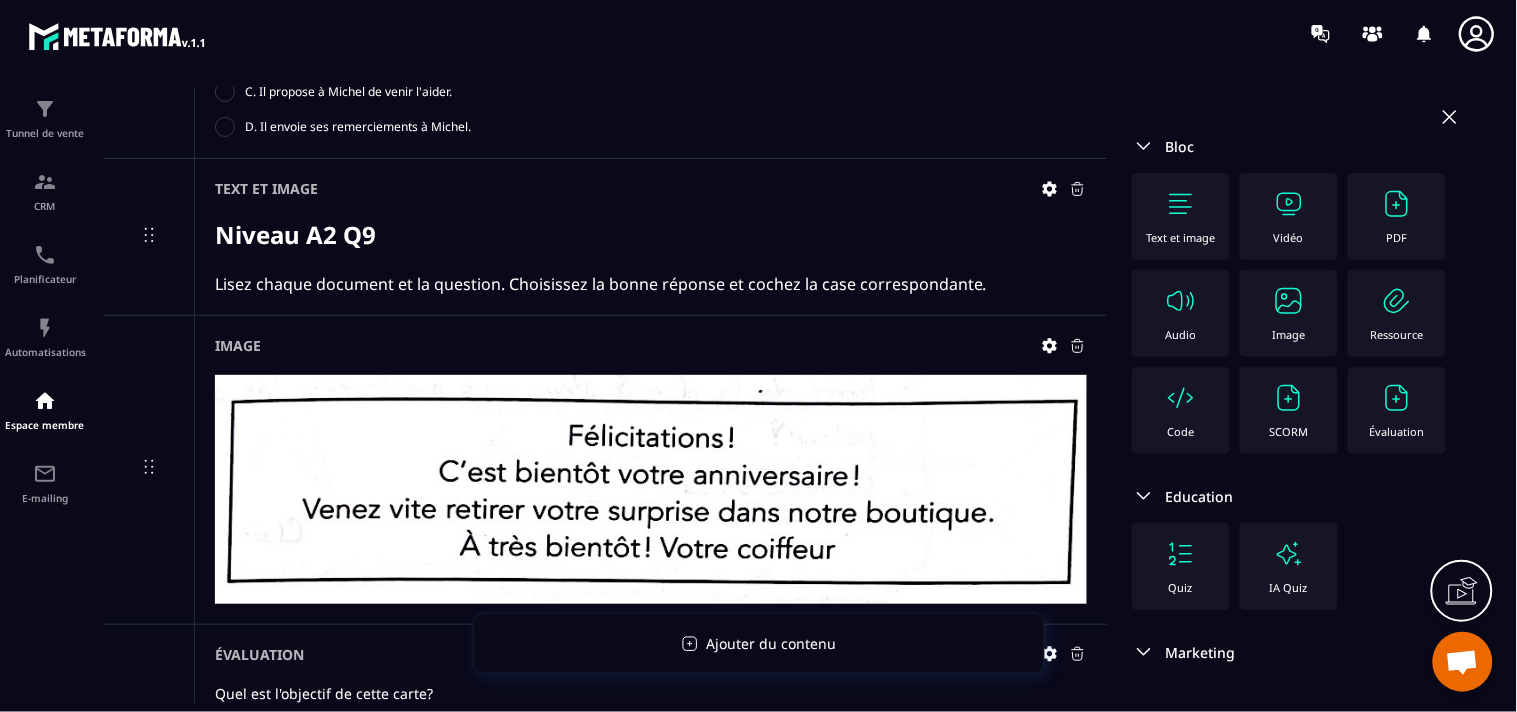 click 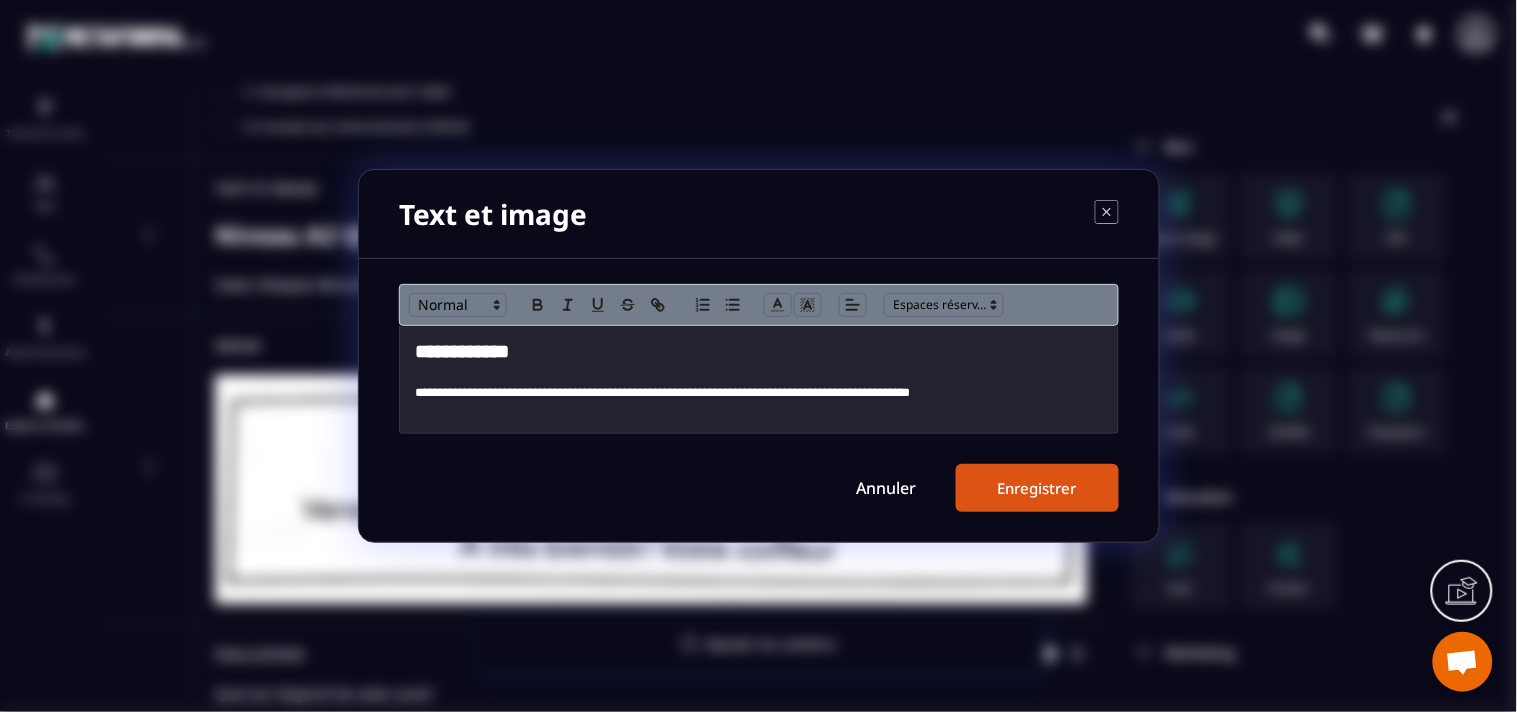 click on "**********" at bounding box center [759, 393] 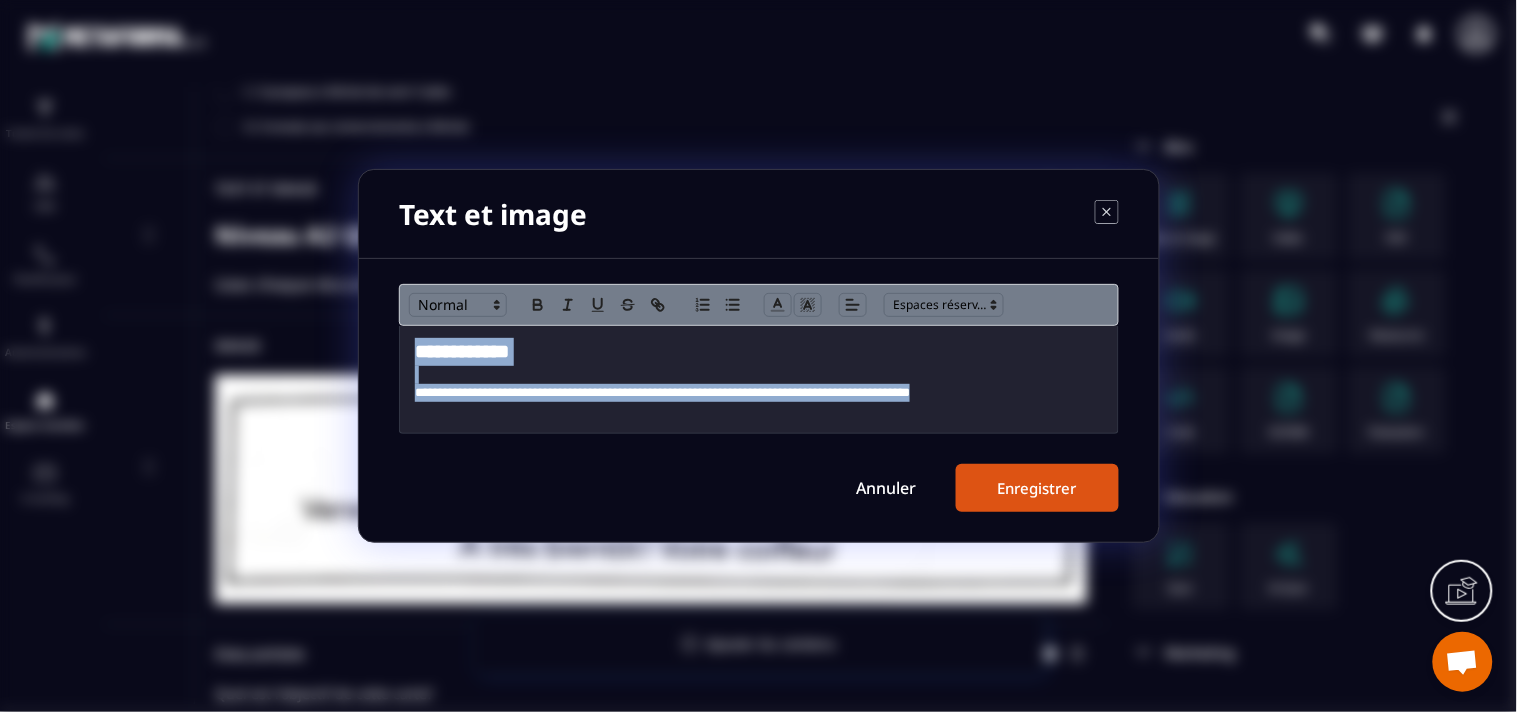 copy on "**********" 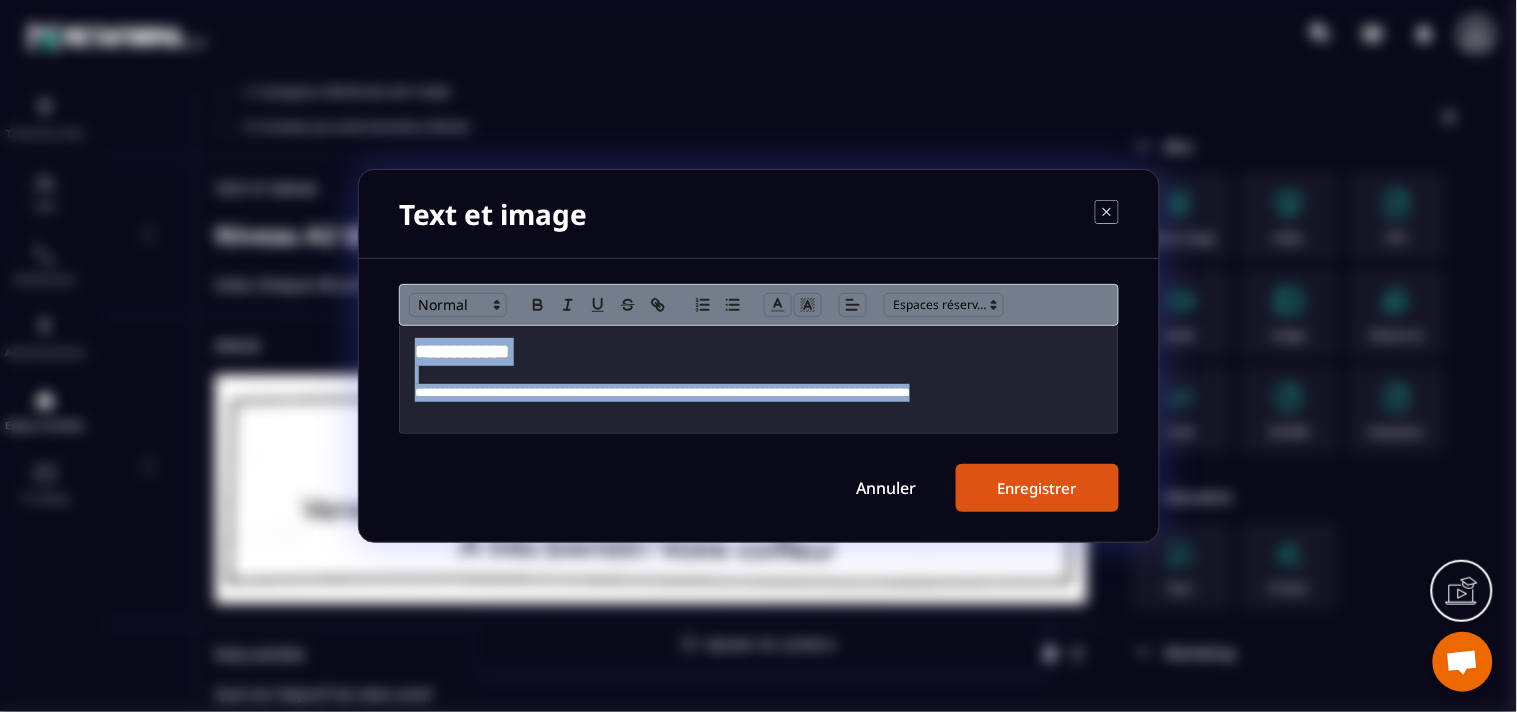 click on "Annuler" at bounding box center (886, 488) 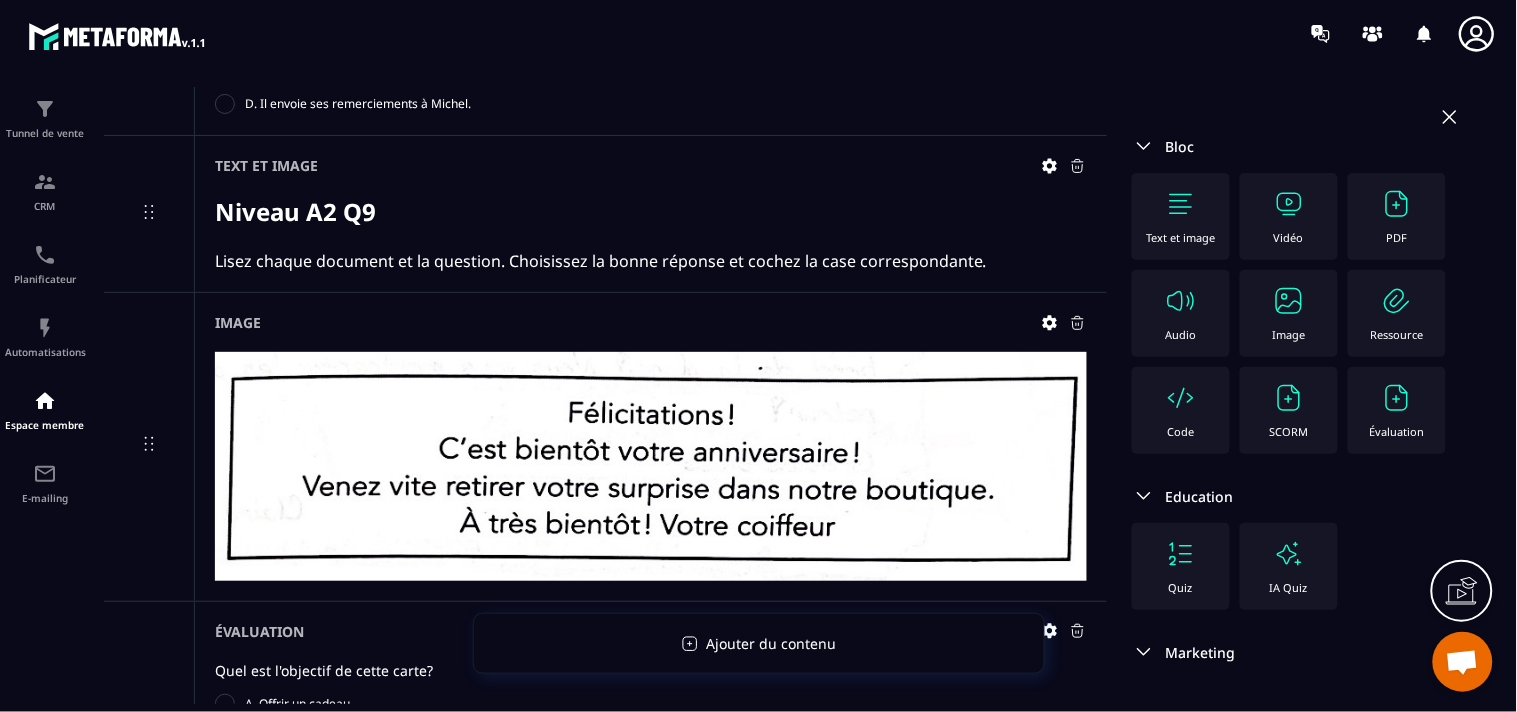 scroll, scrollTop: 6727, scrollLeft: 0, axis: vertical 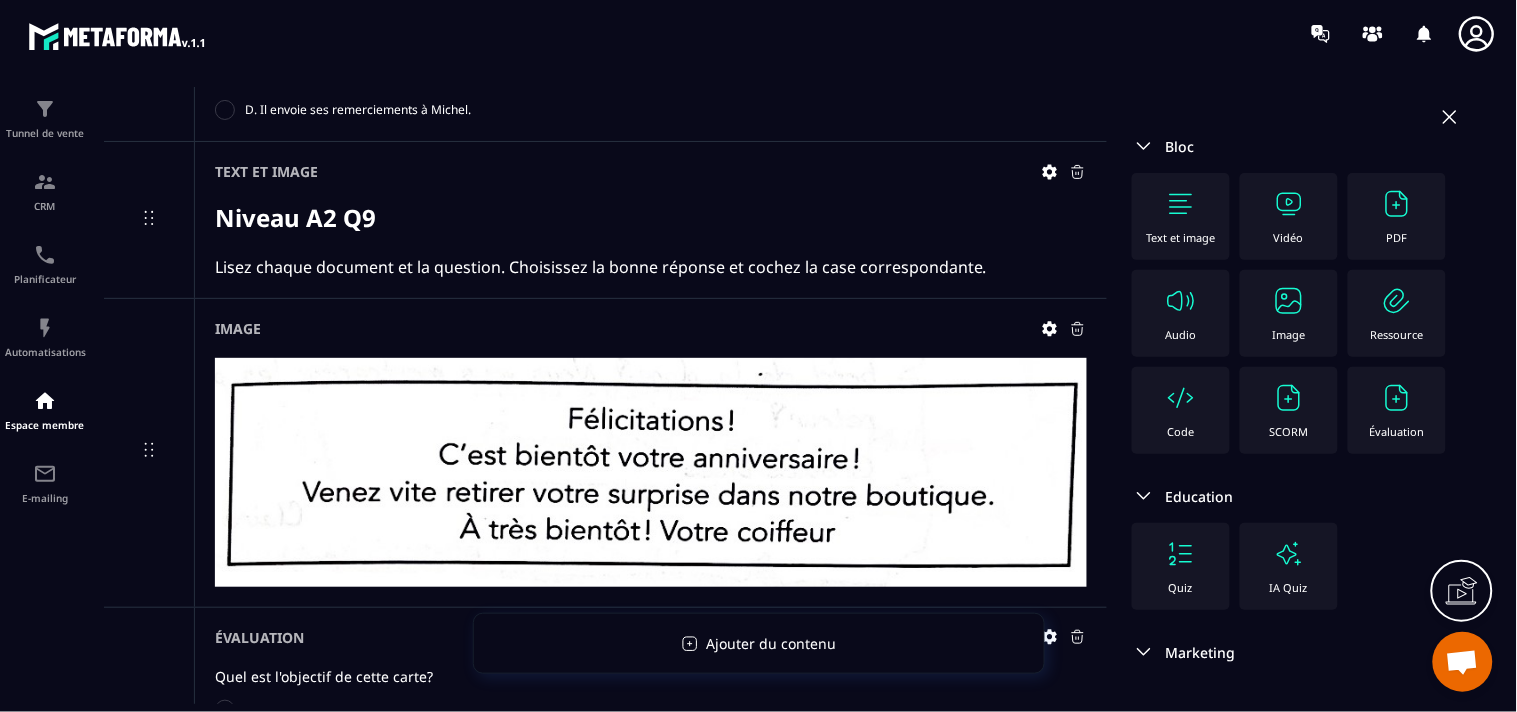 click on "Text et image" at bounding box center (1181, 216) 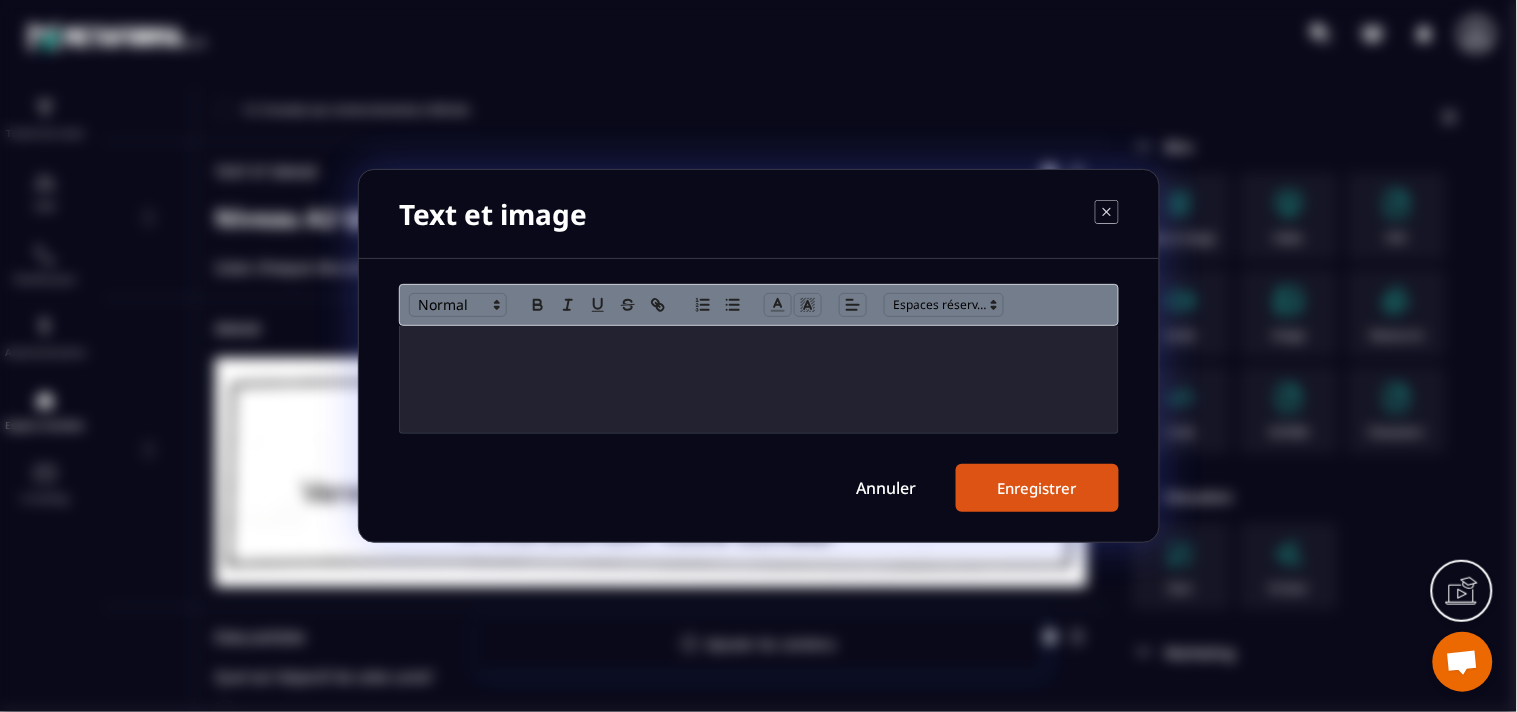 click at bounding box center [759, 379] 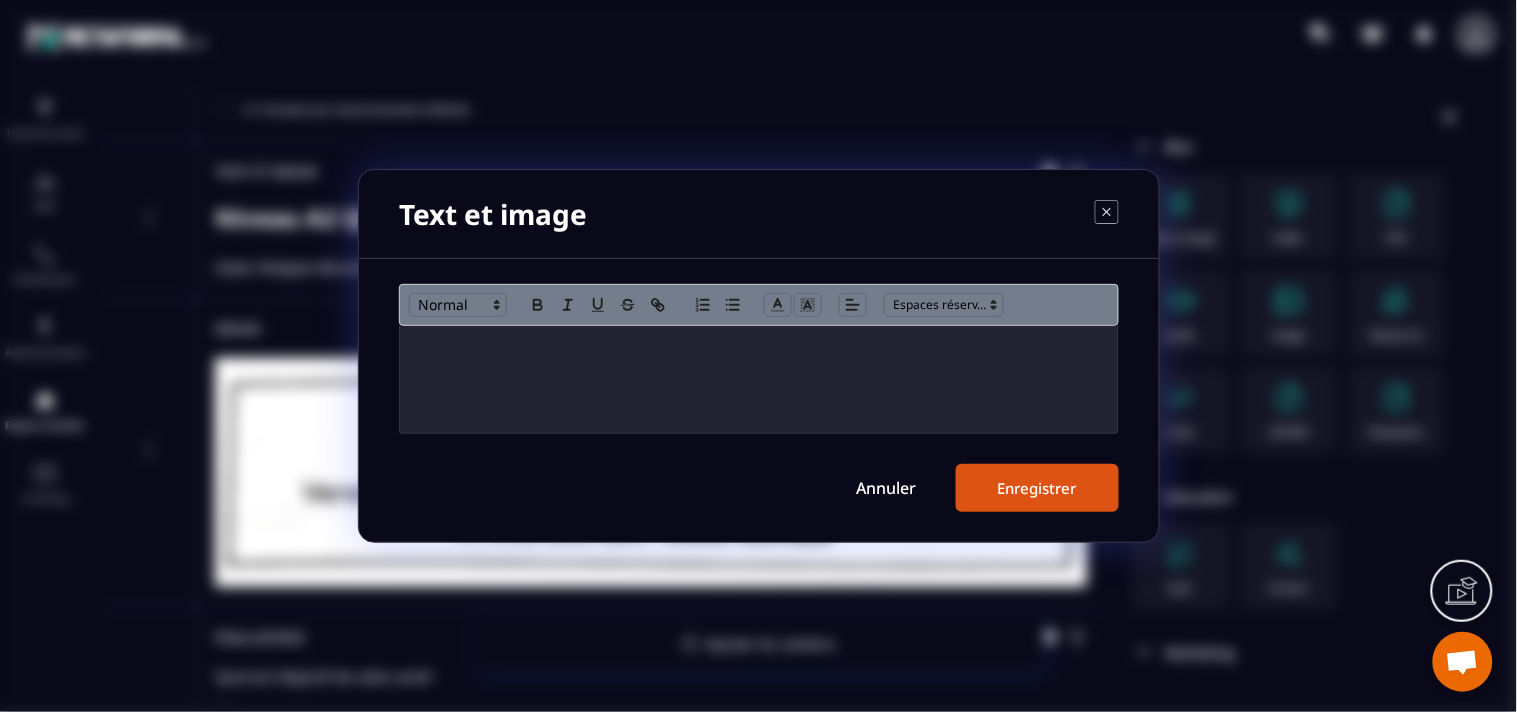 scroll, scrollTop: 0, scrollLeft: 0, axis: both 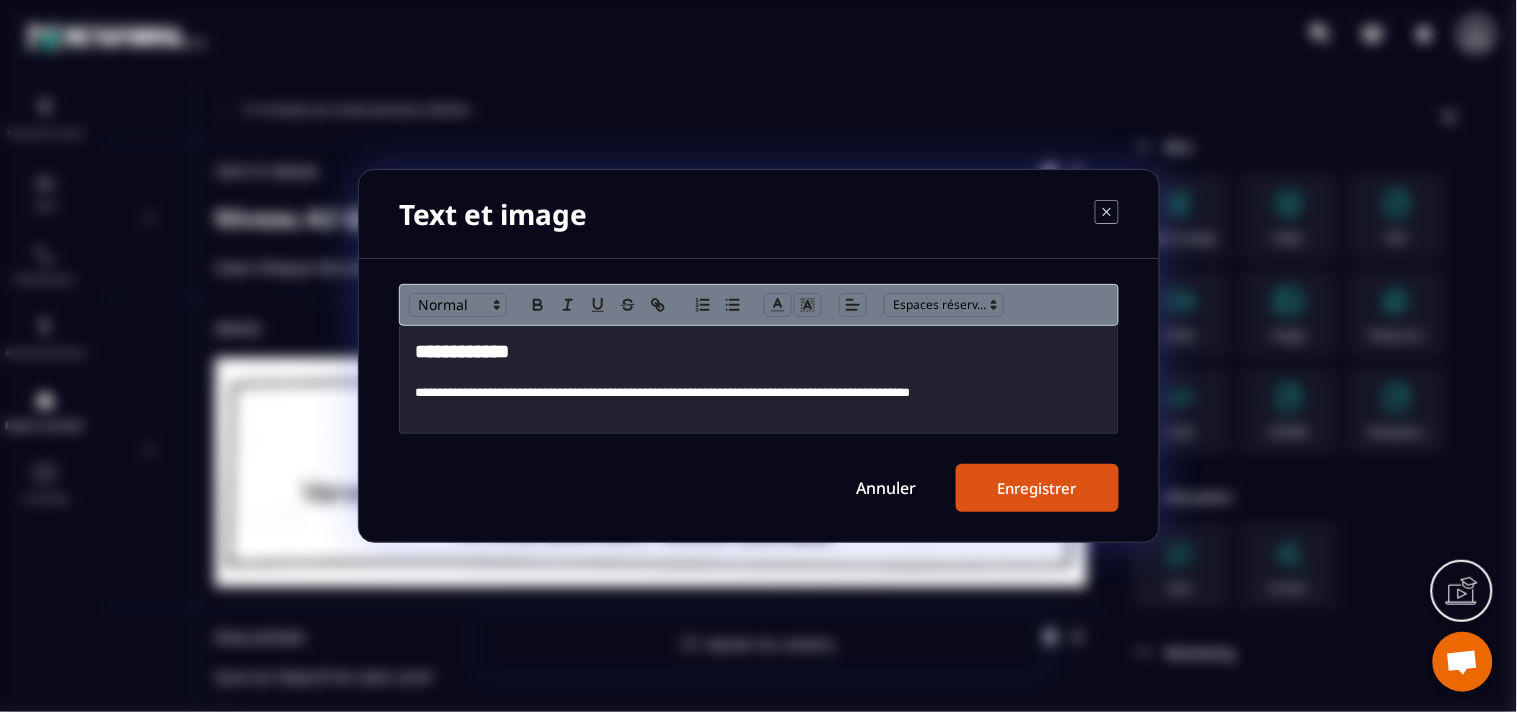 click on "**********" at bounding box center [759, 352] 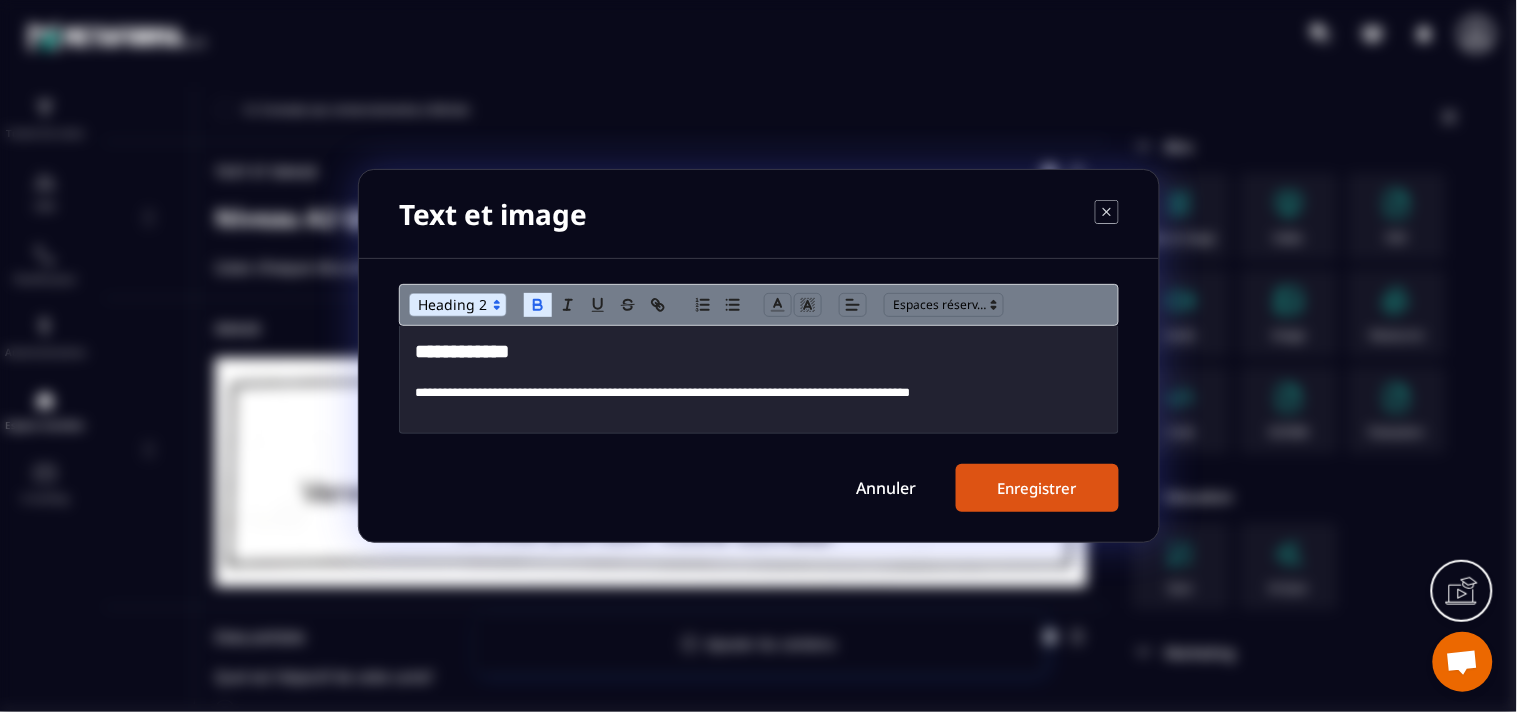 type 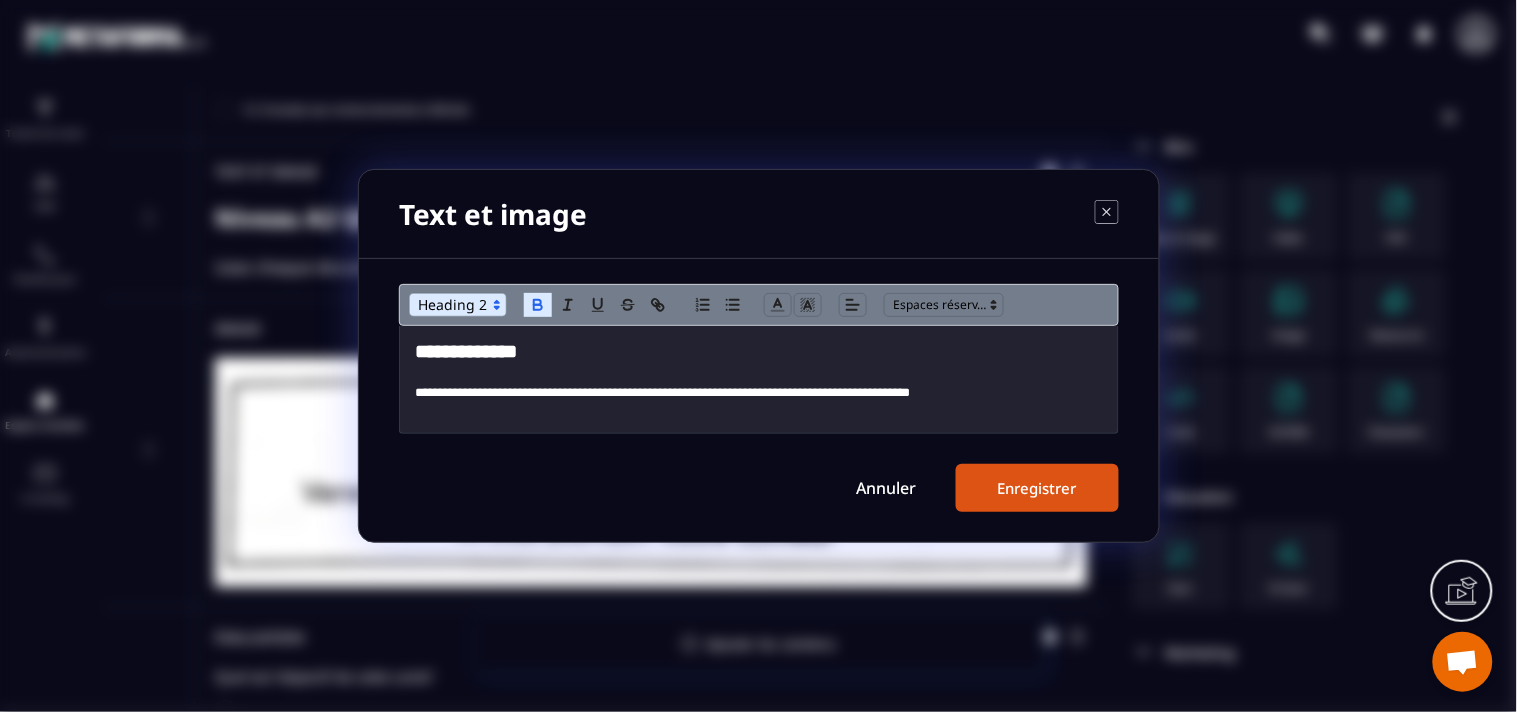 click on "Enregistrer" at bounding box center [1037, 488] 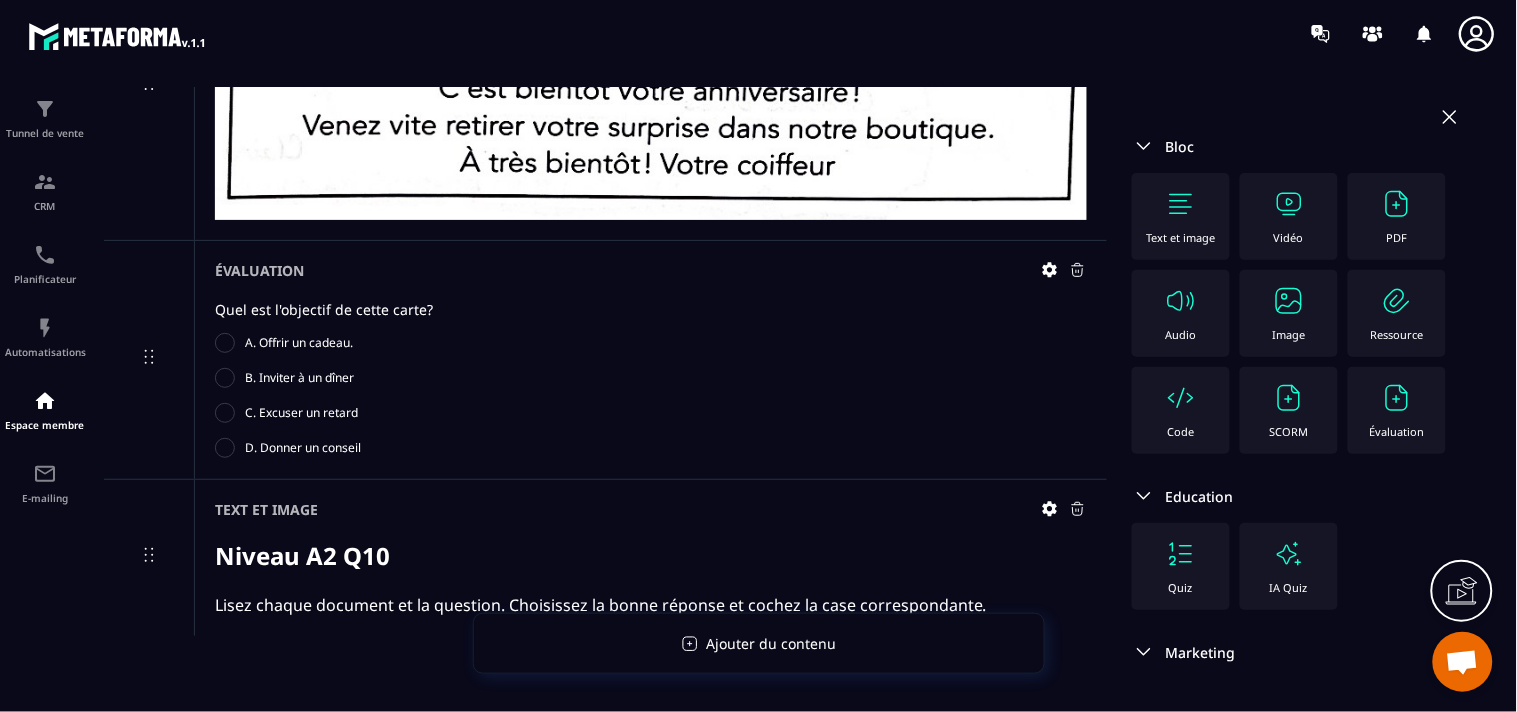 scroll, scrollTop: 7103, scrollLeft: 0, axis: vertical 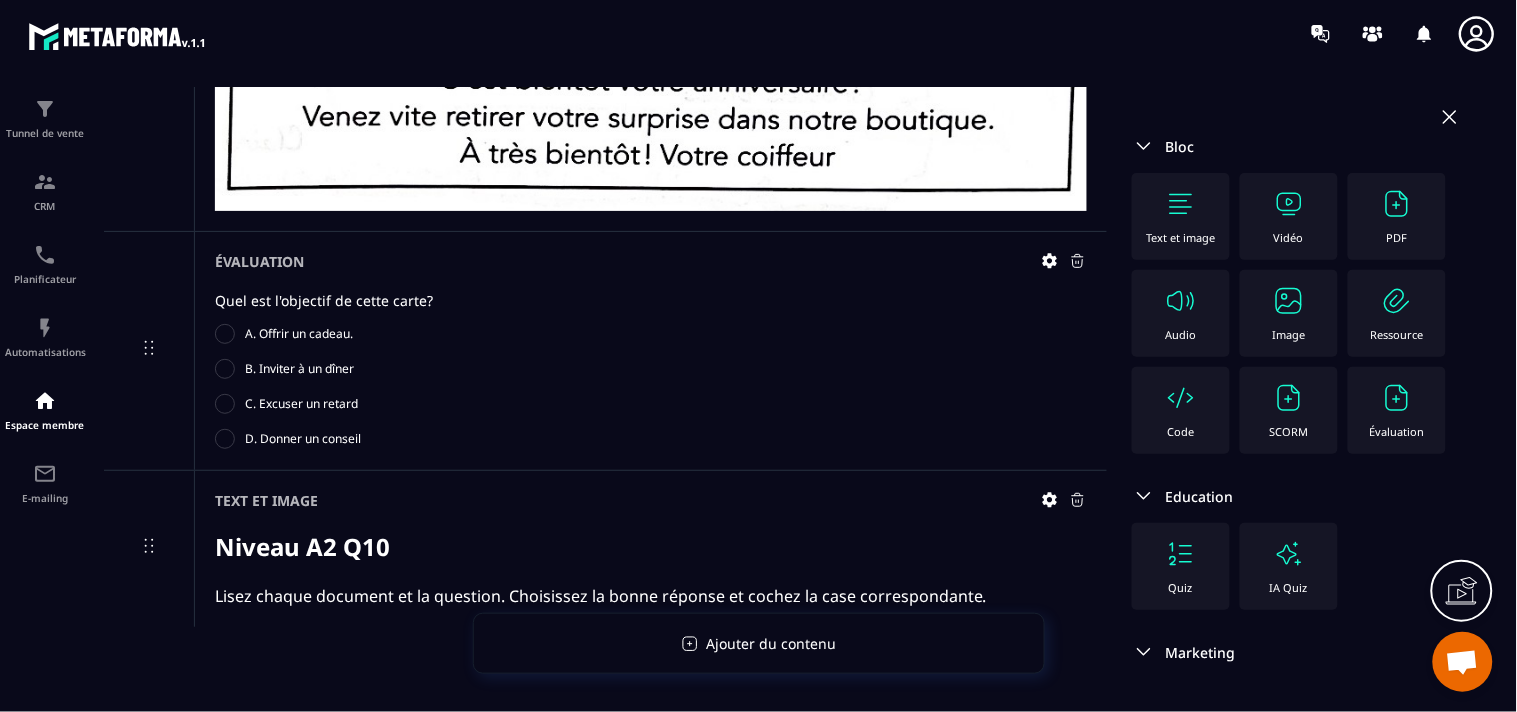 click at bounding box center (1397, 398) 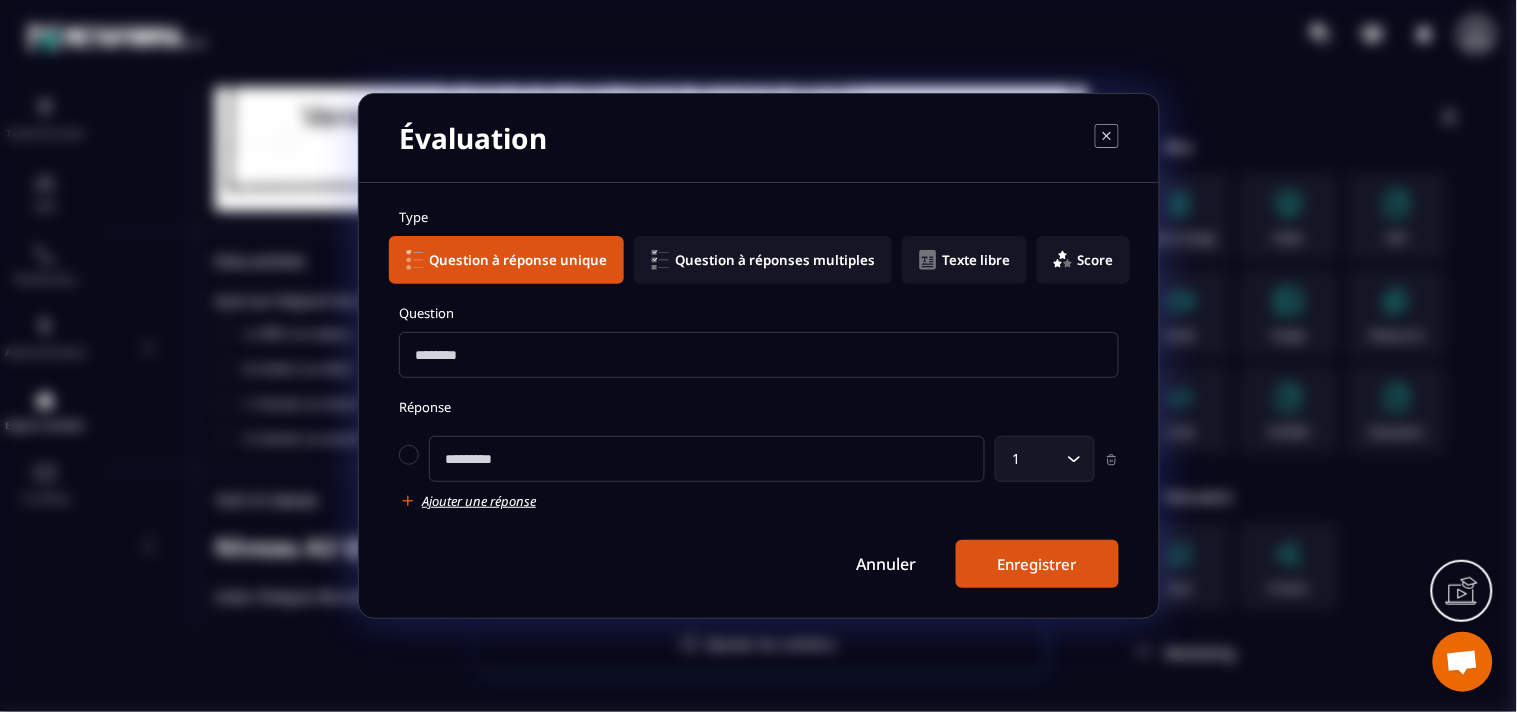 click at bounding box center (759, 355) 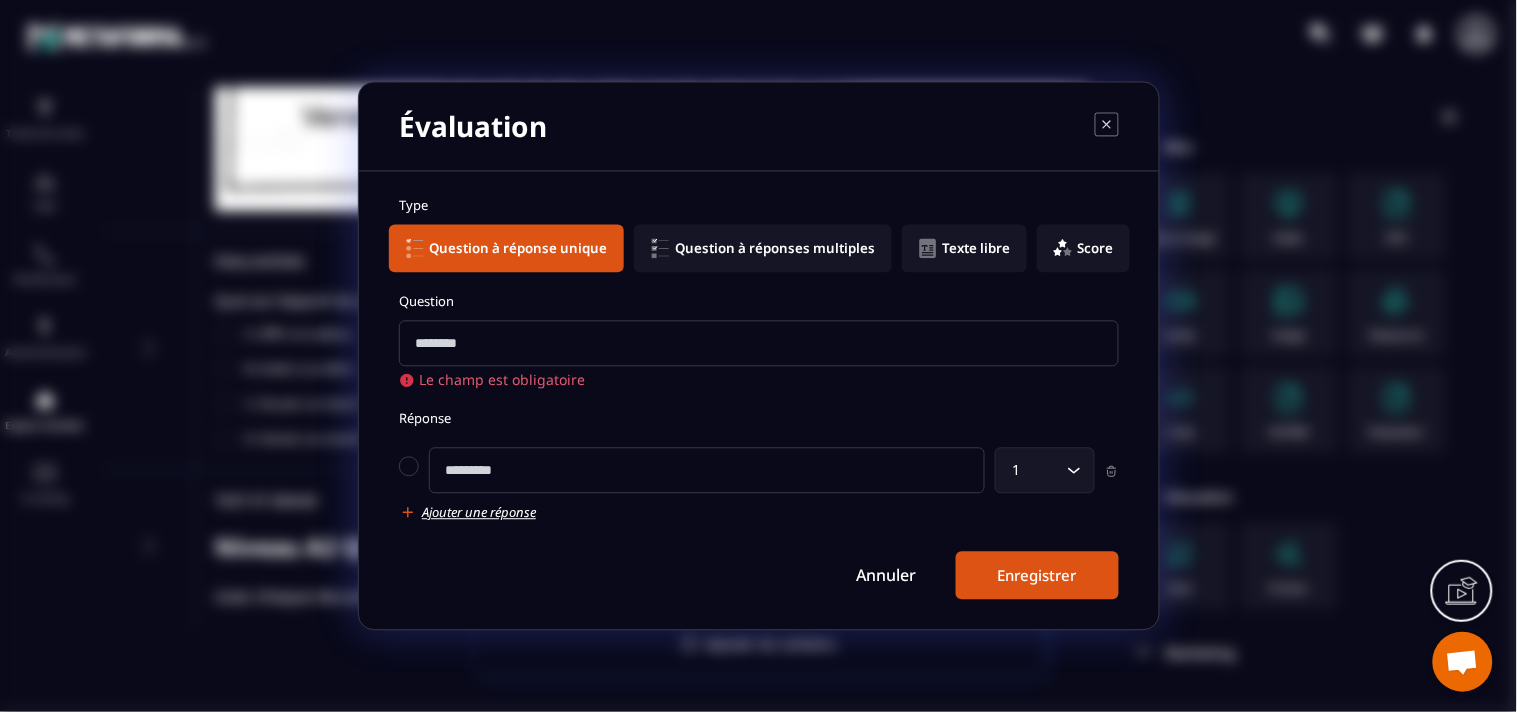 click at bounding box center (759, 344) 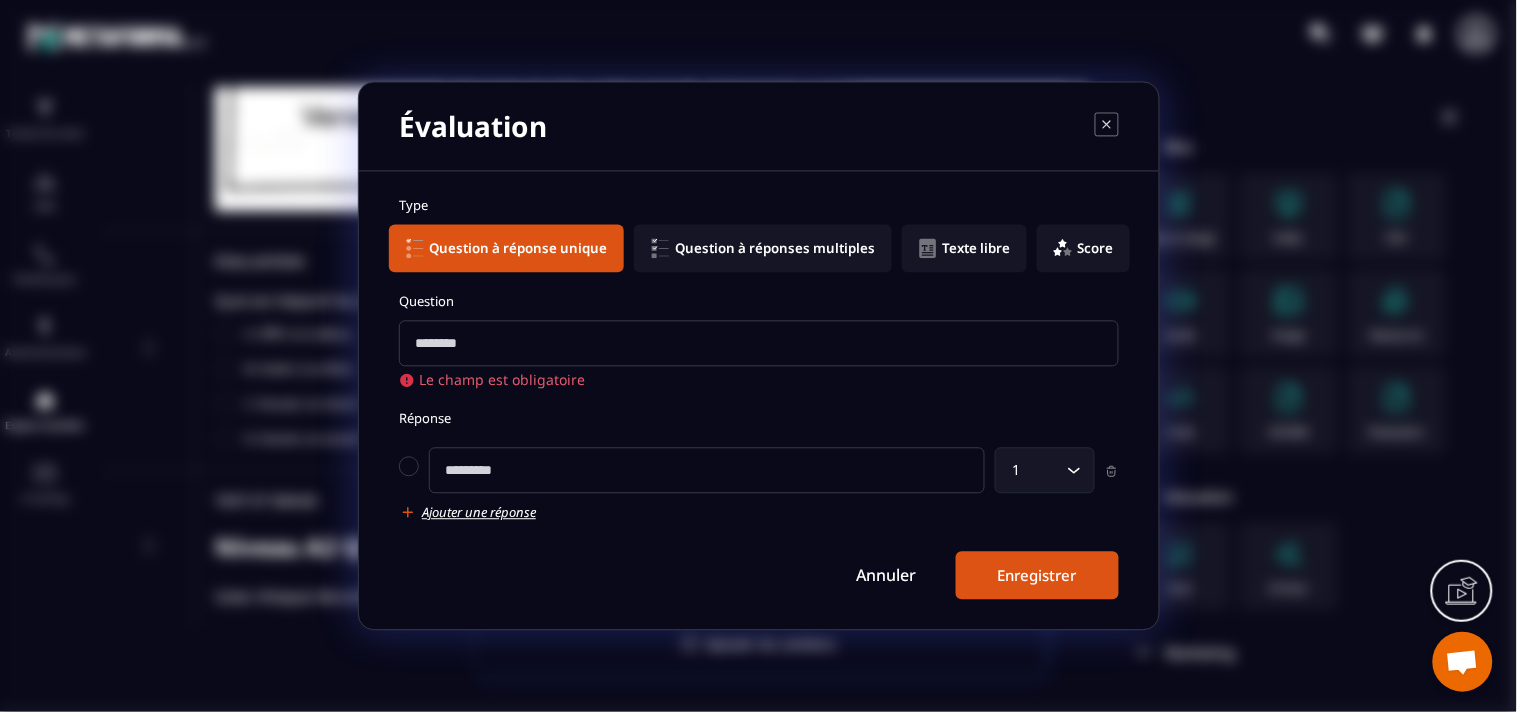 paste on "**********" 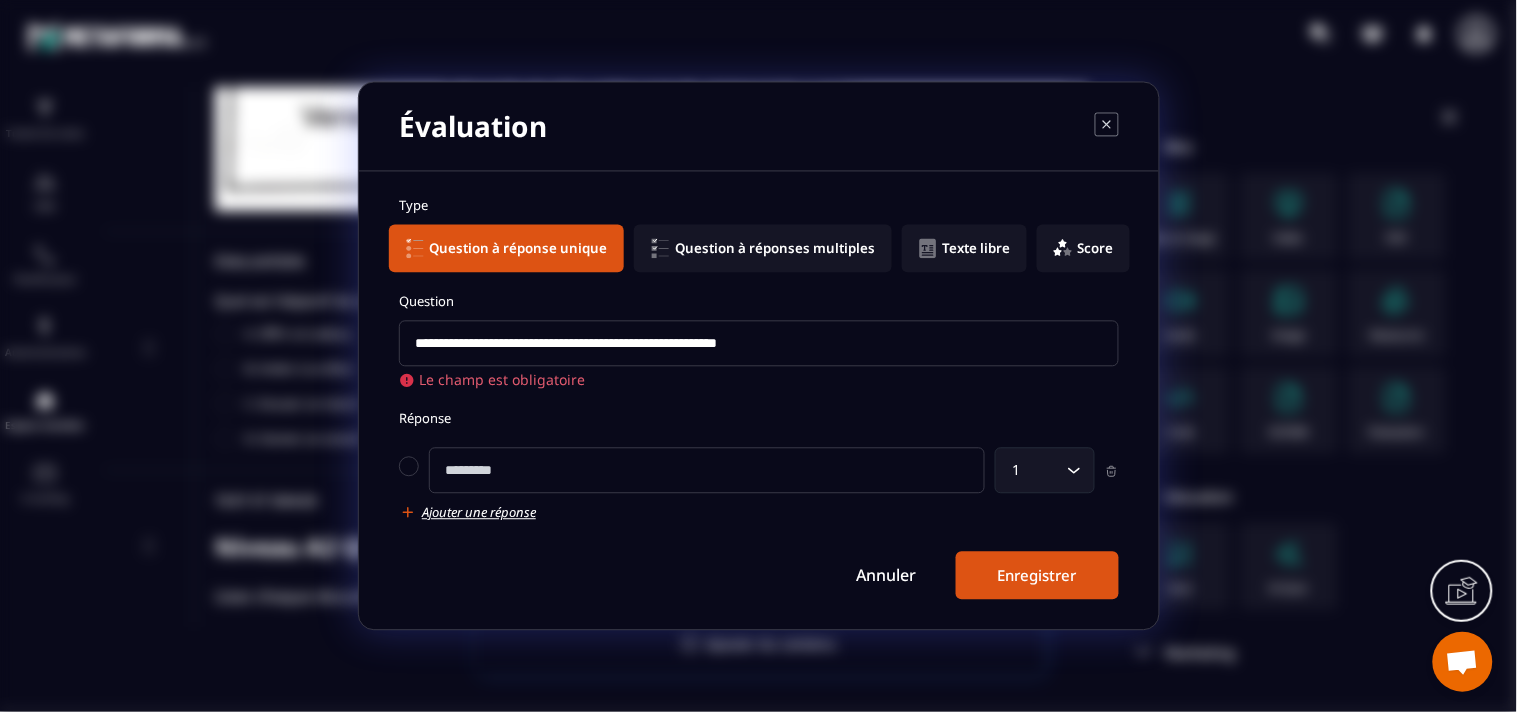 type on "**********" 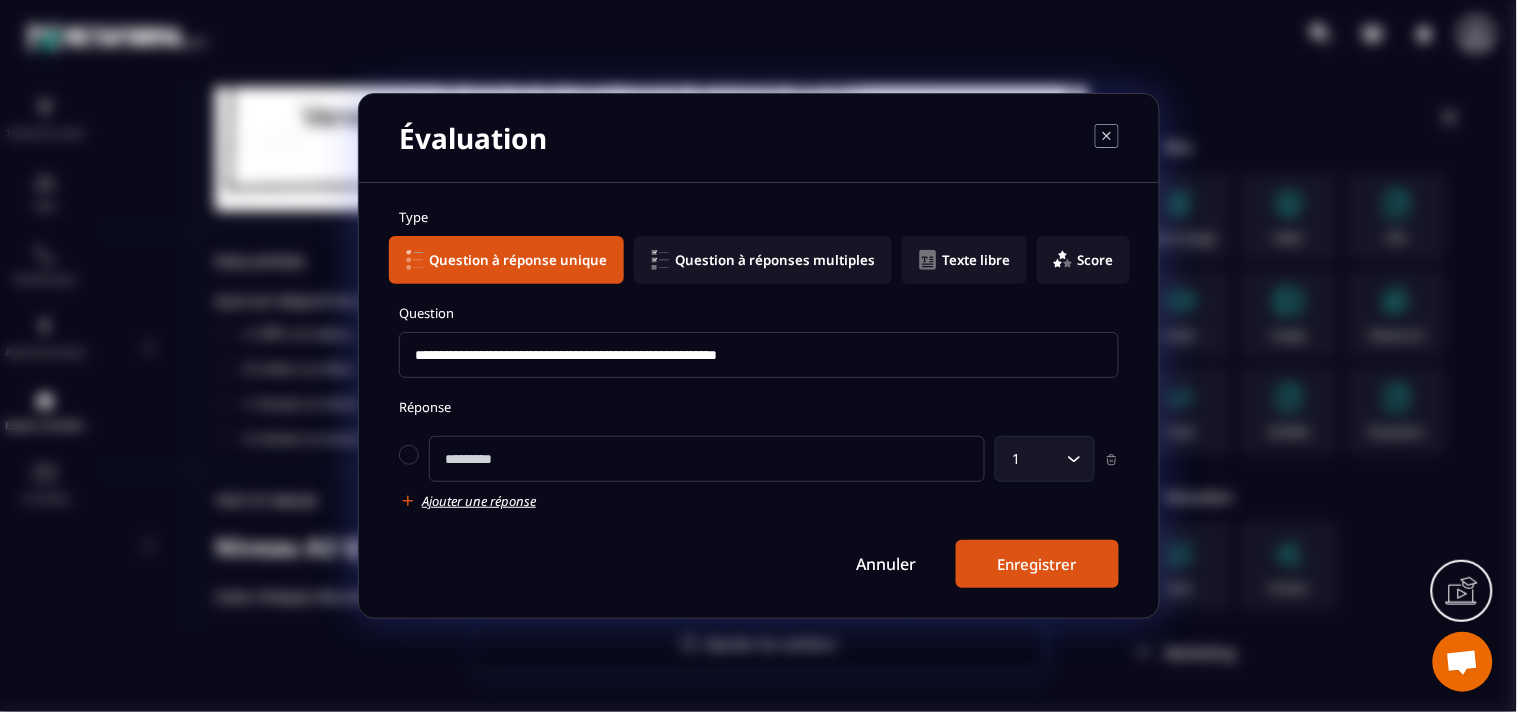 click at bounding box center (707, 459) 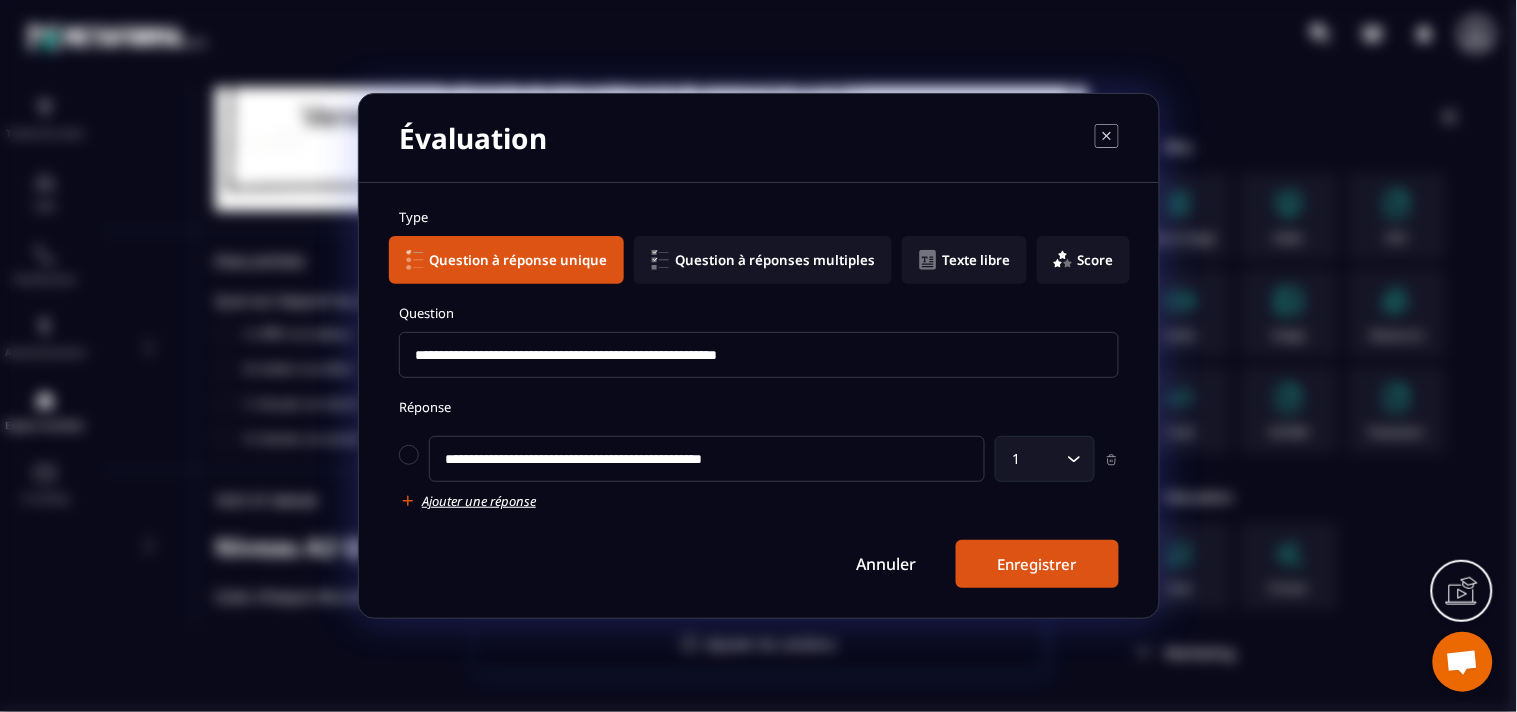 type on "**********" 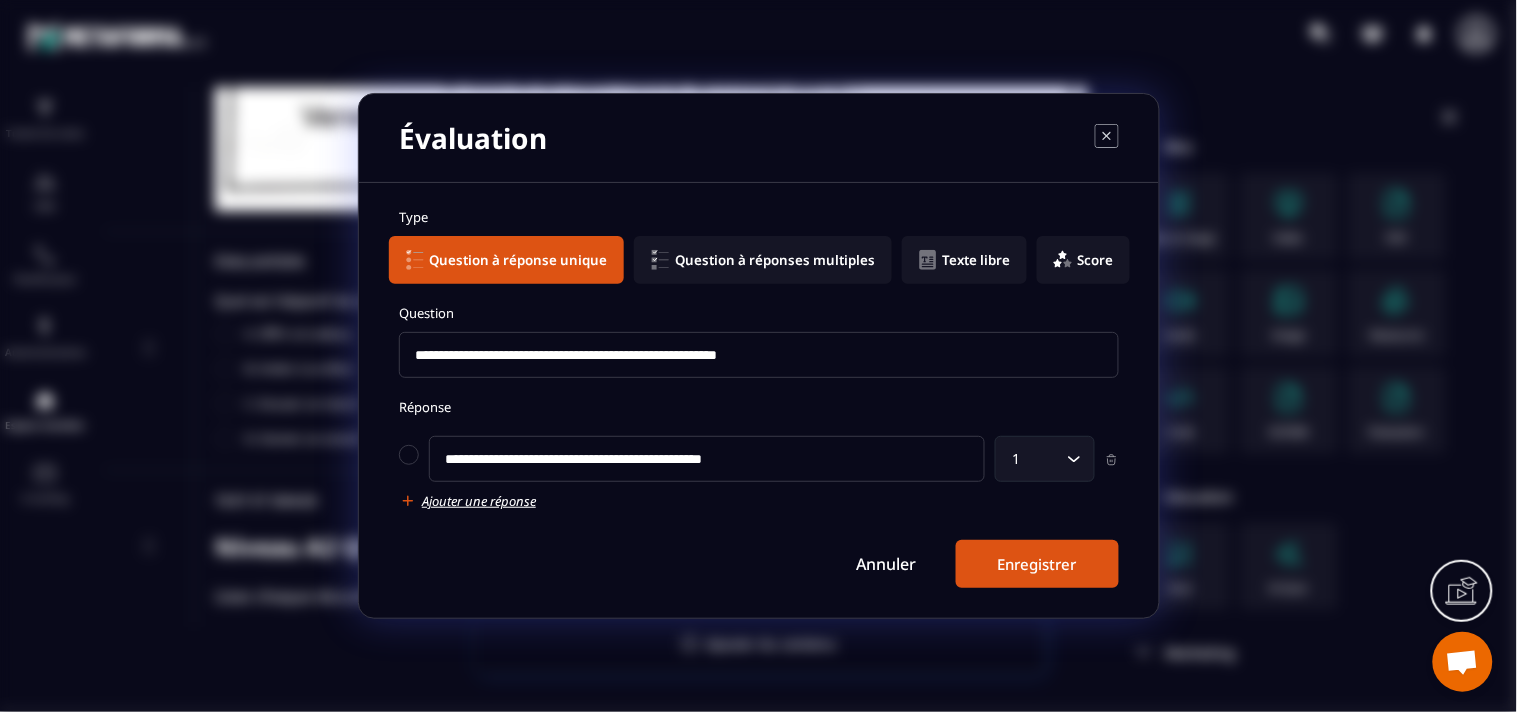click on "**********" at bounding box center (759, 398) 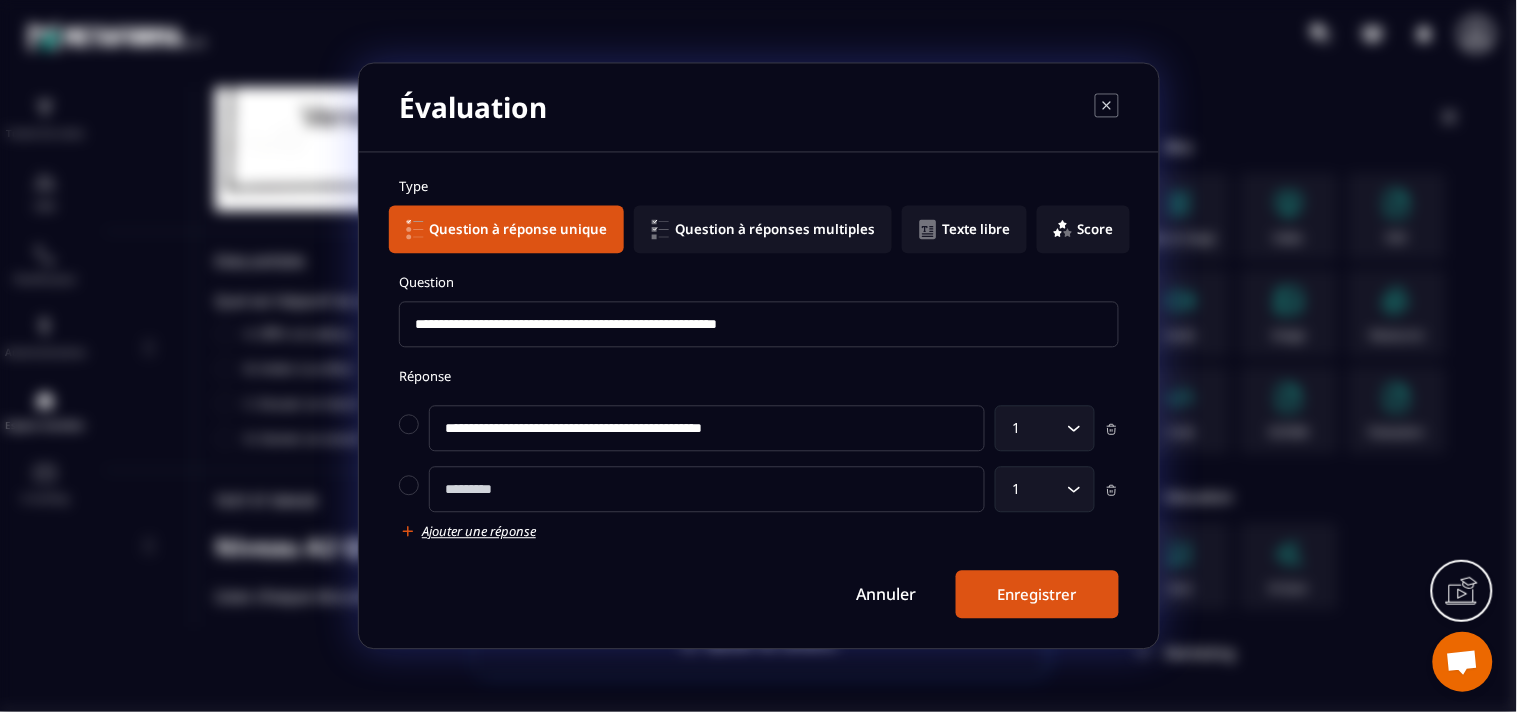 click at bounding box center [707, 490] 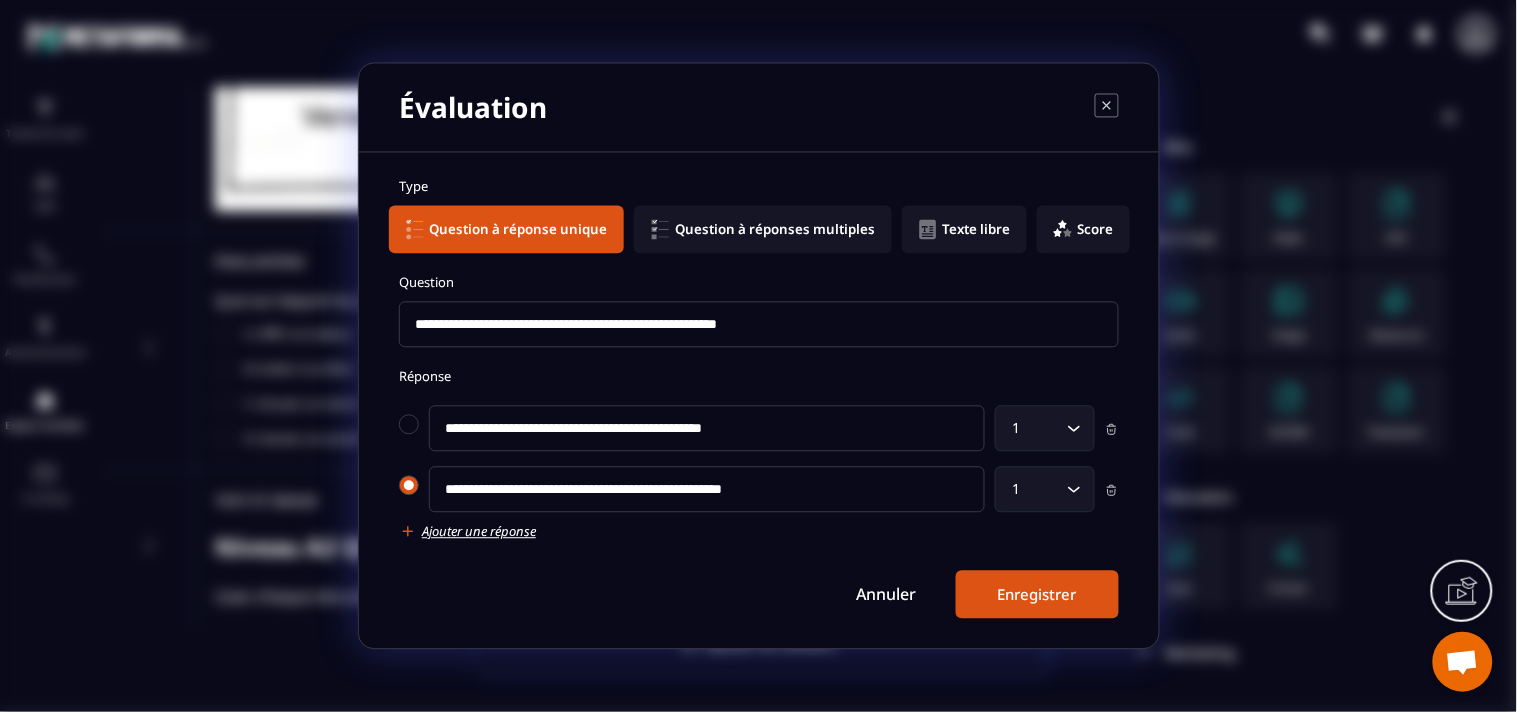 type on "**********" 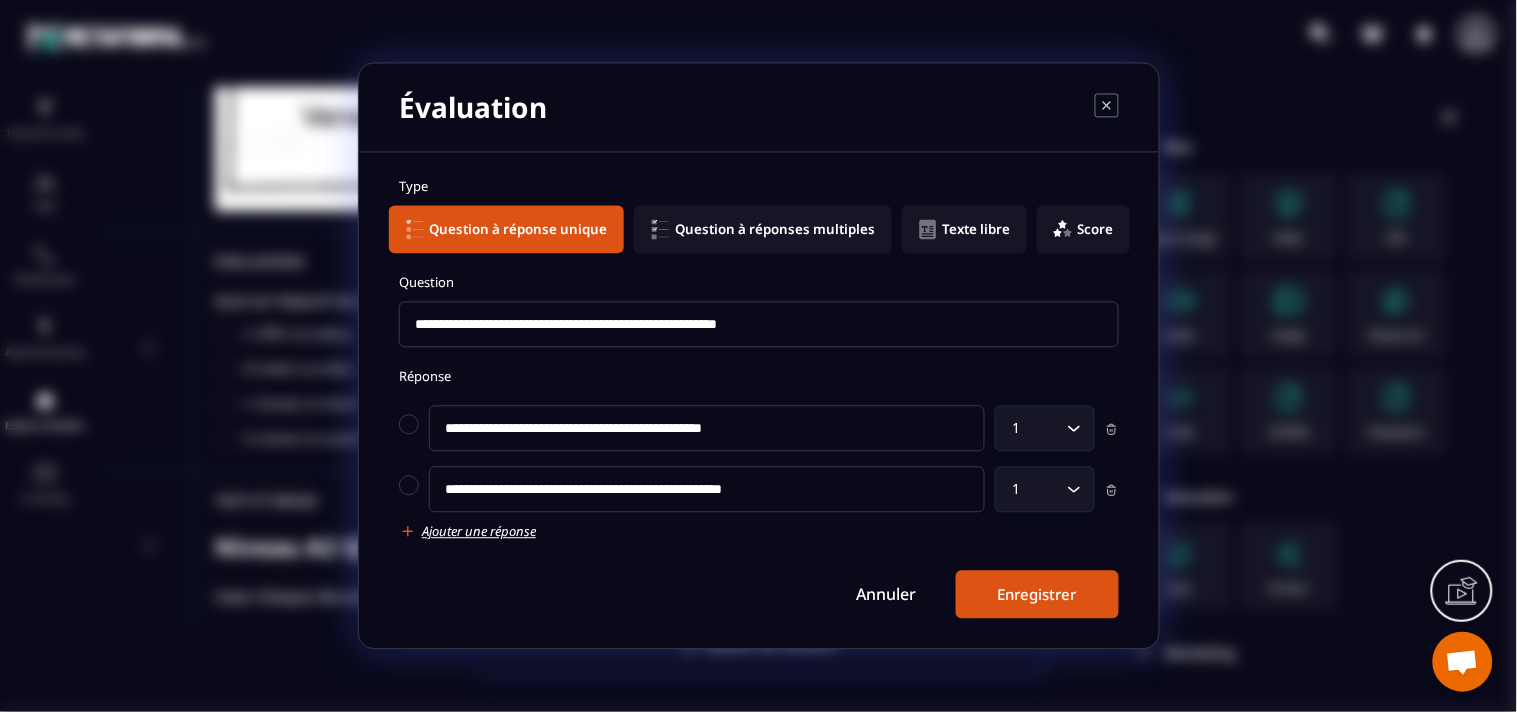 click on "Ajouter une réponse" at bounding box center (479, 532) 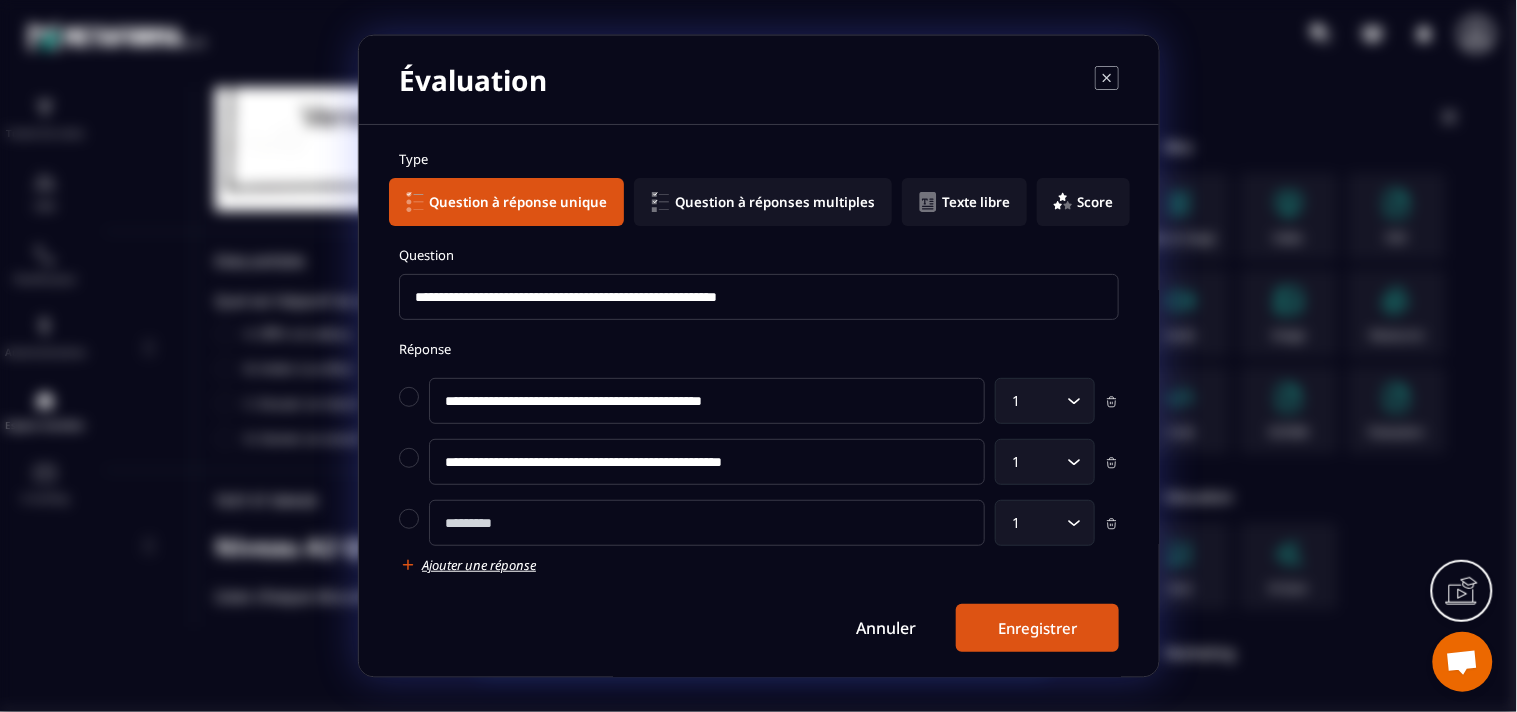 click at bounding box center [707, 523] 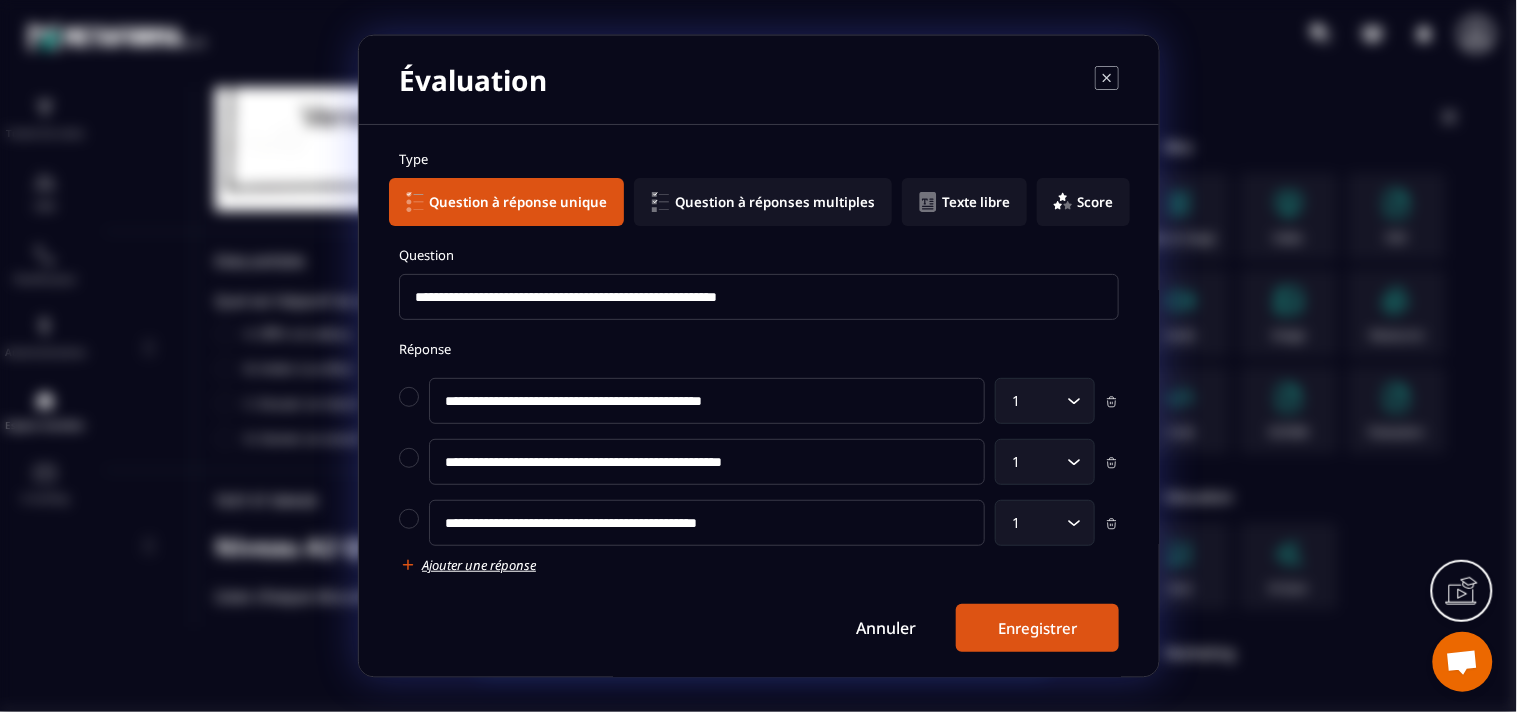 type on "**********" 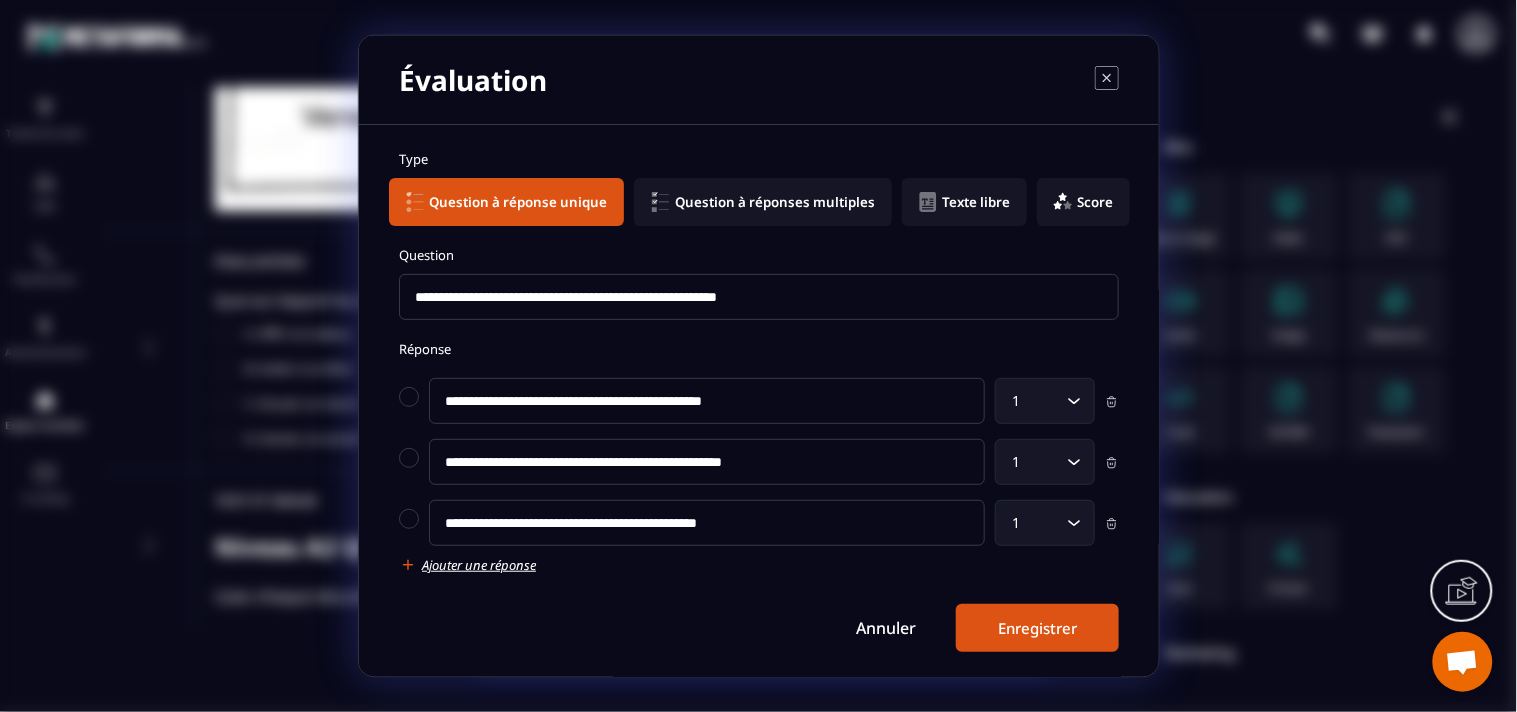 click on "Ajouter une réponse" at bounding box center (479, 565) 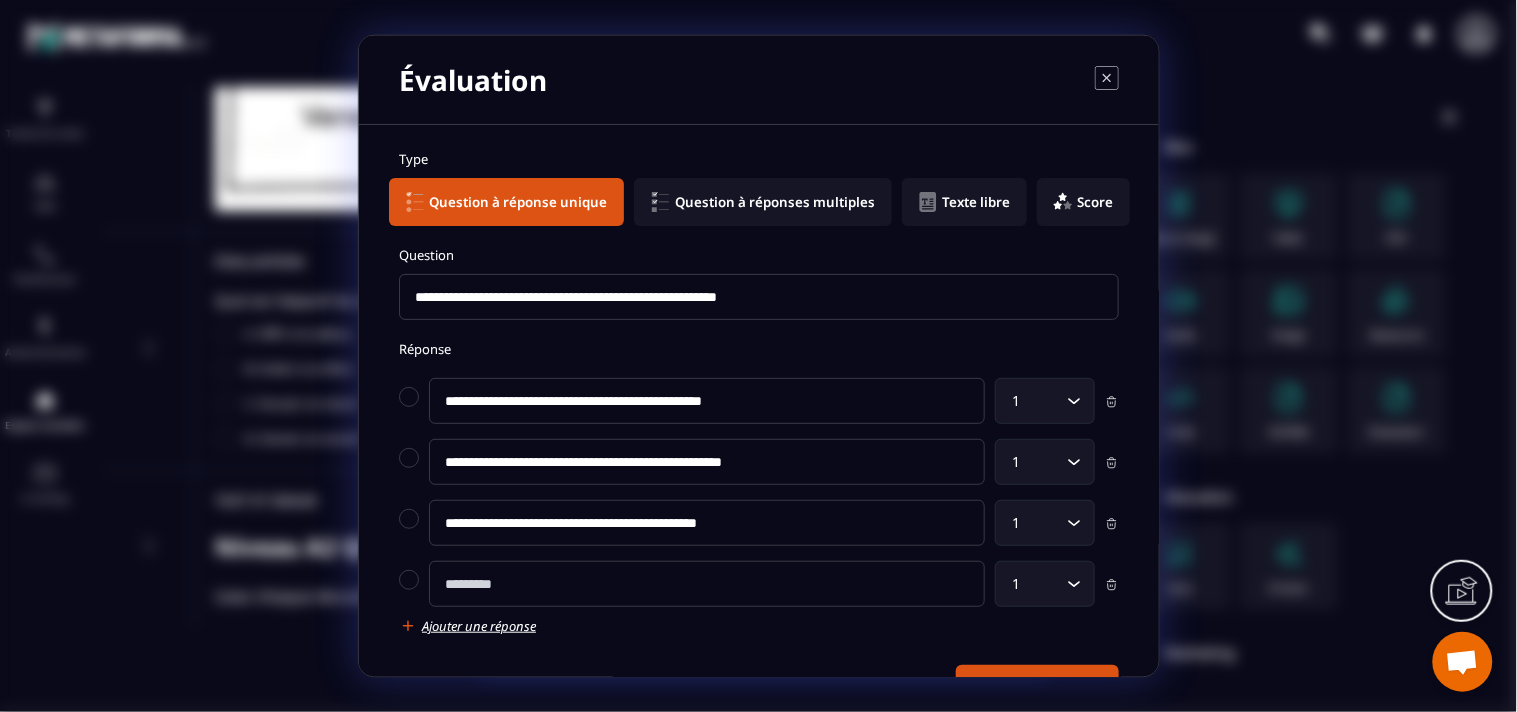 click at bounding box center [707, 584] 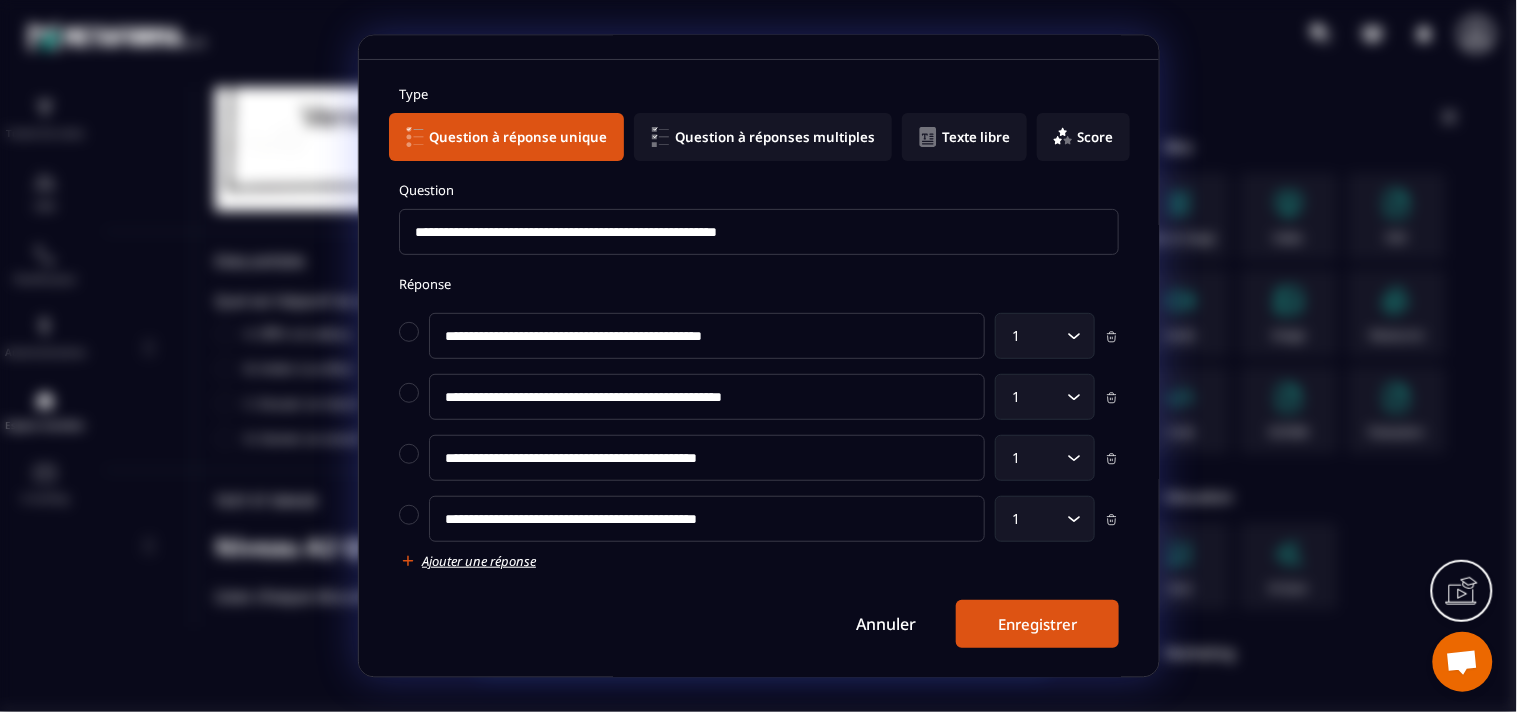 scroll, scrollTop: 66, scrollLeft: 0, axis: vertical 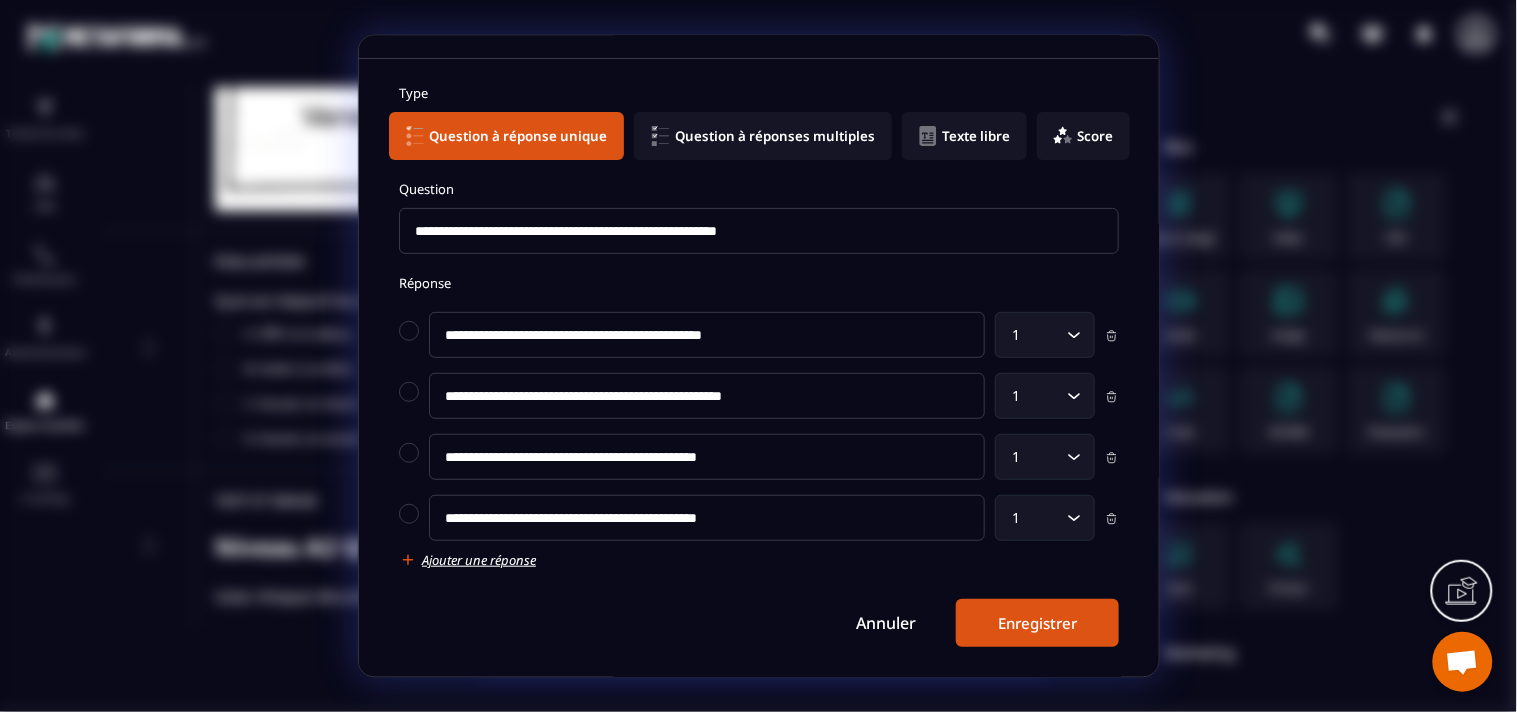 type on "**********" 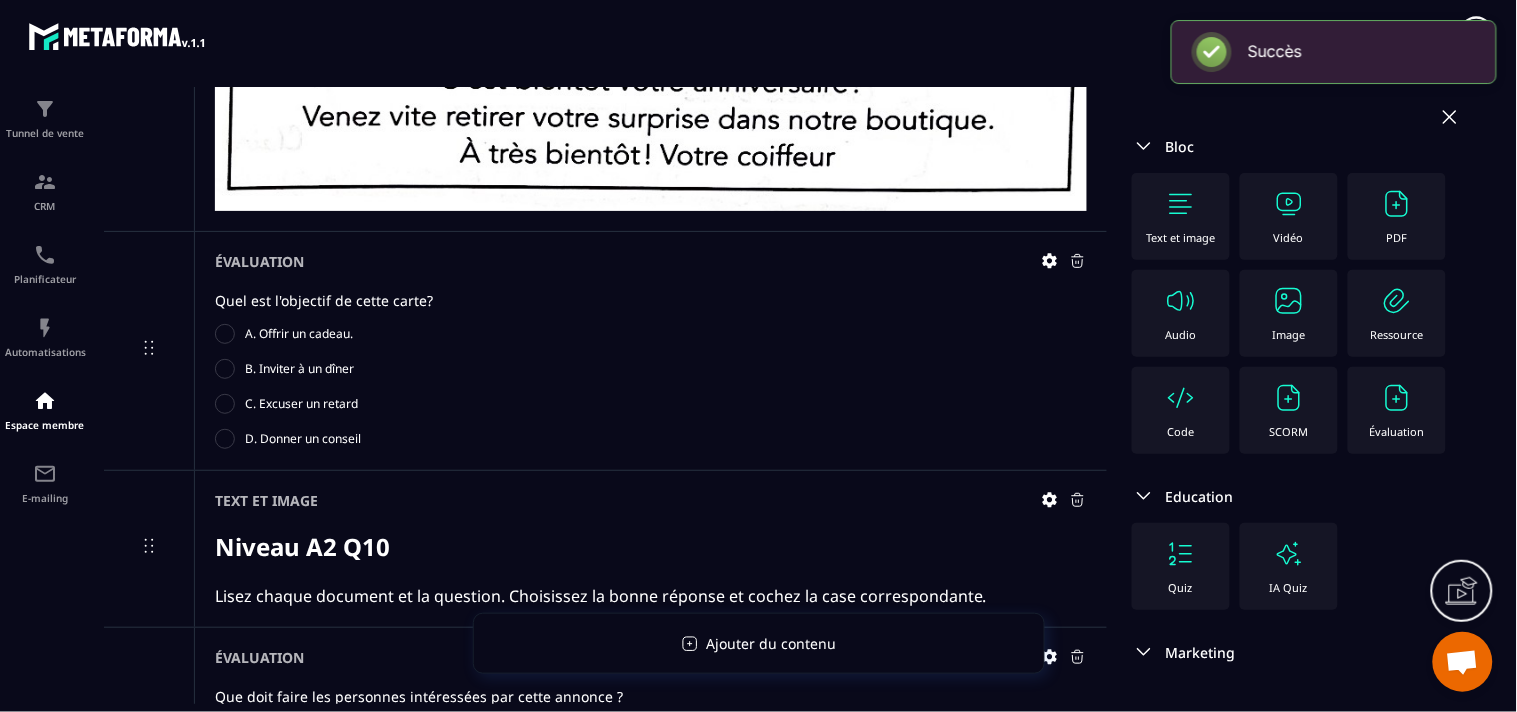 scroll, scrollTop: 66, scrollLeft: 0, axis: vertical 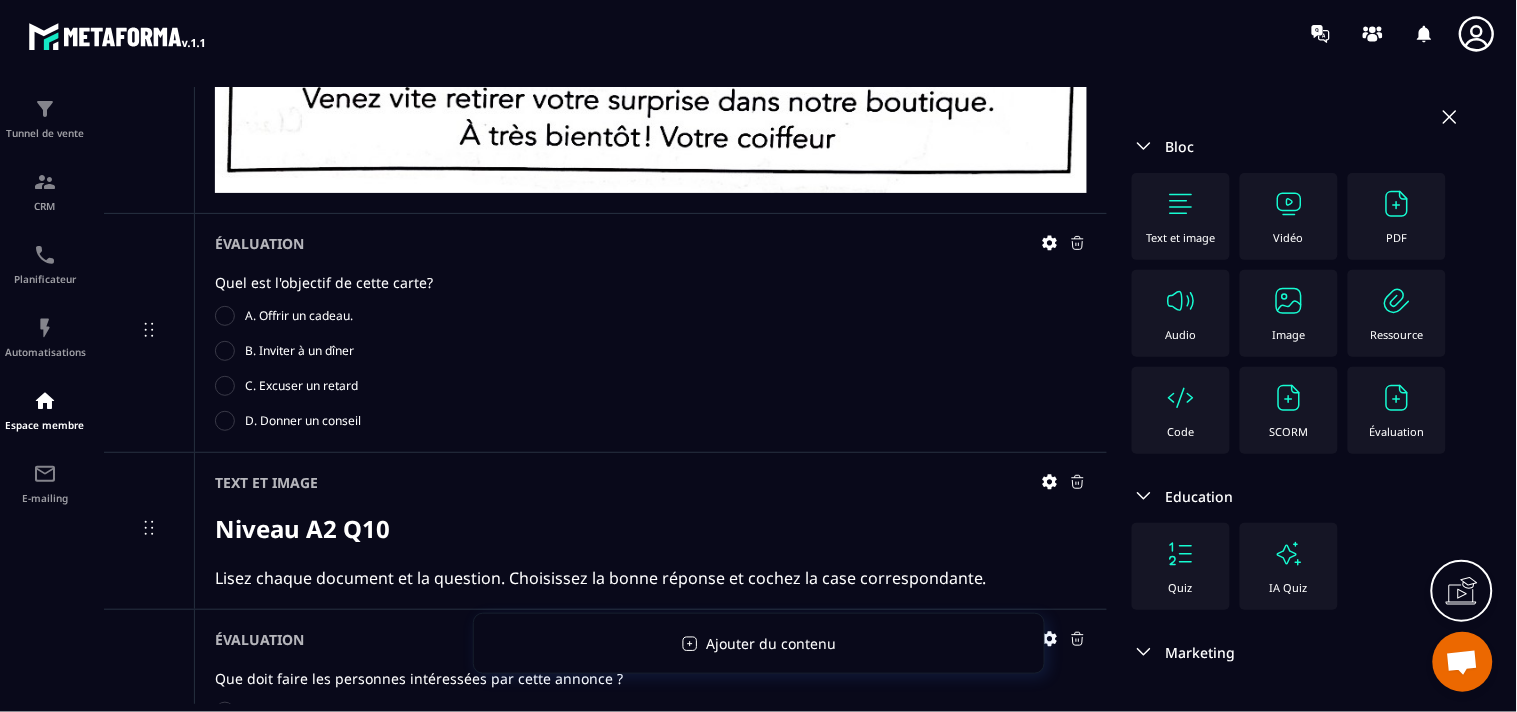 click at bounding box center [1289, 301] 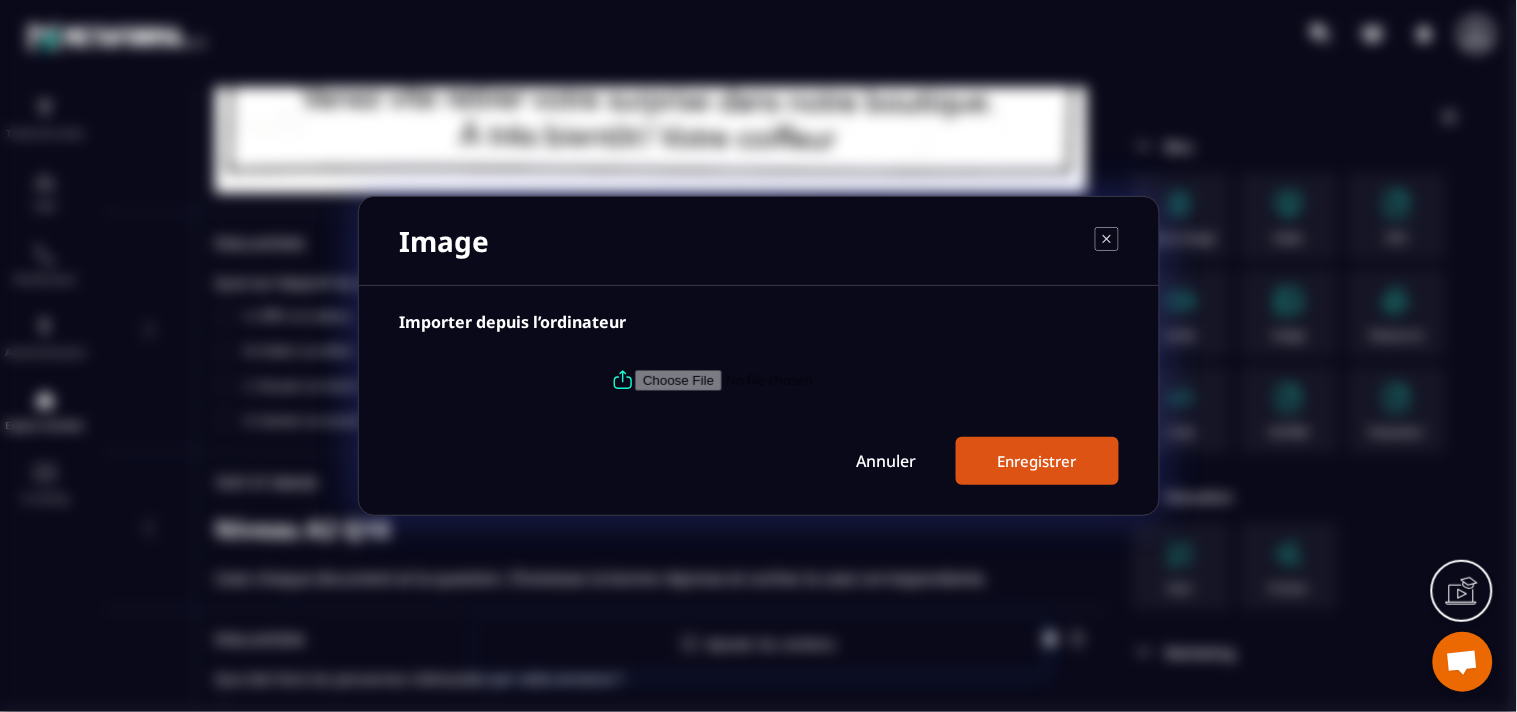 click at bounding box center (771, 380) 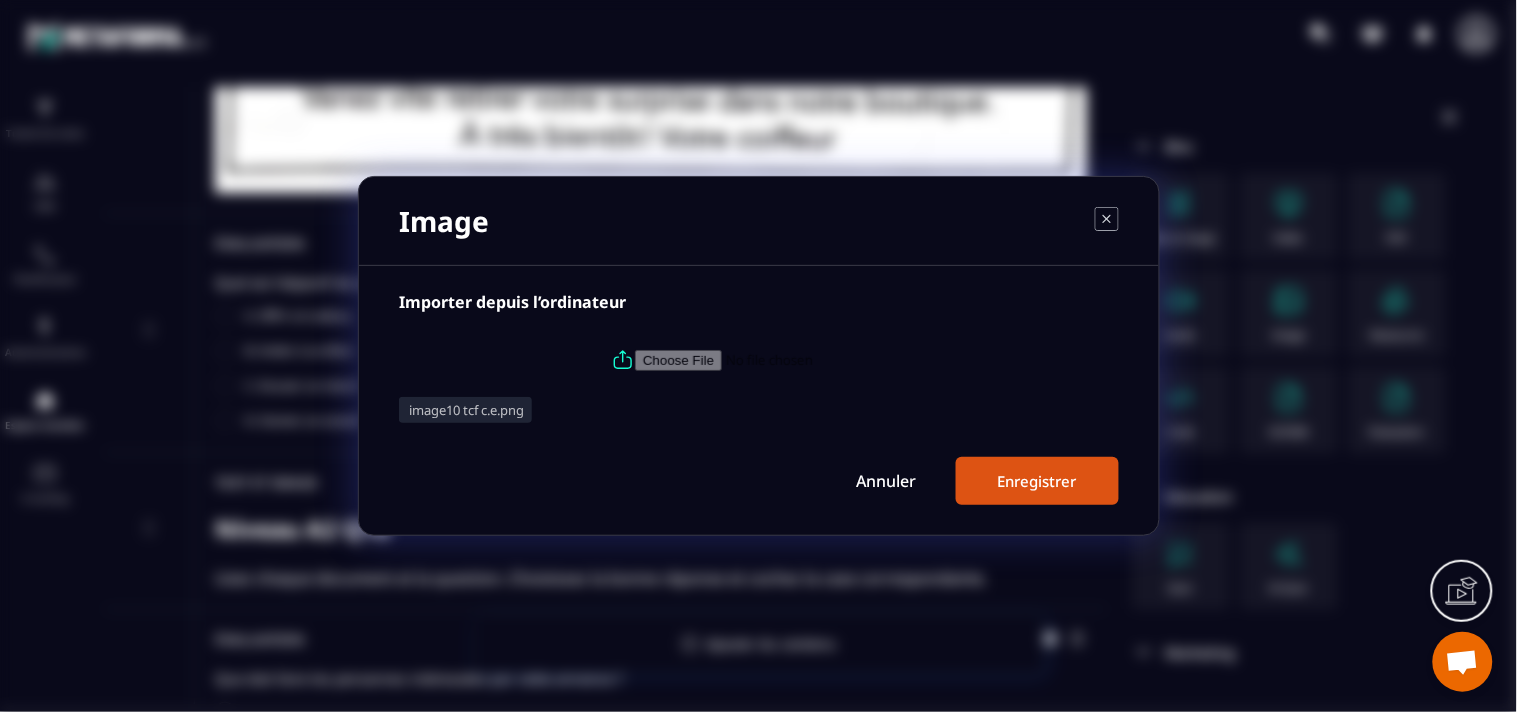 click on "Enregistrer" at bounding box center (1037, 481) 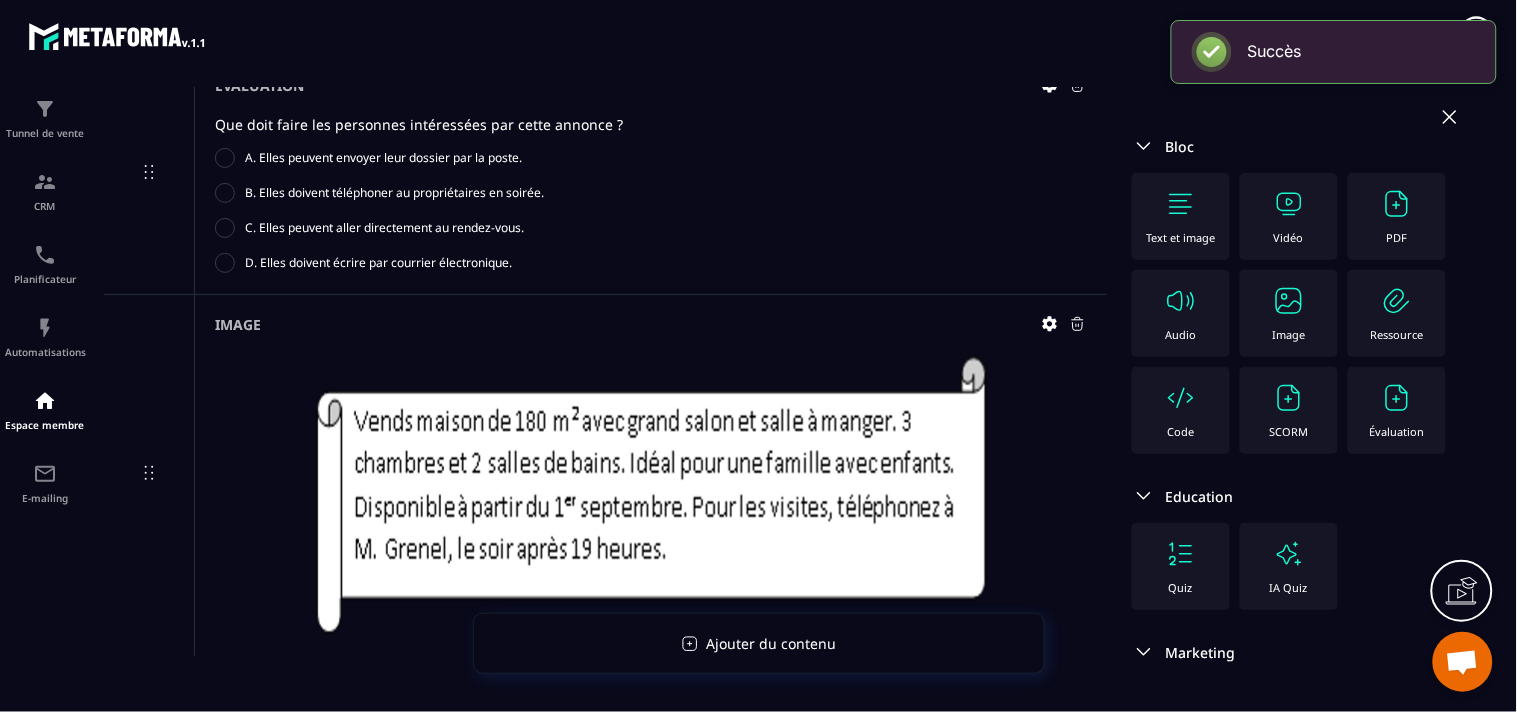 scroll, scrollTop: 7676, scrollLeft: 0, axis: vertical 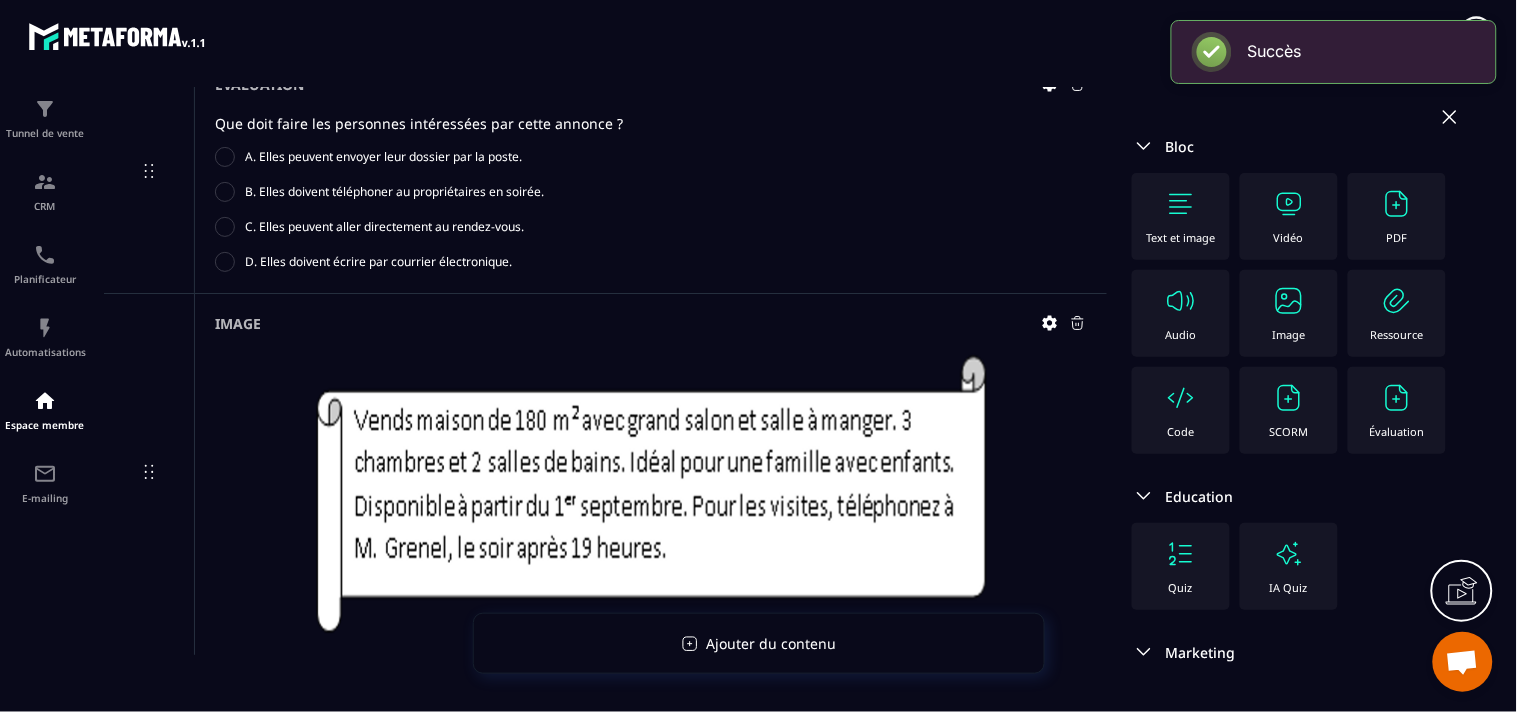 type 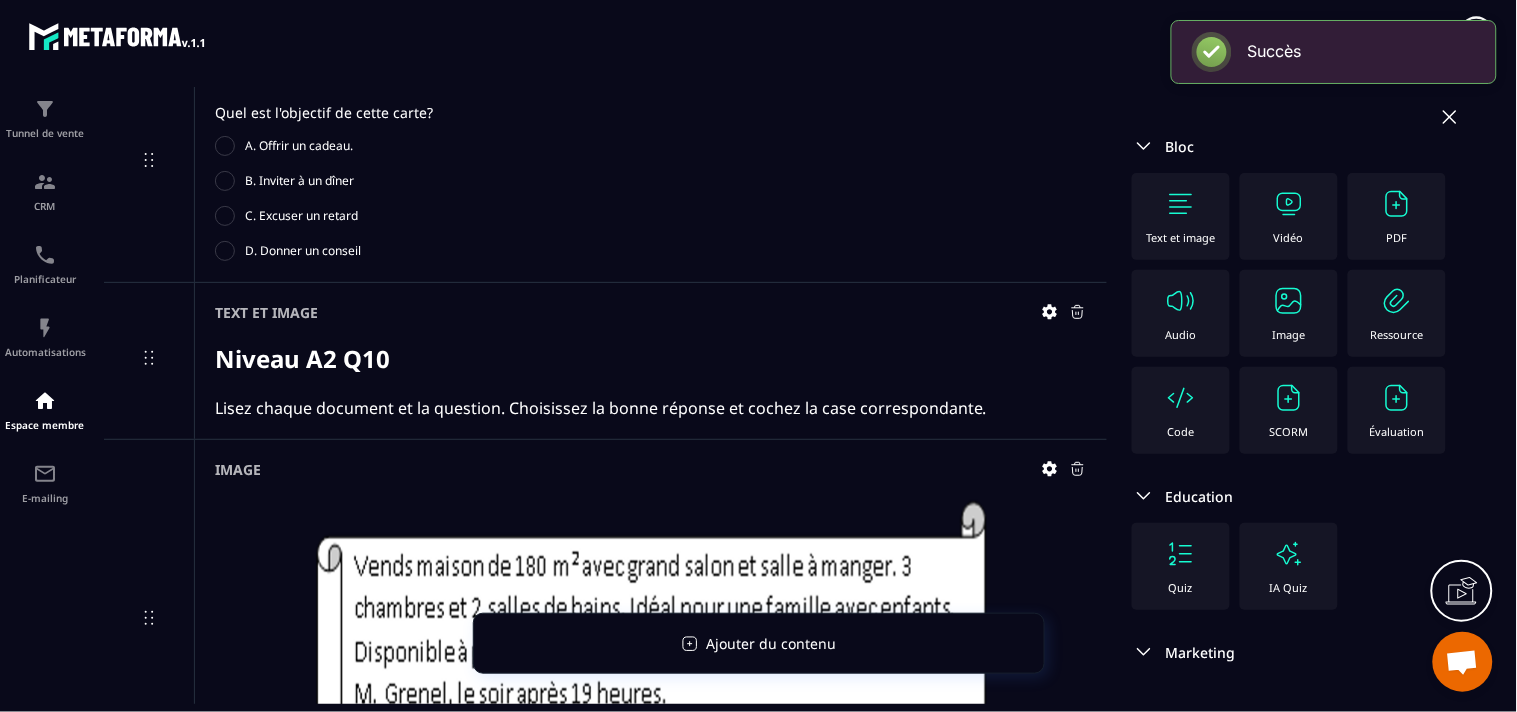 scroll, scrollTop: 7343, scrollLeft: 0, axis: vertical 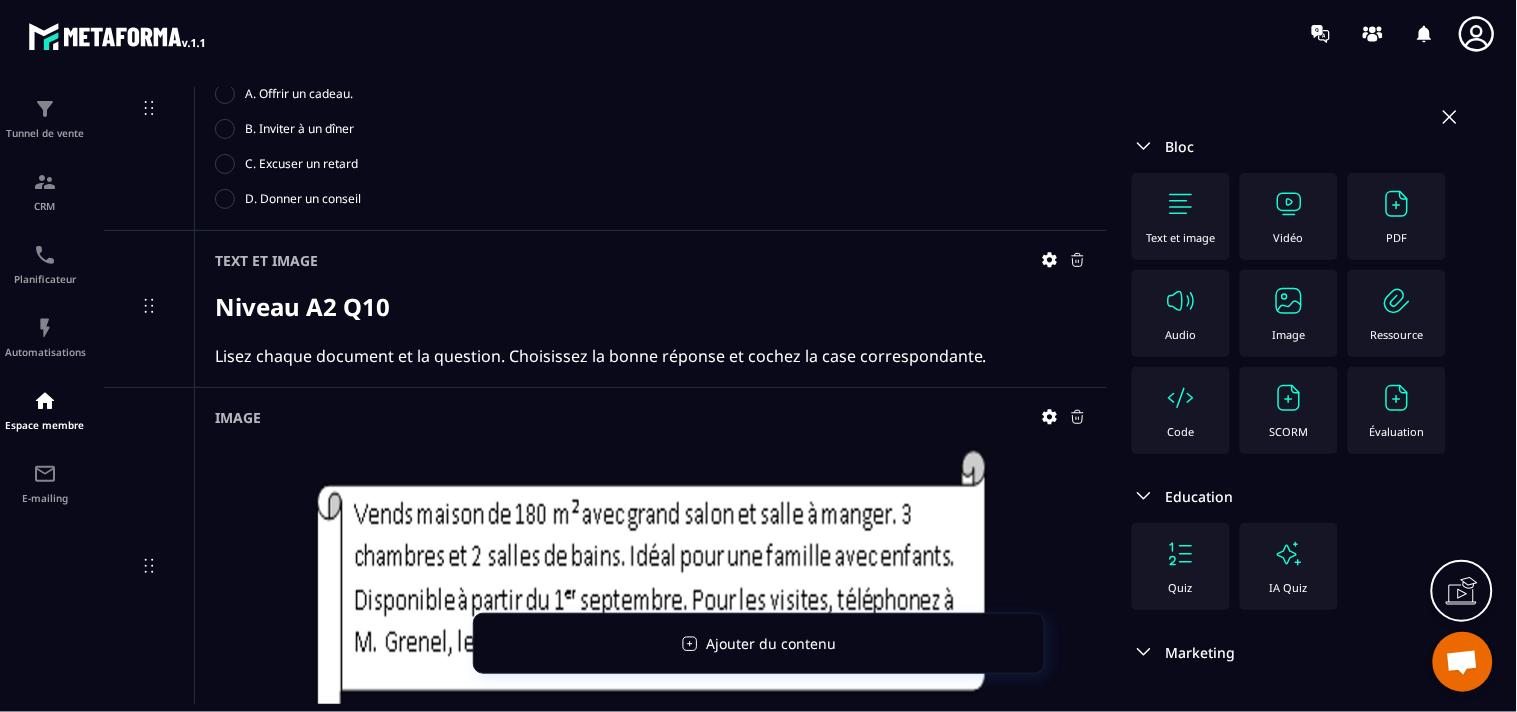 click on "Text et image" at bounding box center (1181, 216) 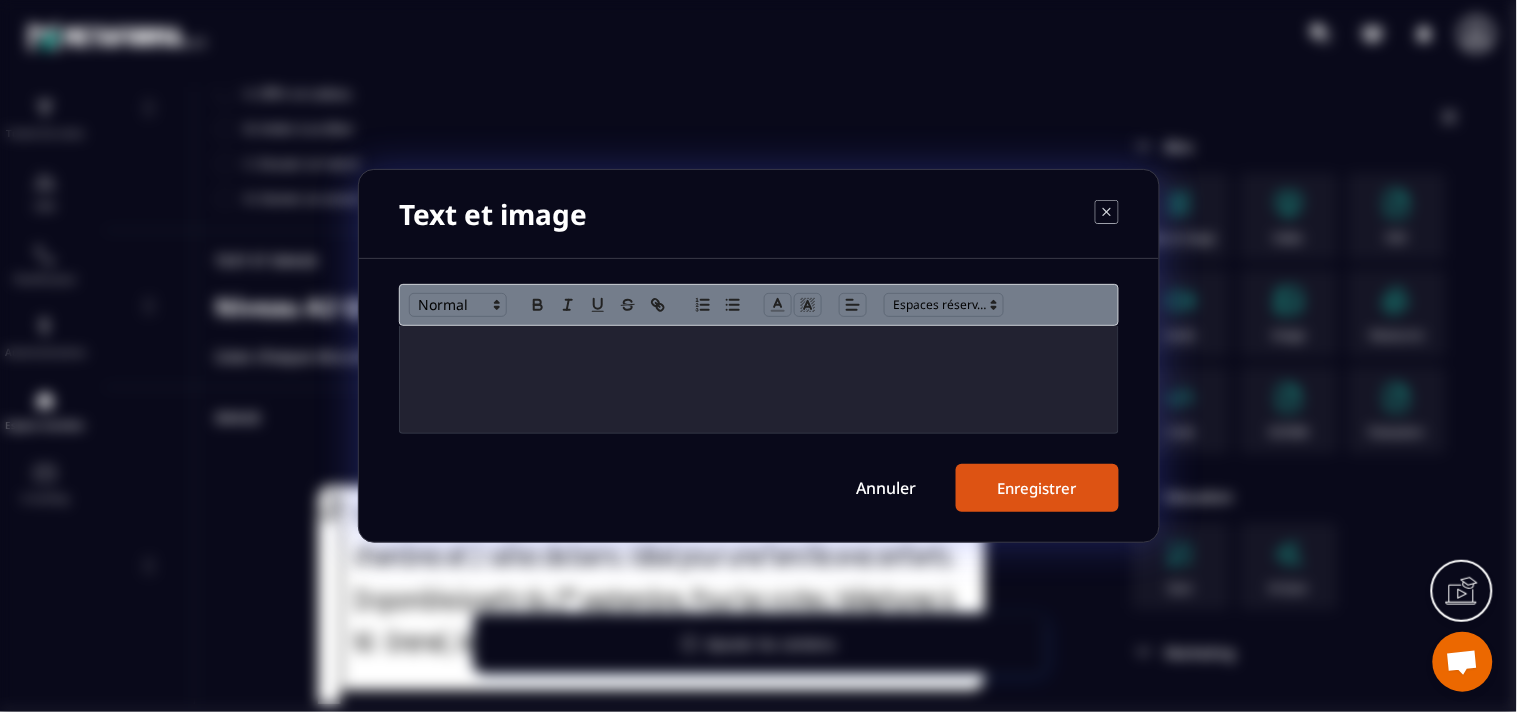 click at bounding box center (759, 379) 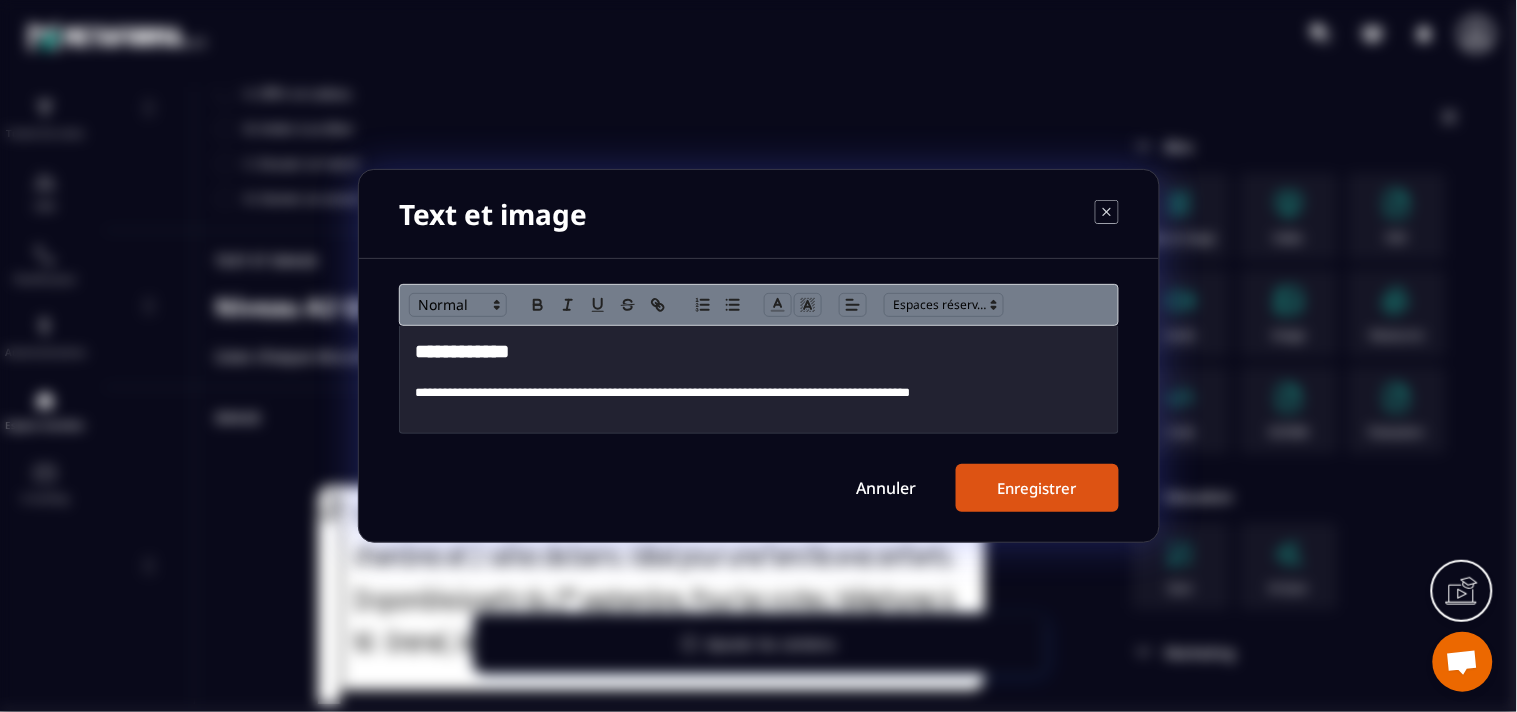 scroll, scrollTop: 0, scrollLeft: 0, axis: both 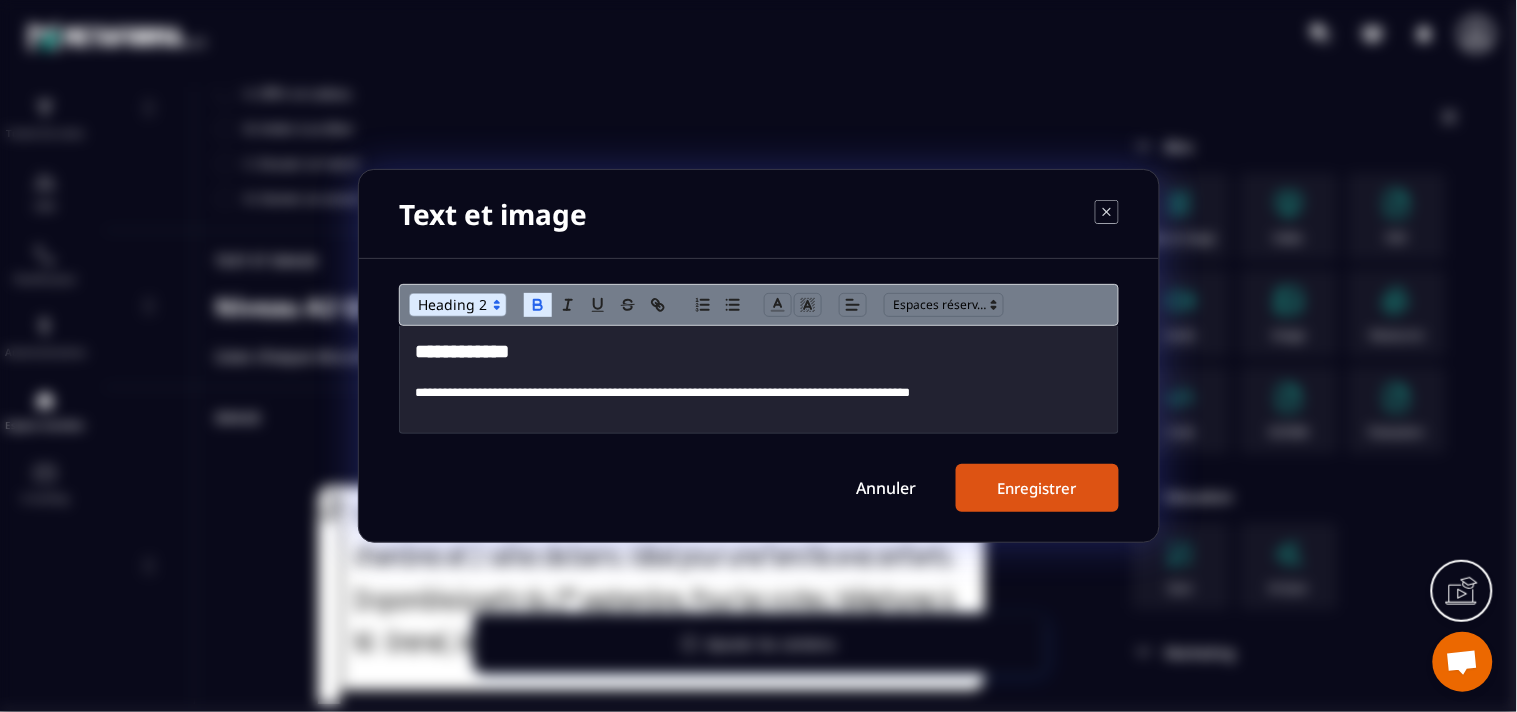 type 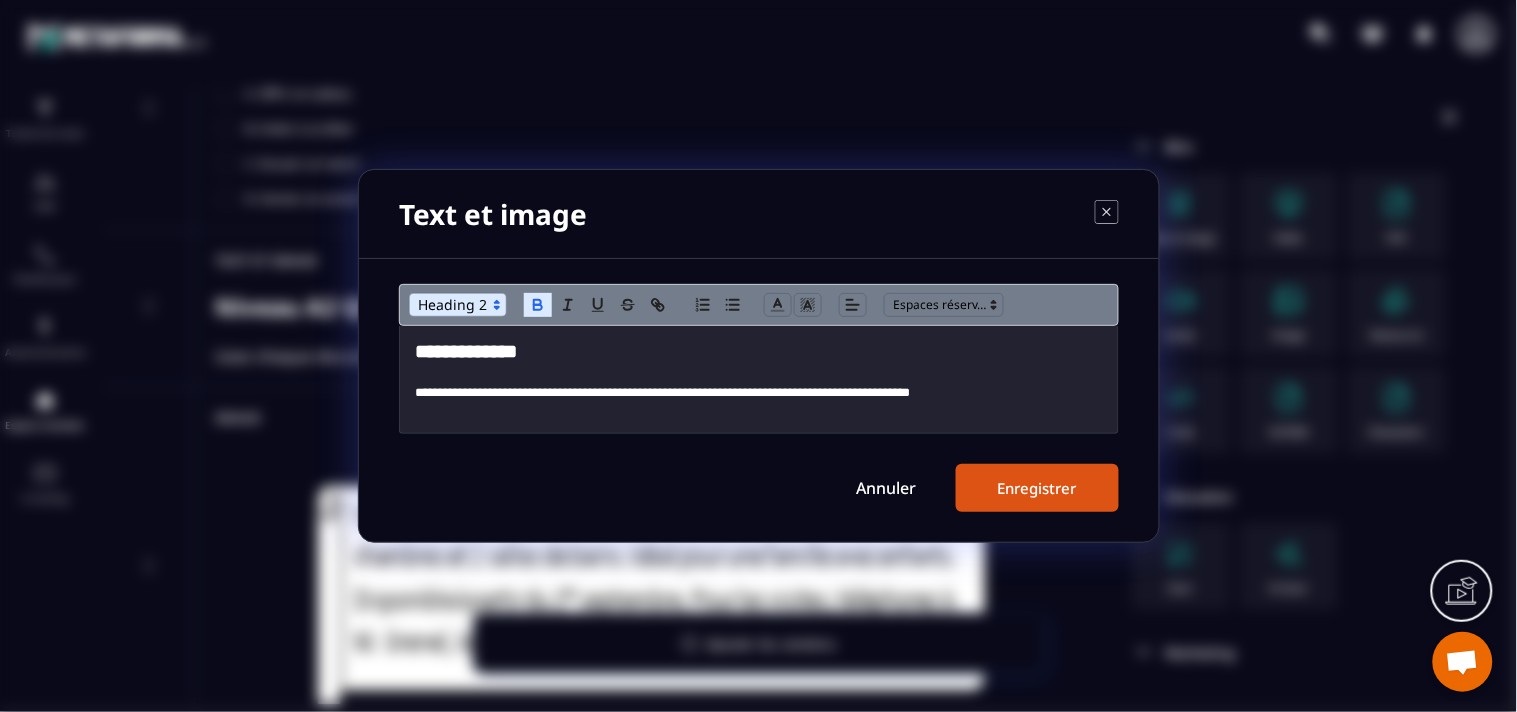 click on "Enregistrer" at bounding box center (1037, 488) 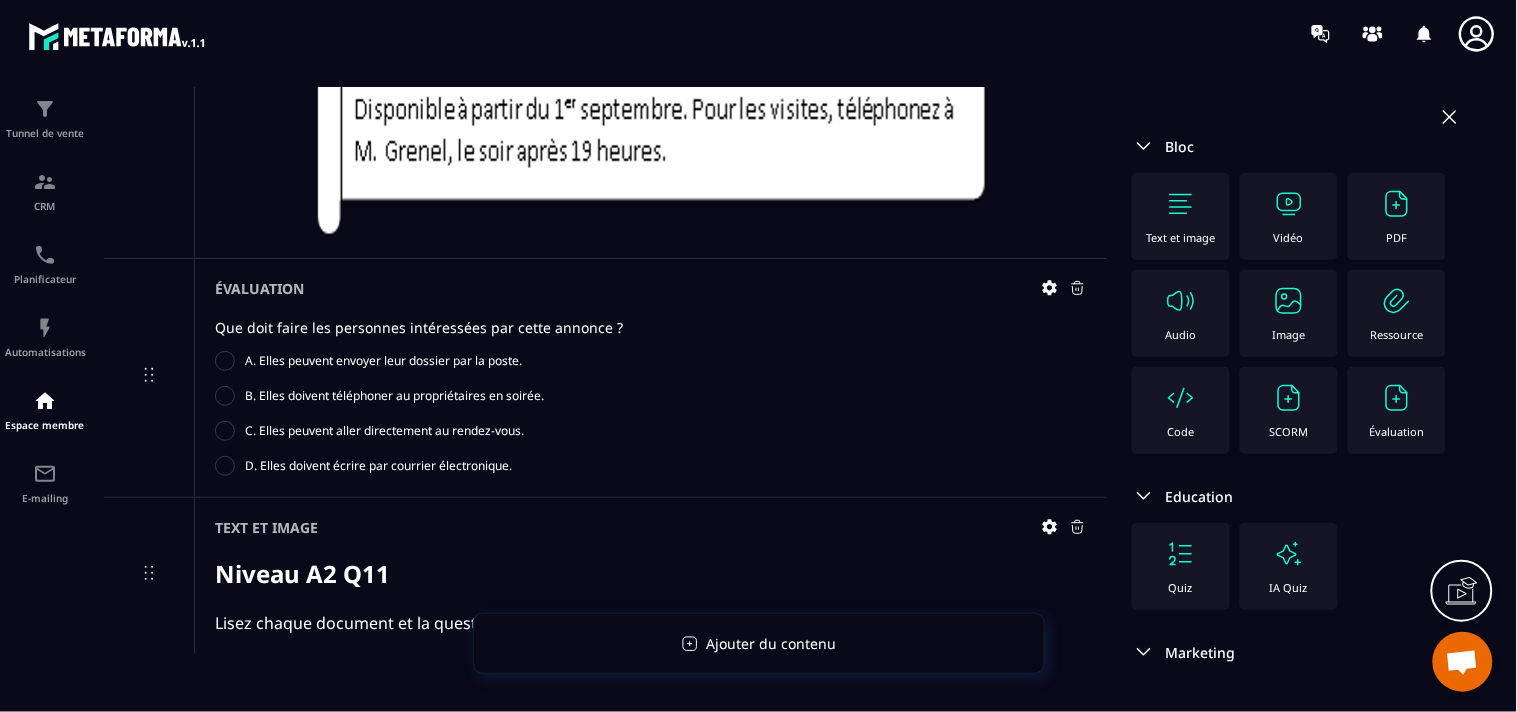 scroll, scrollTop: 7858, scrollLeft: 0, axis: vertical 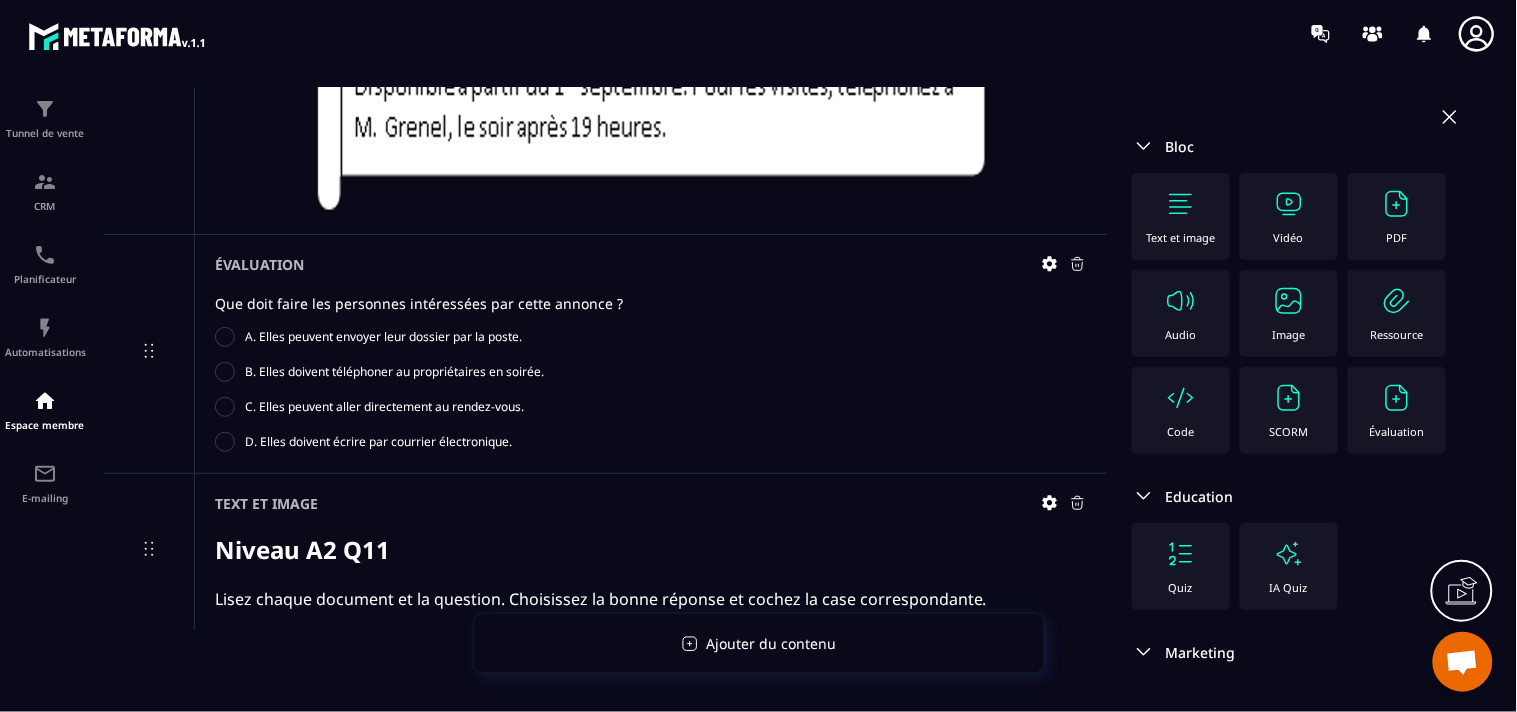 click at bounding box center [1289, 301] 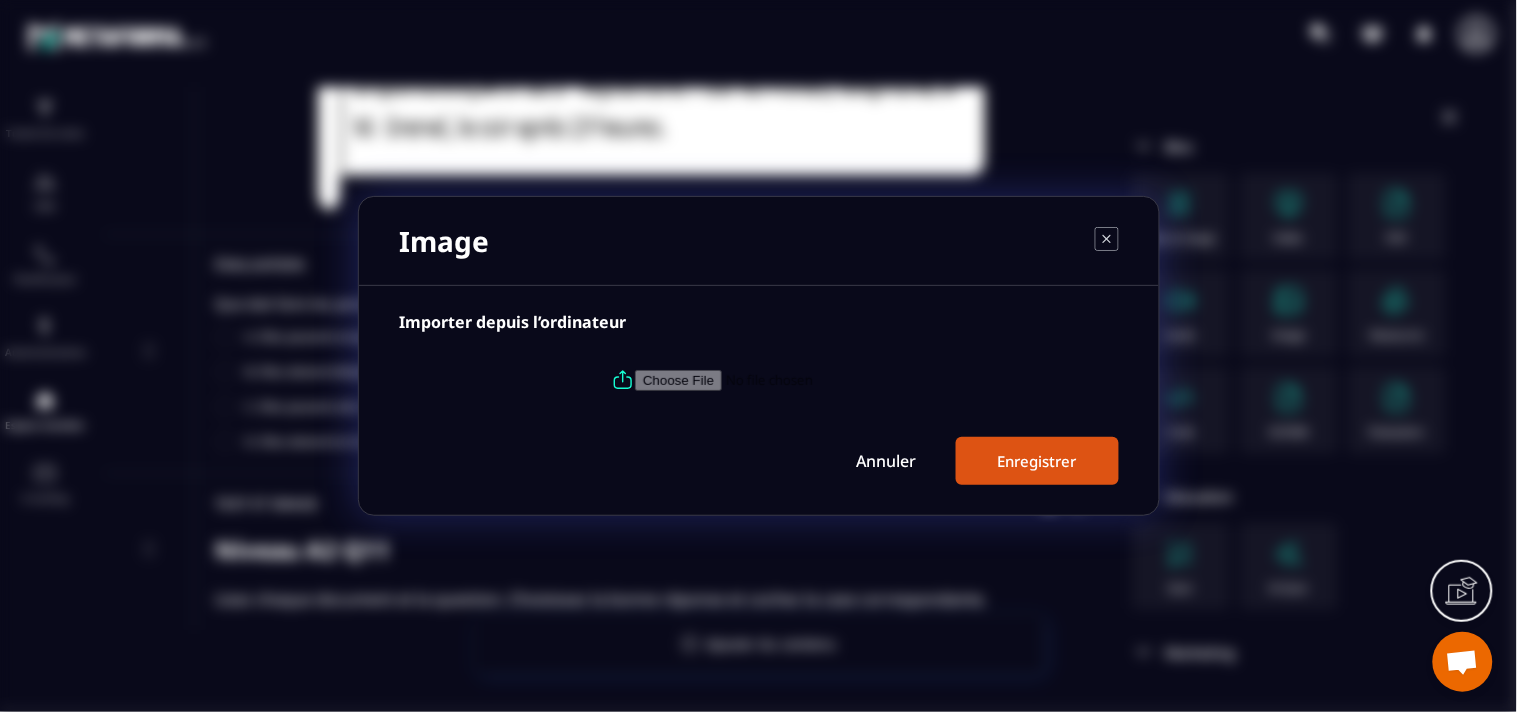 click 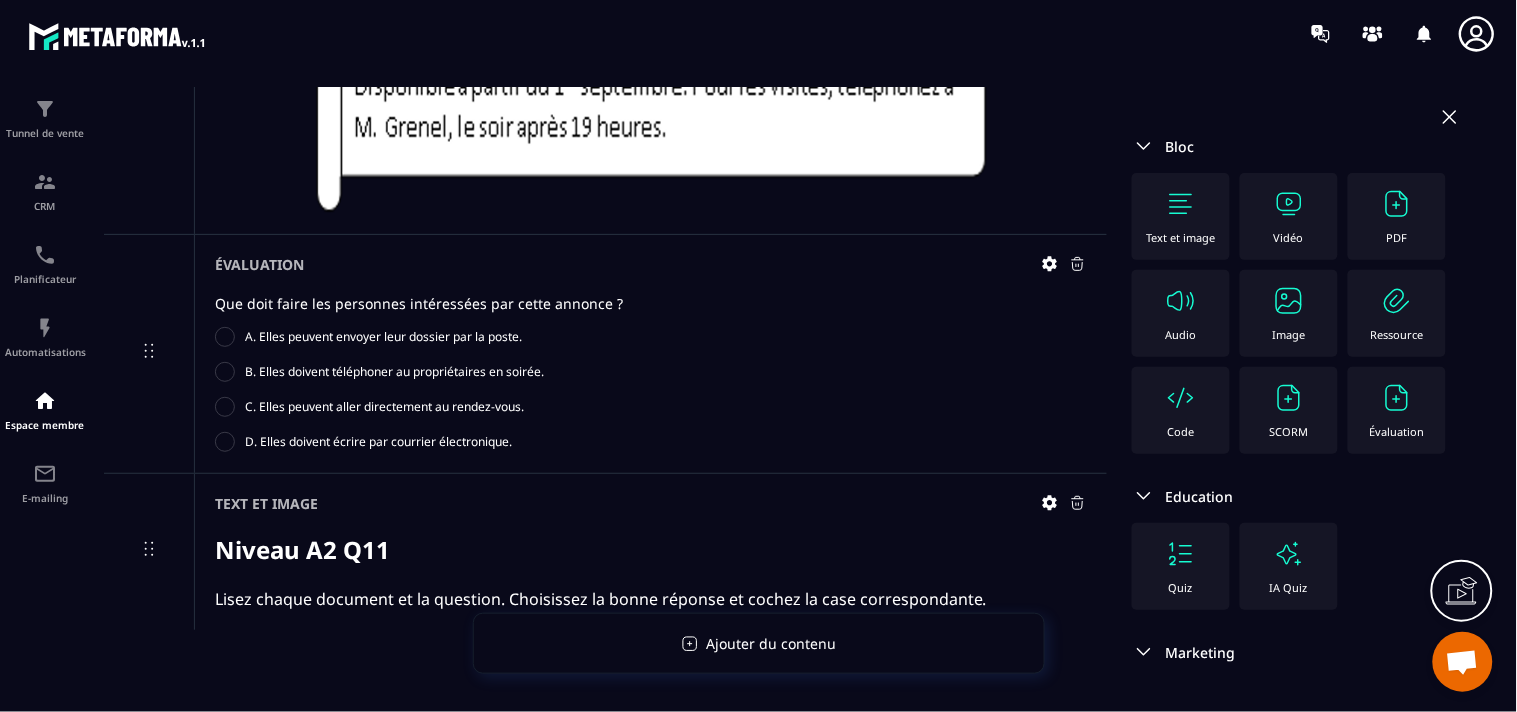 click at bounding box center [1289, 301] 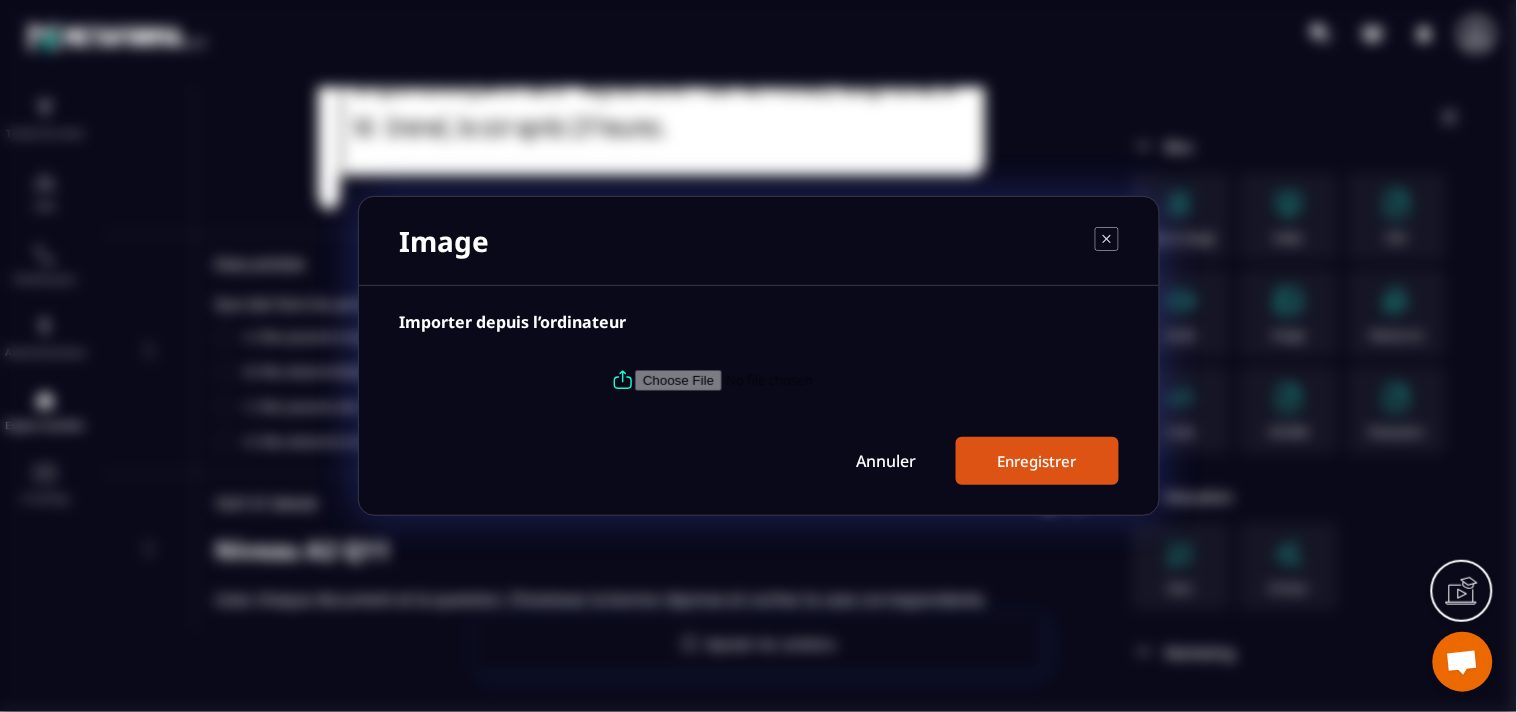 click at bounding box center (771, 380) 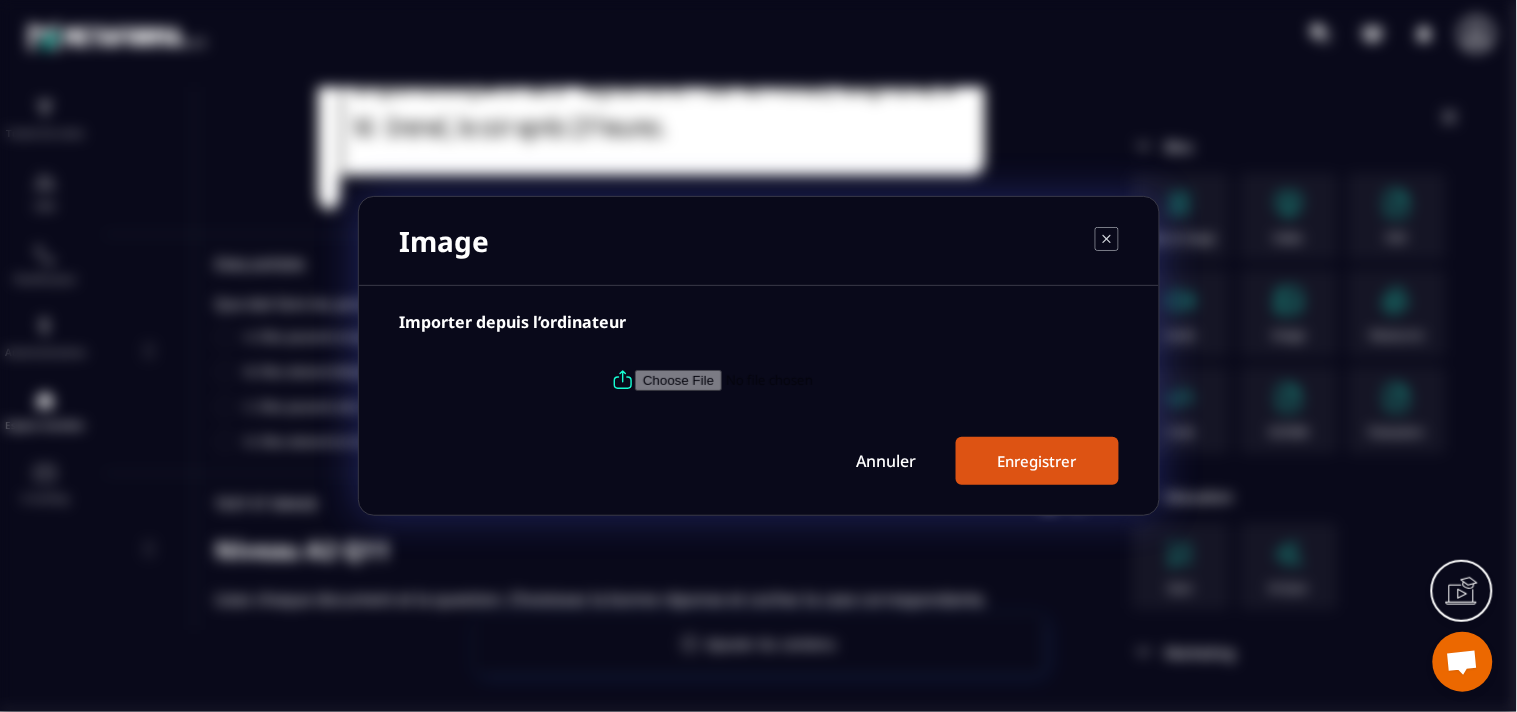 click at bounding box center (771, 380) 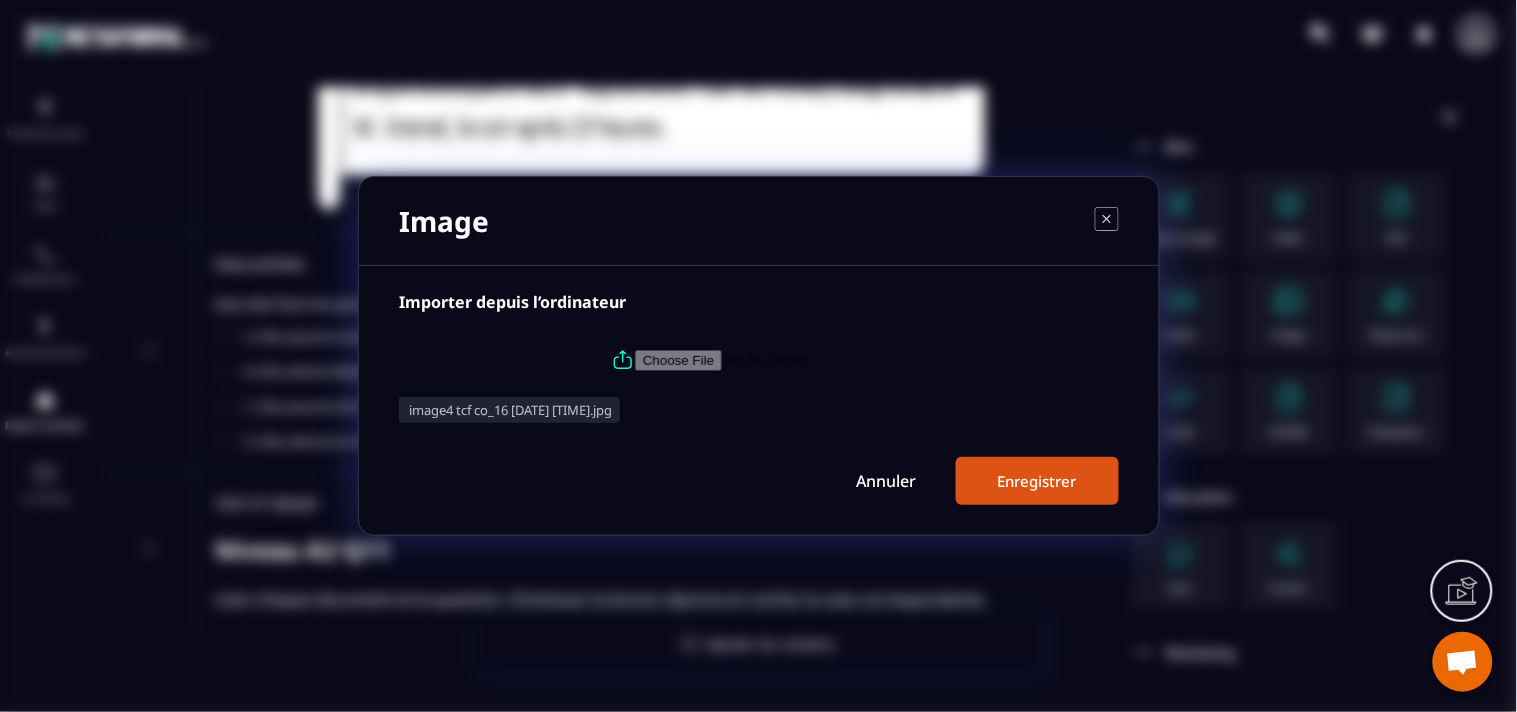 click on "Enregistrer" at bounding box center [1037, 481] 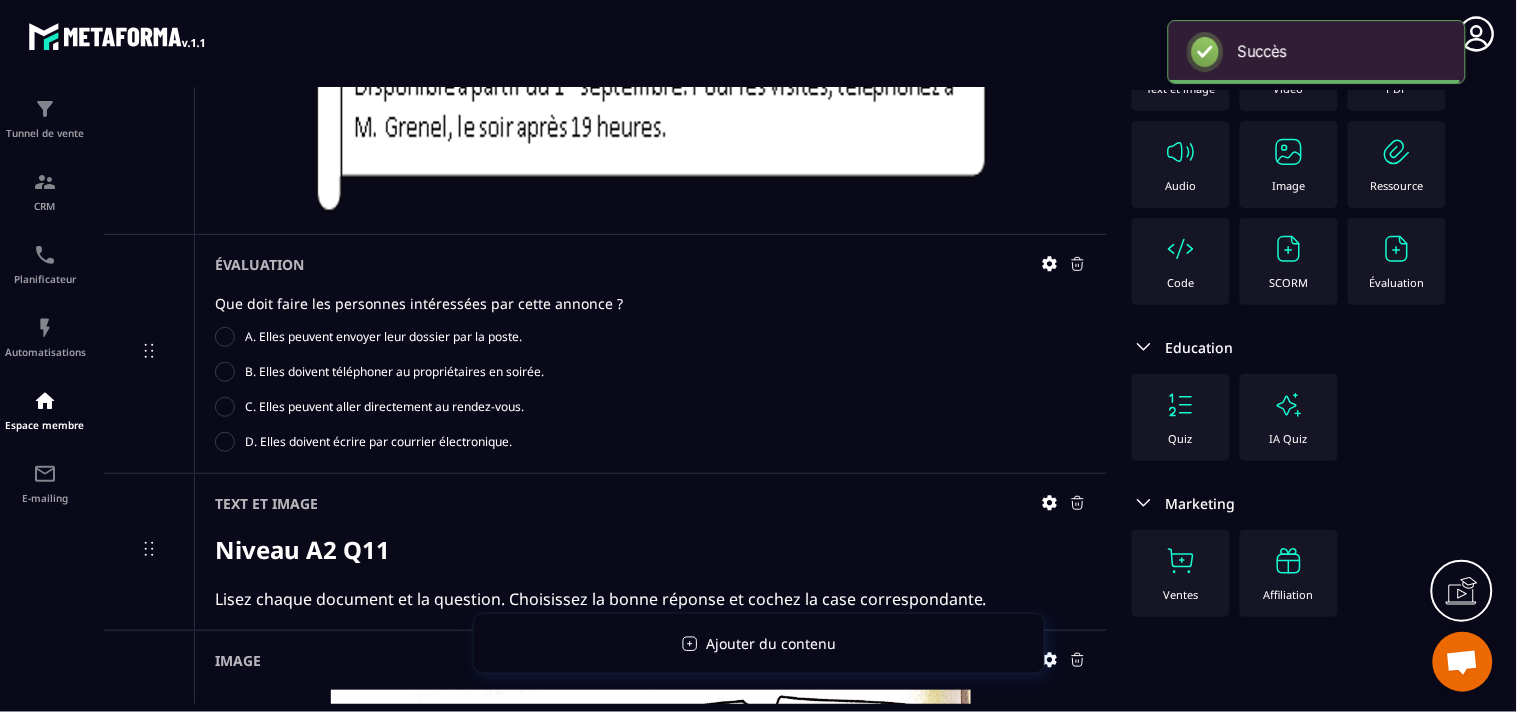 scroll, scrollTop: 111, scrollLeft: 0, axis: vertical 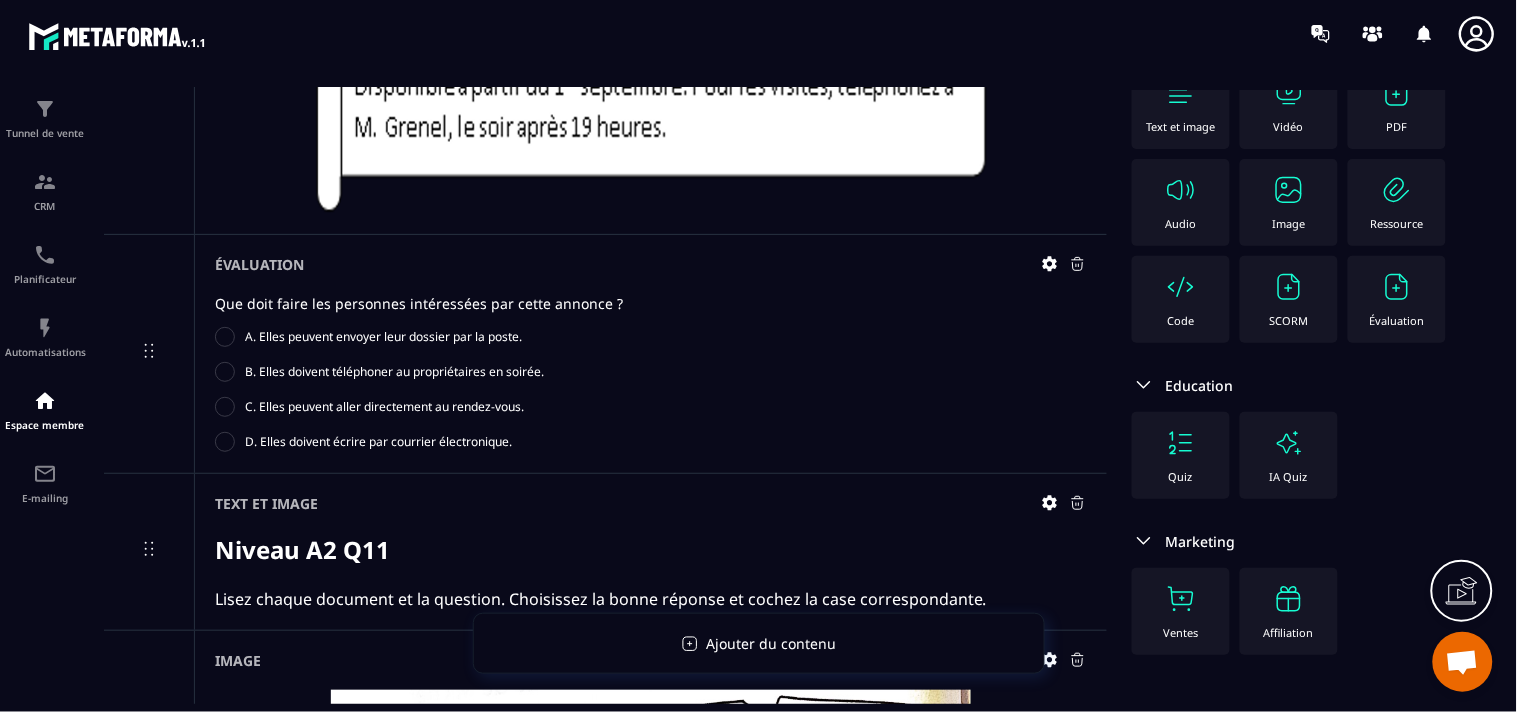 click on "Évaluation" at bounding box center (1397, 299) 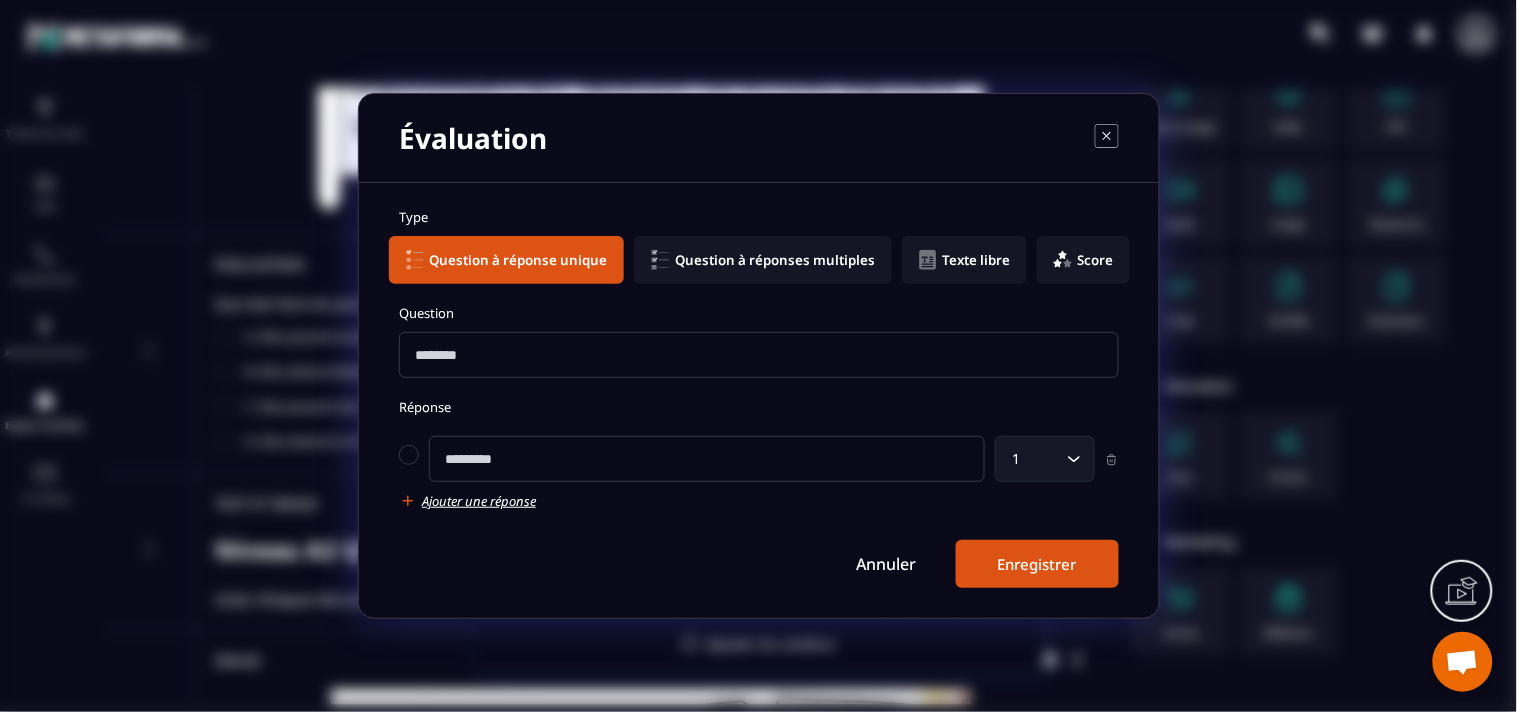 click at bounding box center [759, 355] 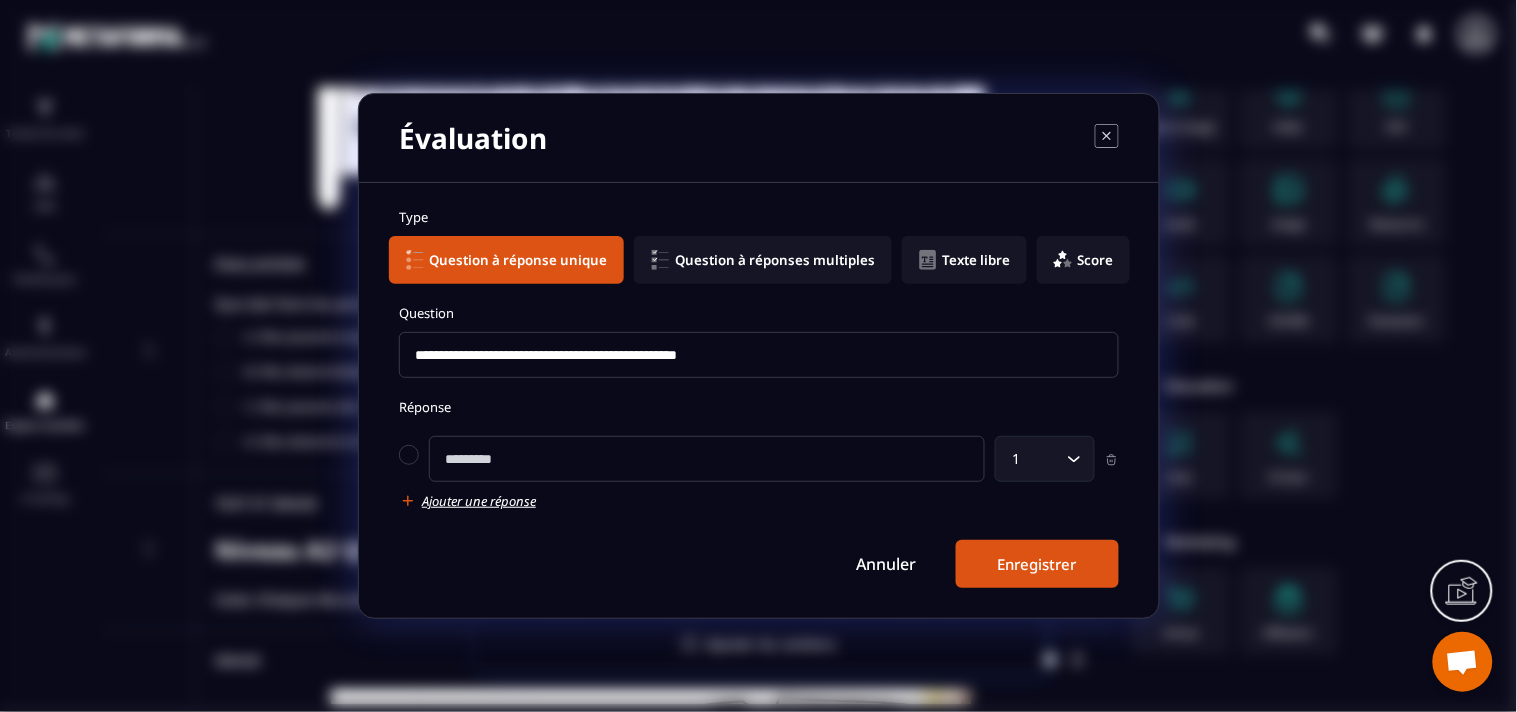 type on "**********" 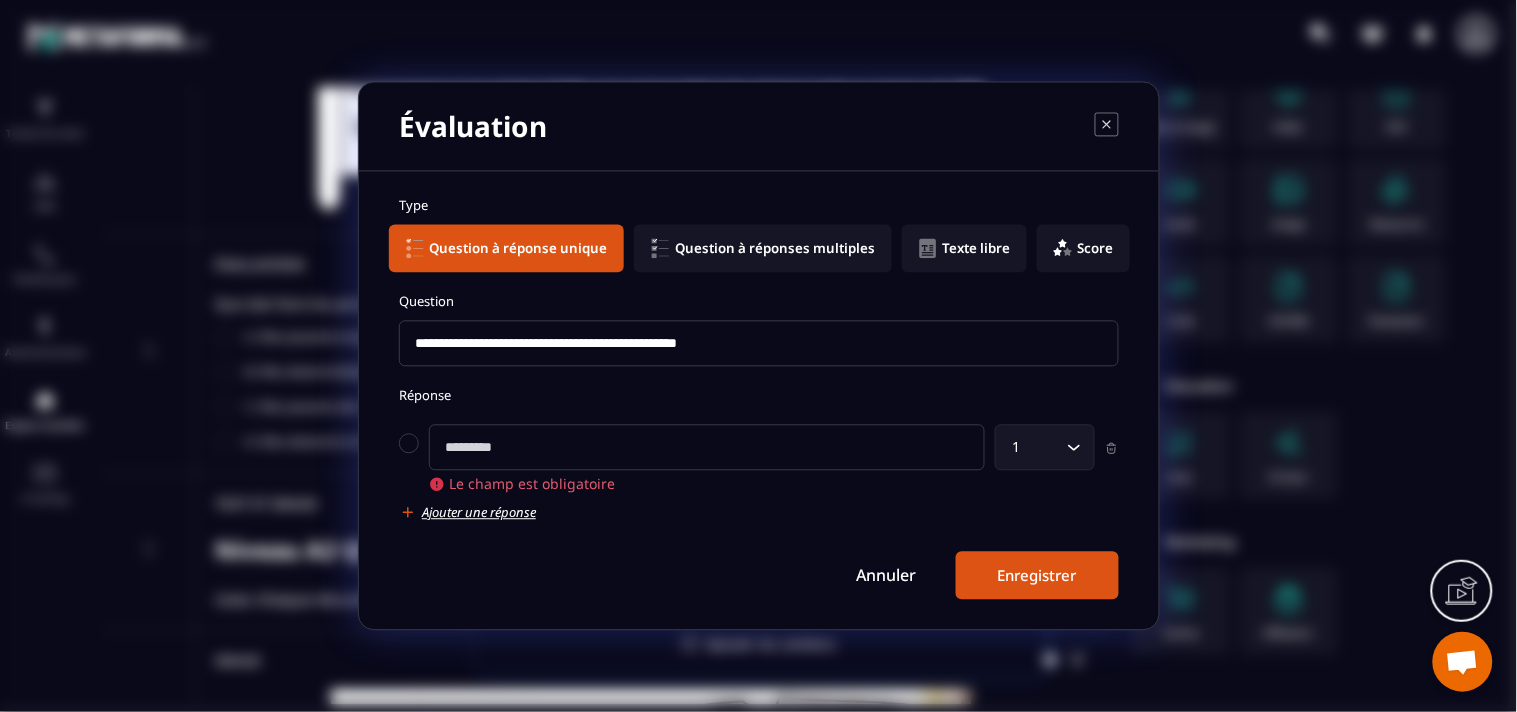 click on "Réponse Le champ est obligatoire 1 Loading... Ajouter une réponse" at bounding box center [759, 454] 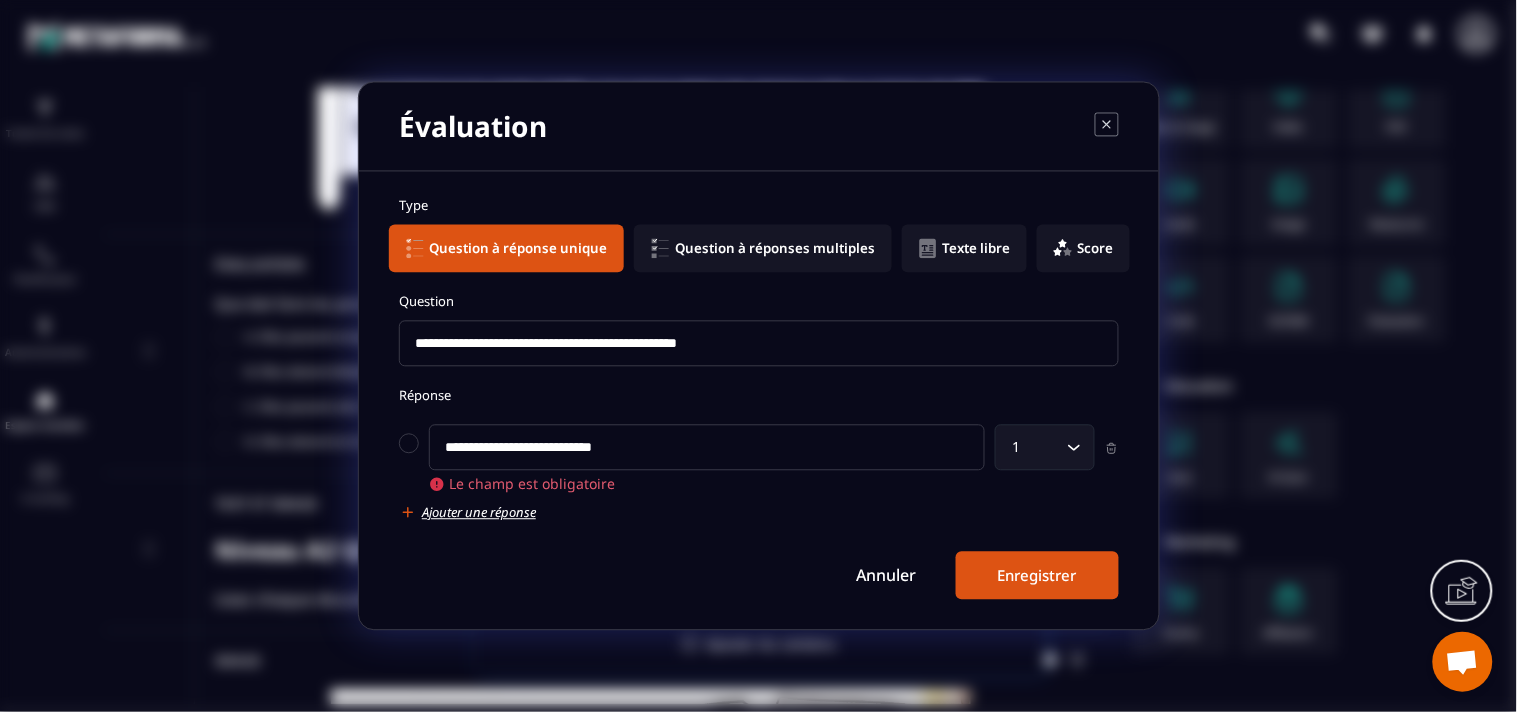 type on "**********" 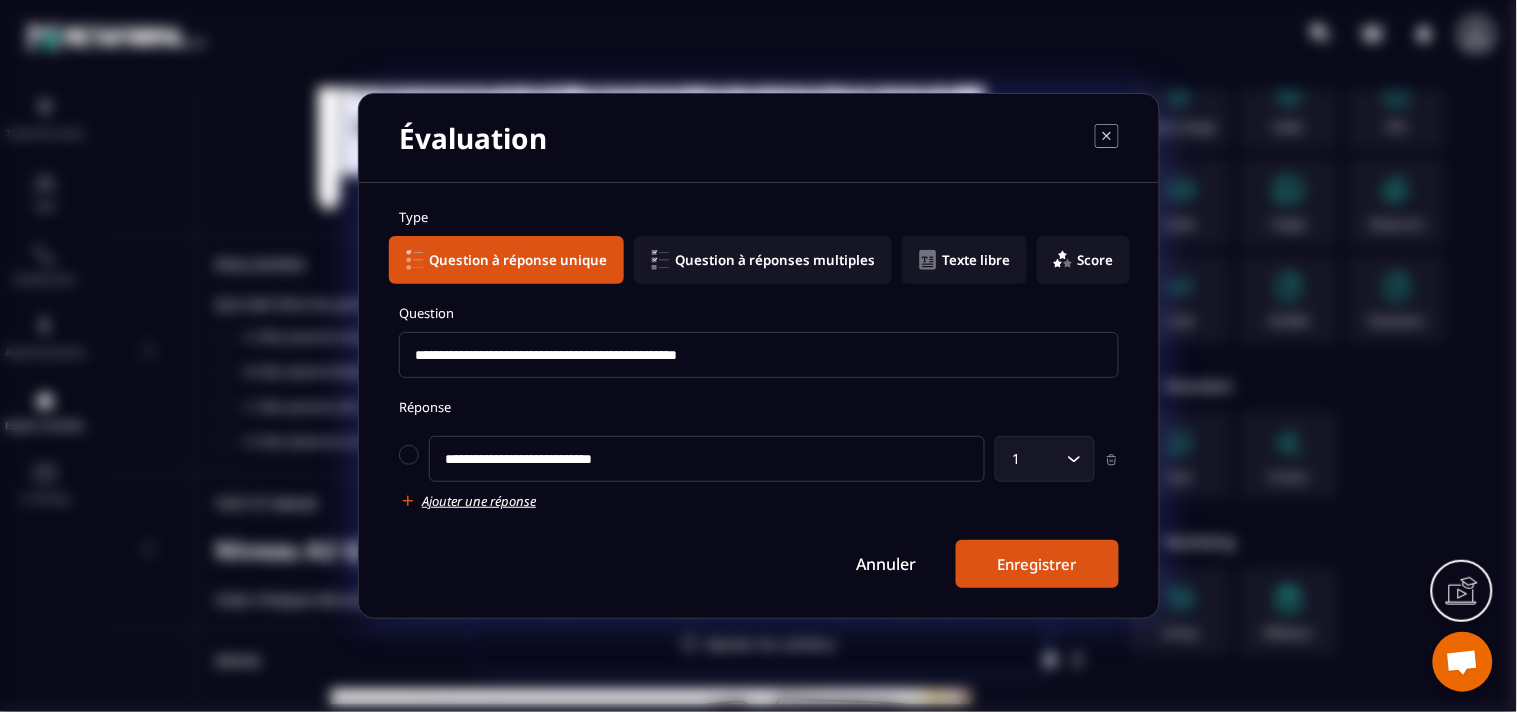 click on "Ajouter une réponse" at bounding box center (479, 501) 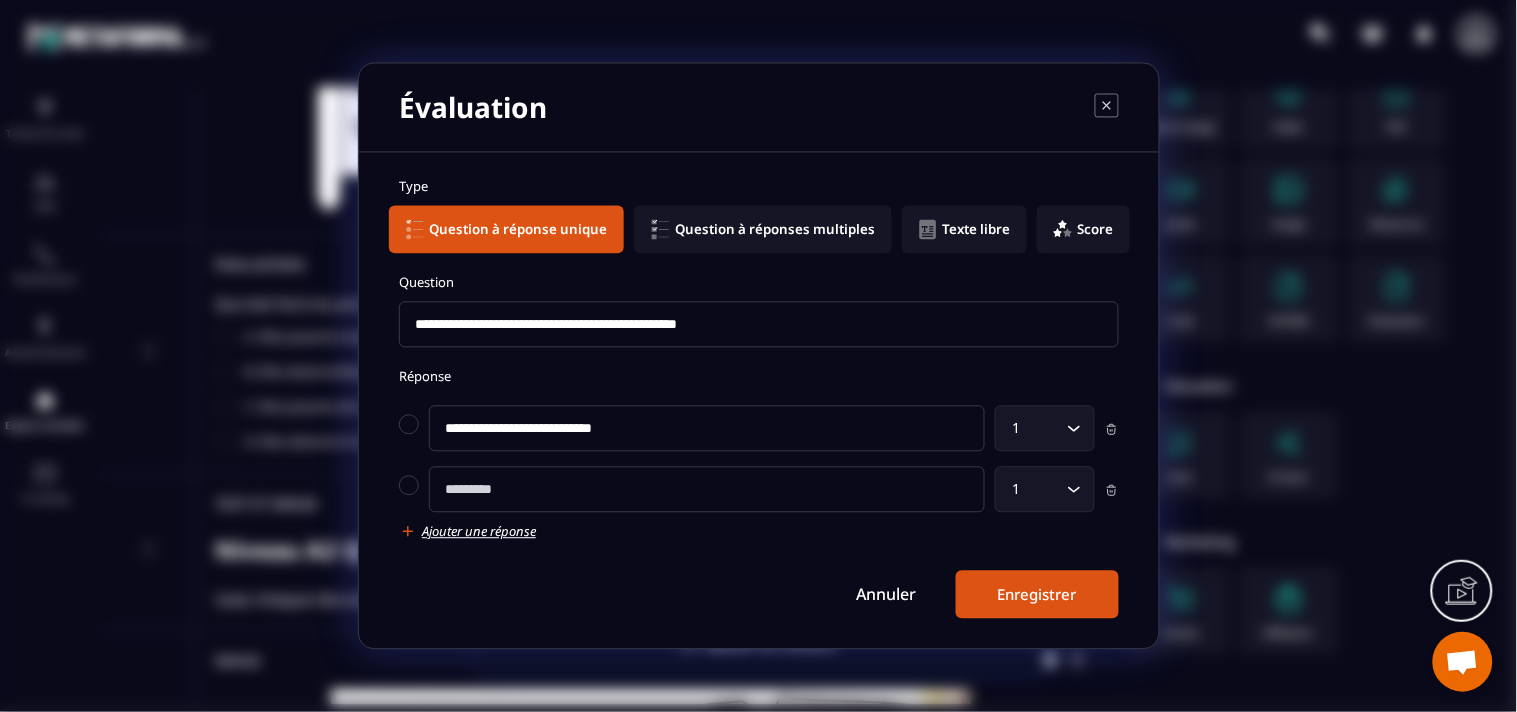 click at bounding box center (707, 490) 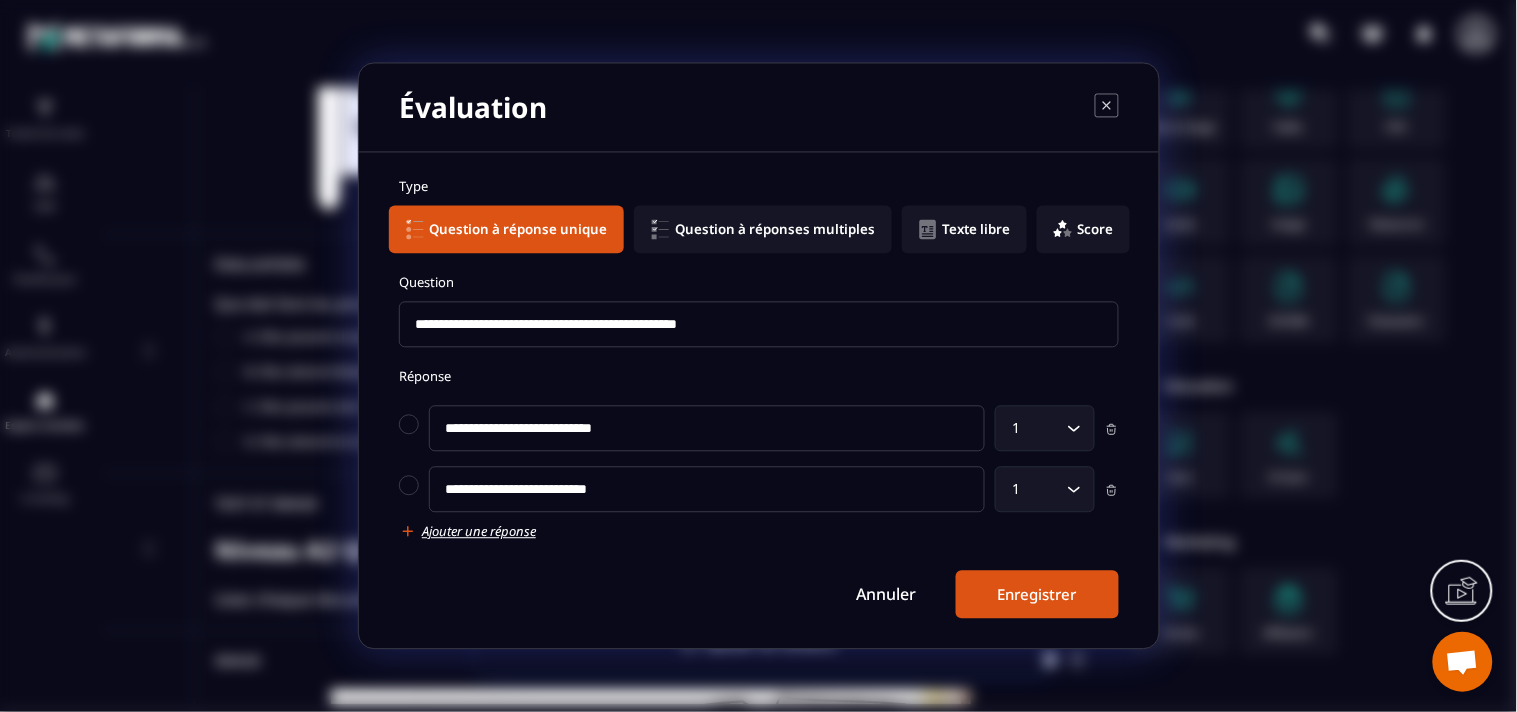 type on "**********" 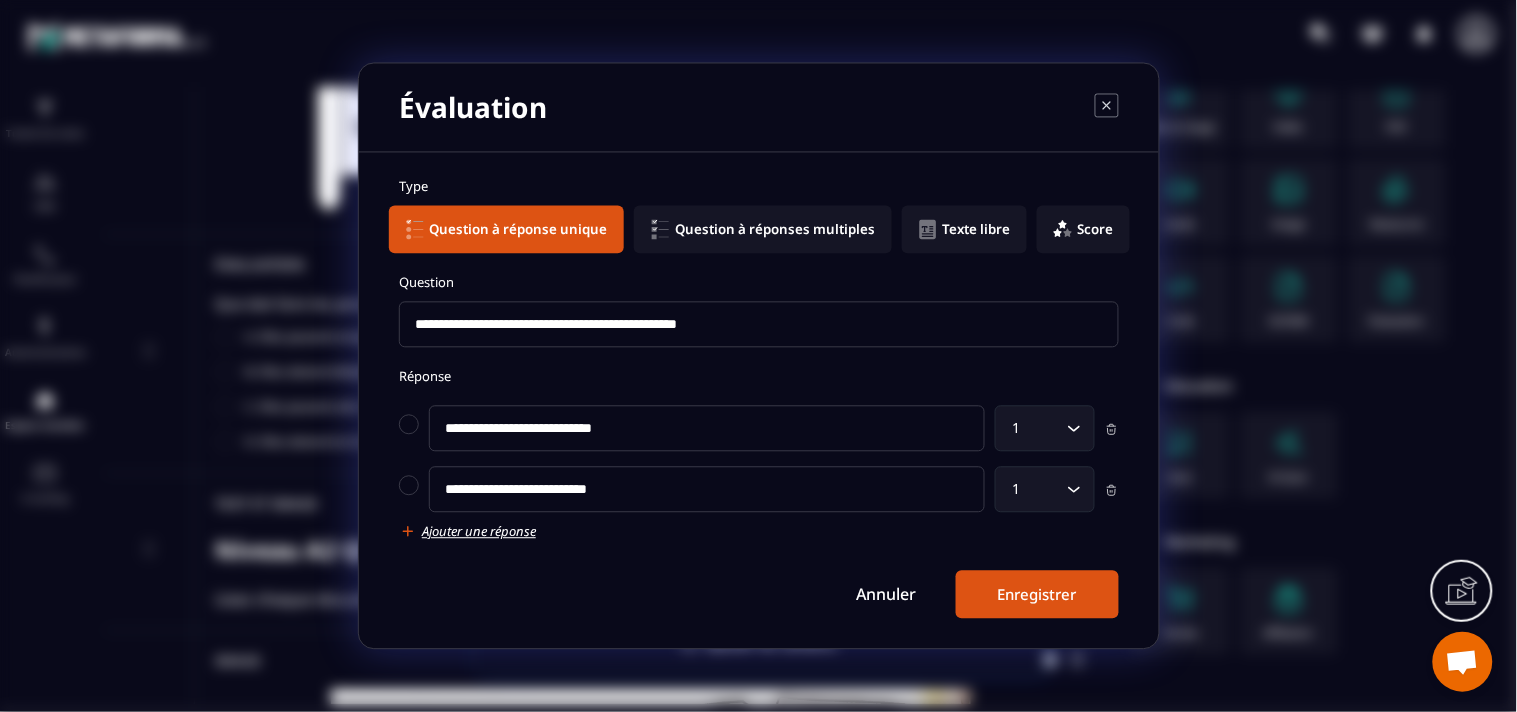 click on "**********" at bounding box center [759, 398] 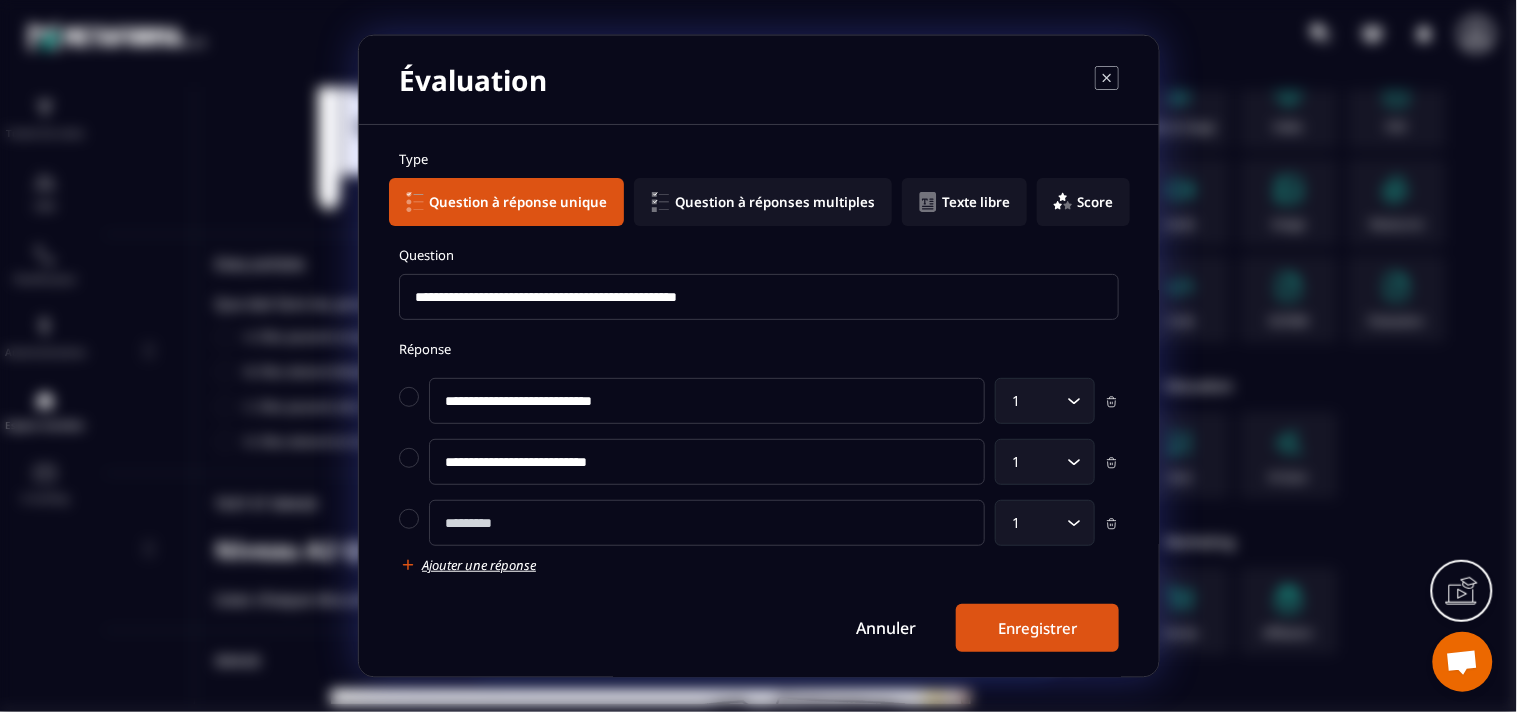 click at bounding box center [707, 523] 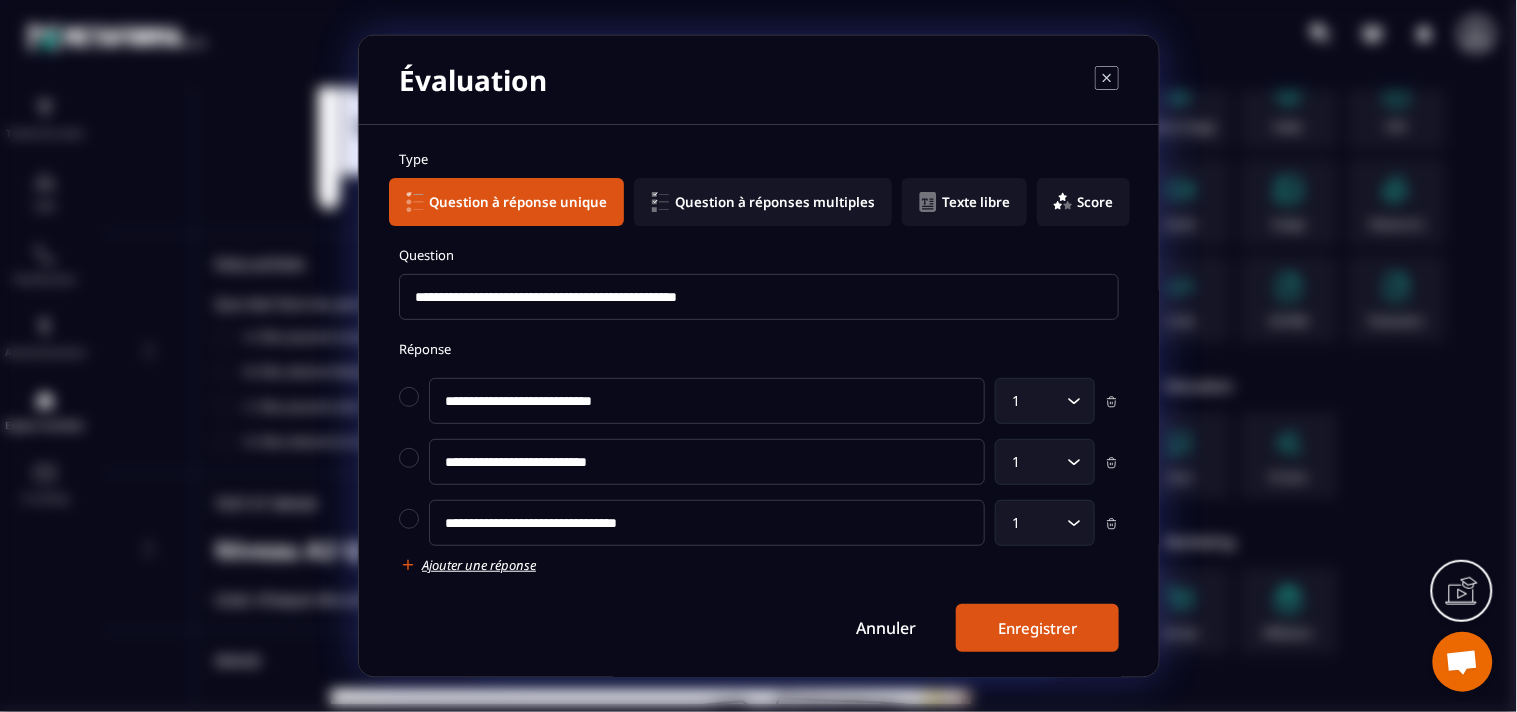 type on "**********" 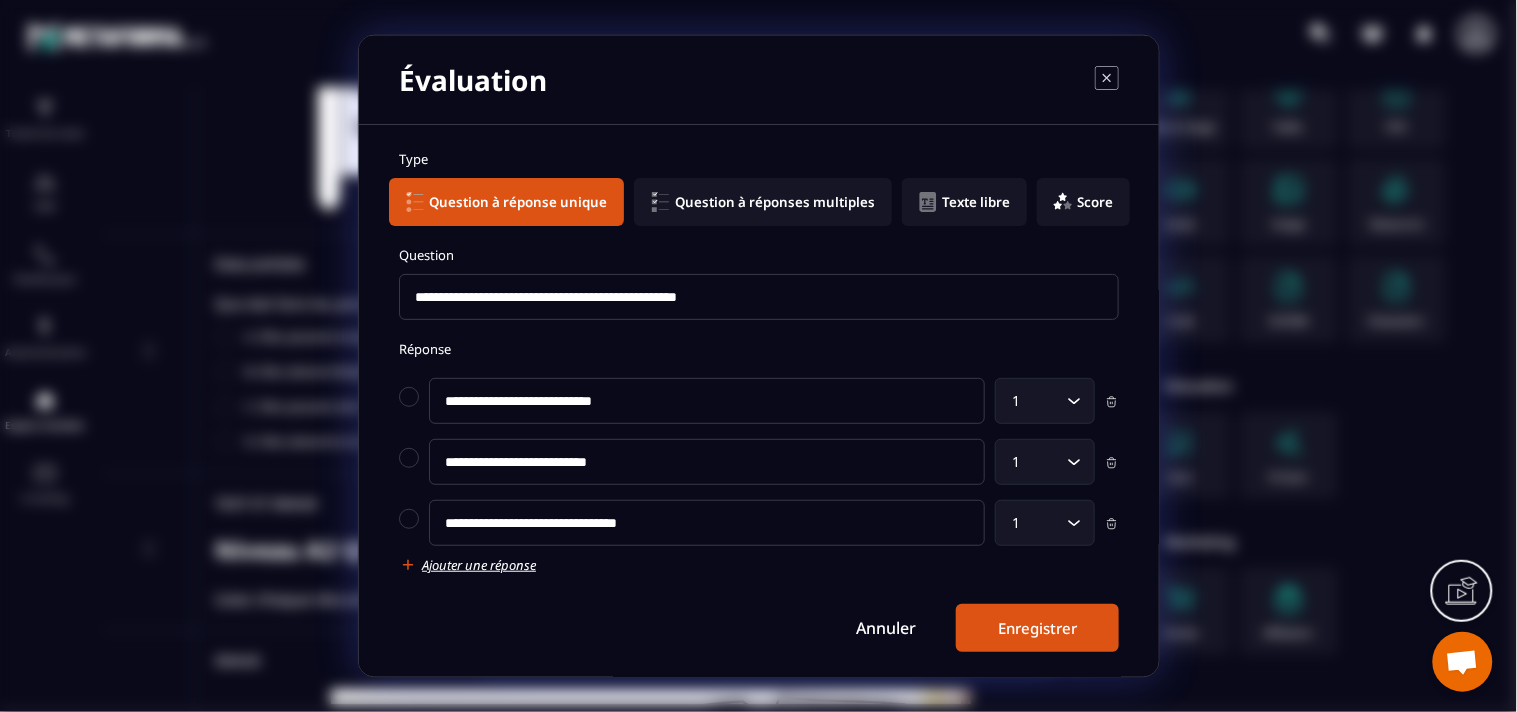 click on "Ajouter une réponse" at bounding box center (479, 565) 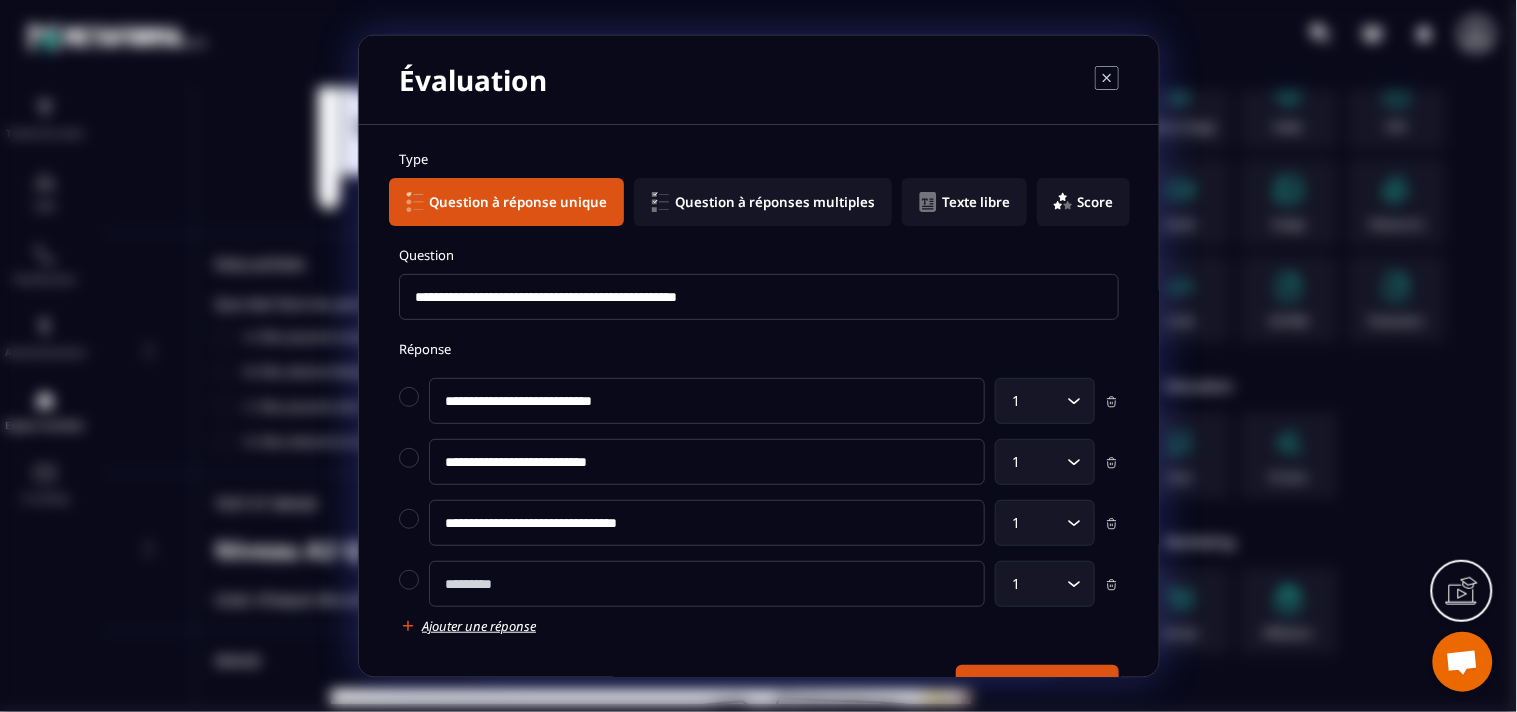 click at bounding box center [707, 584] 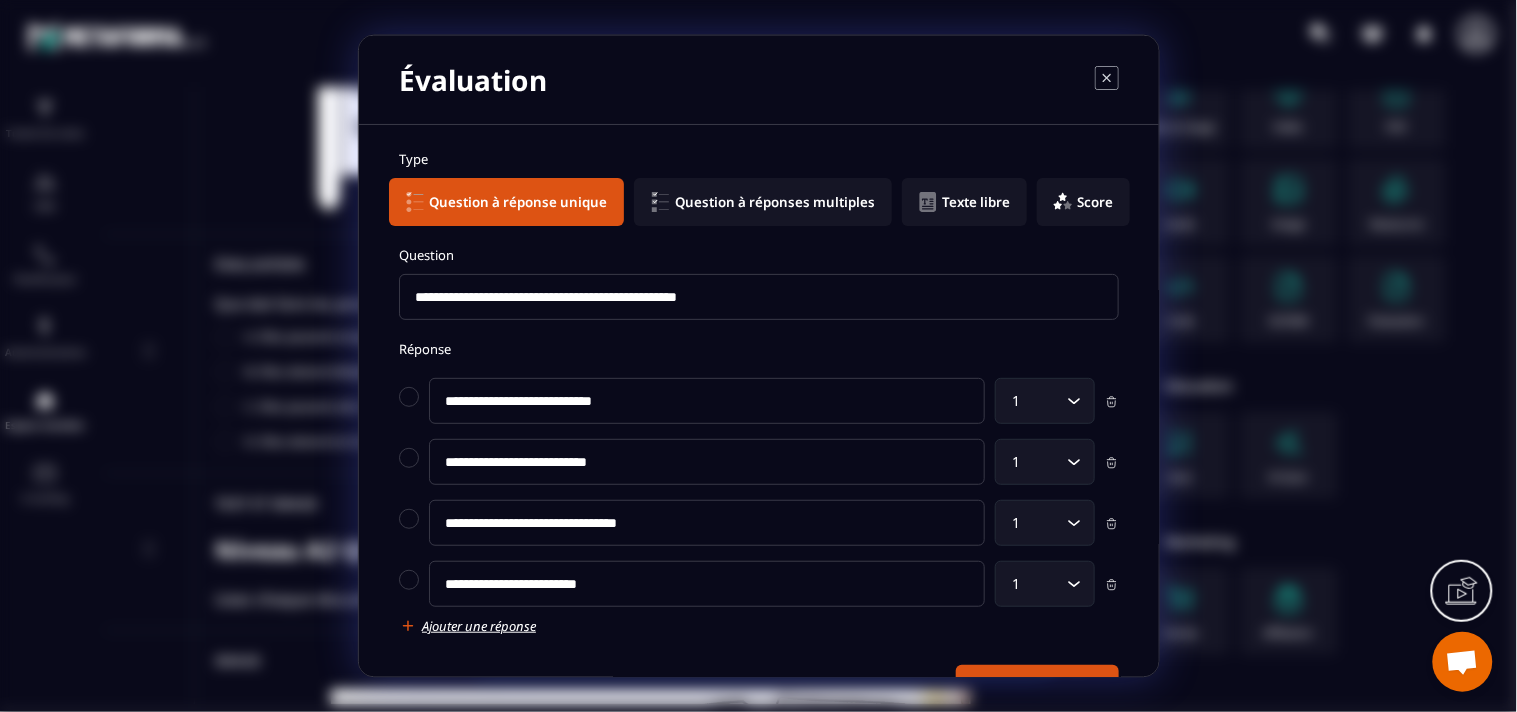 type on "**********" 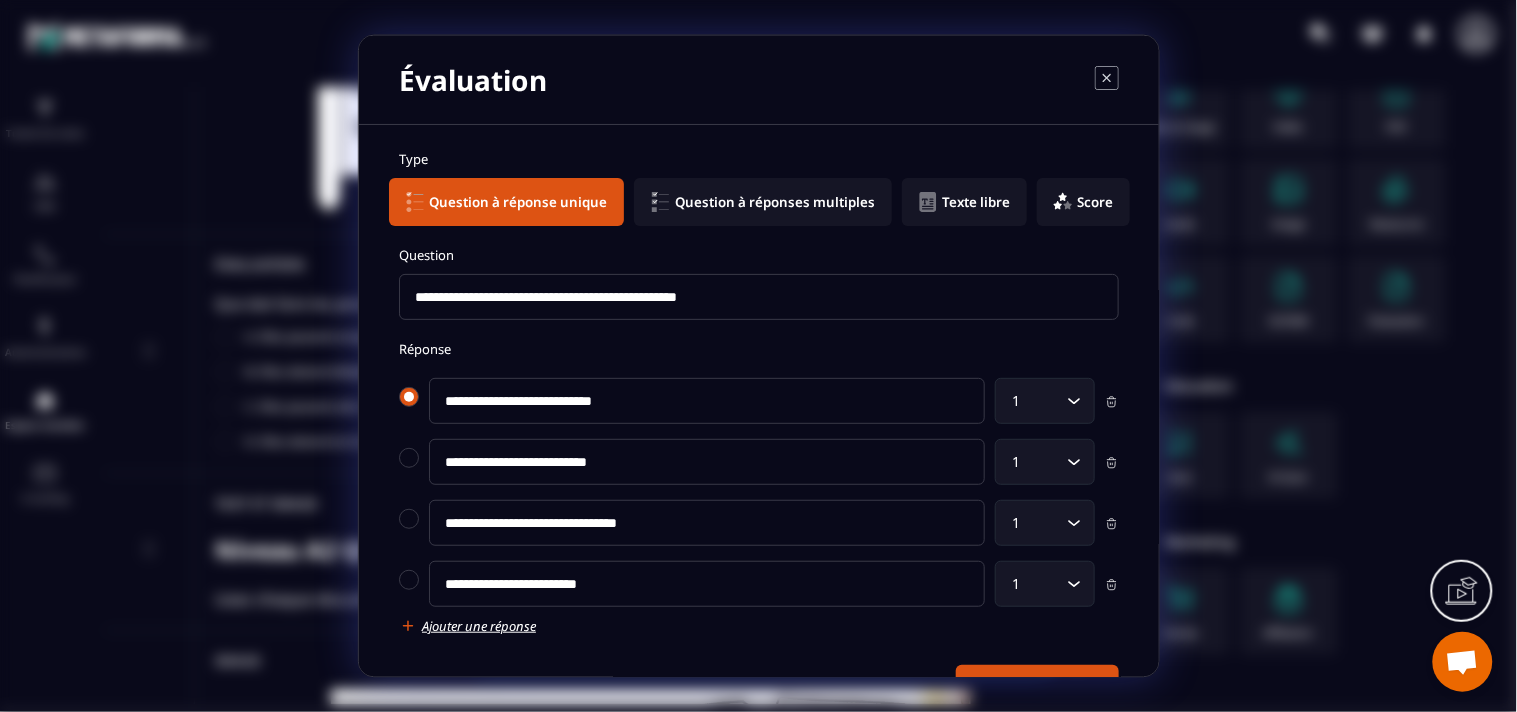 click at bounding box center [409, 397] 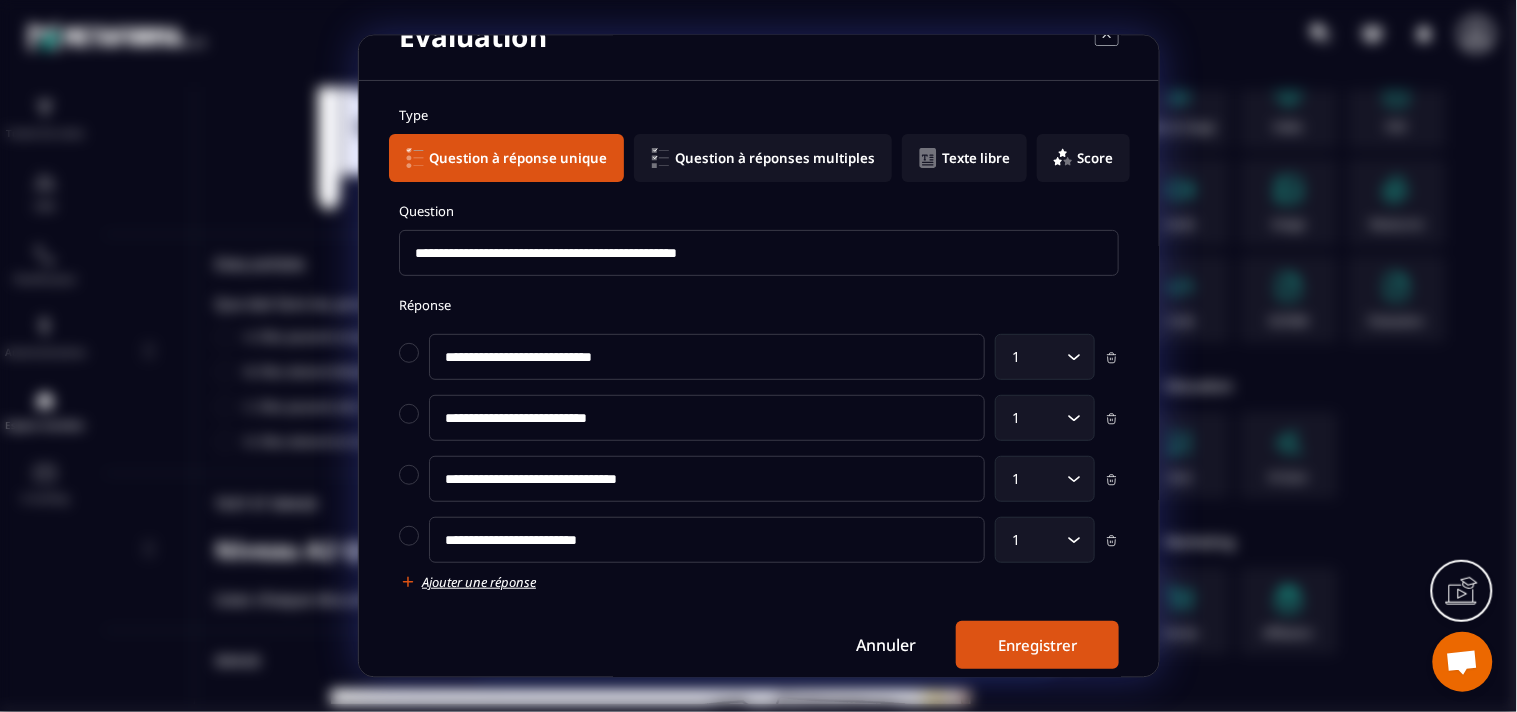 scroll, scrollTop: 66, scrollLeft: 0, axis: vertical 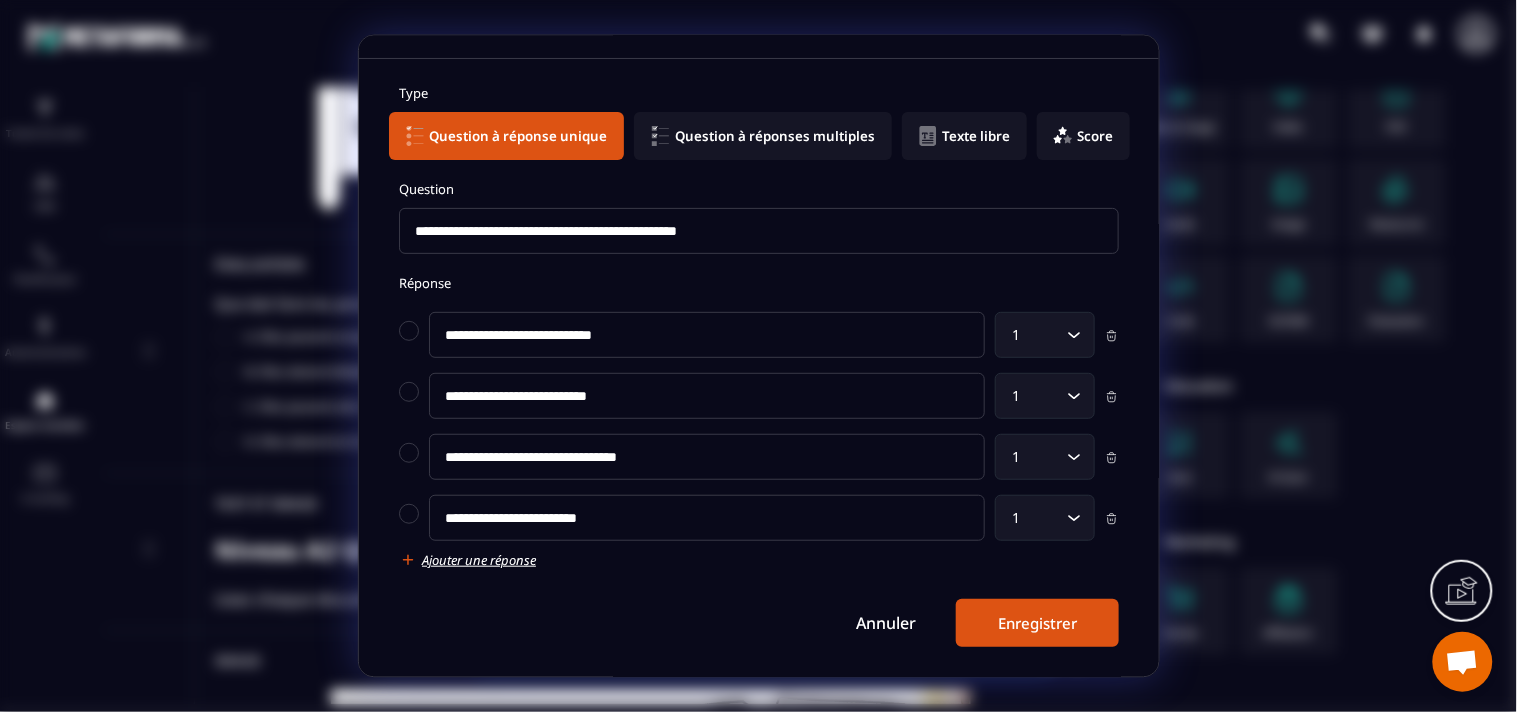 click on "Enregistrer" at bounding box center [1037, 623] 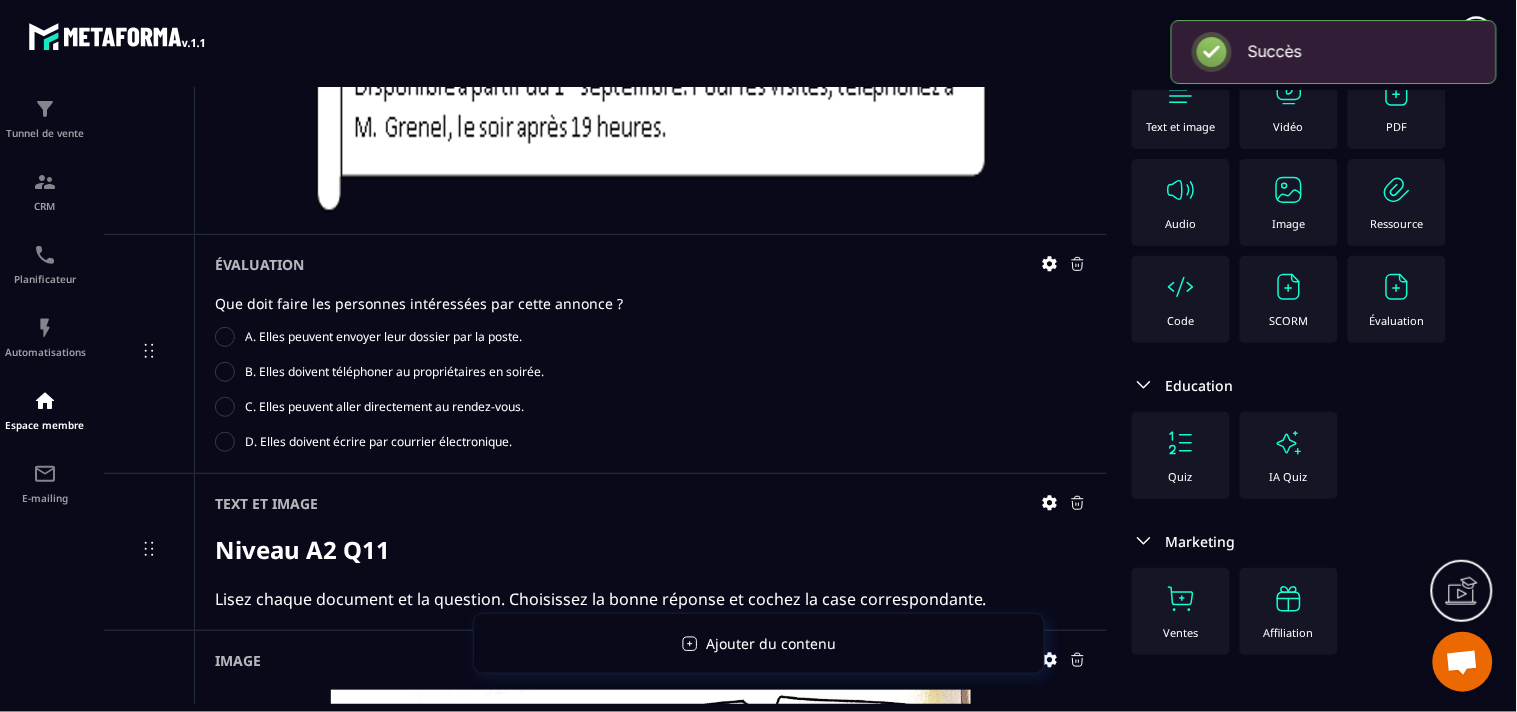 scroll, scrollTop: 66, scrollLeft: 0, axis: vertical 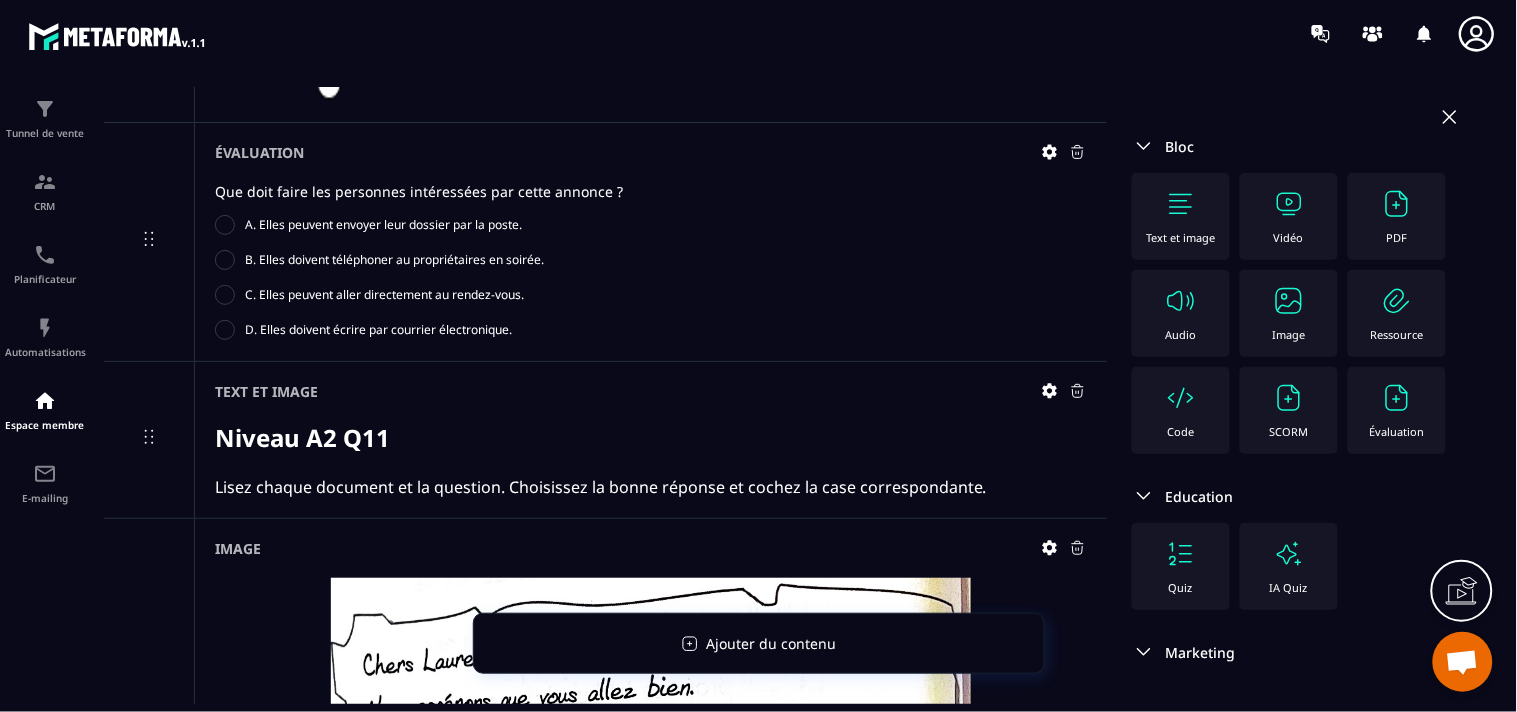 click at bounding box center [1181, 204] 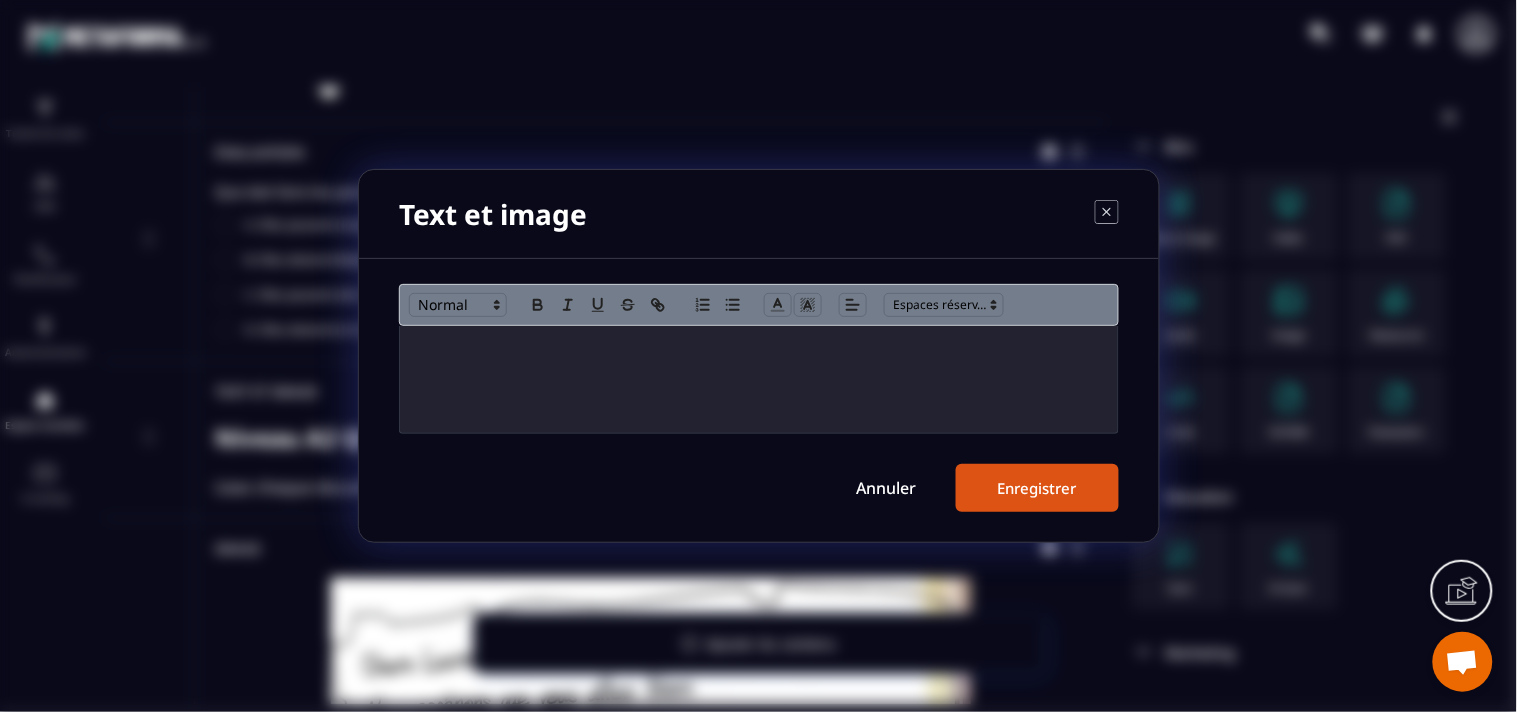 click at bounding box center (759, 347) 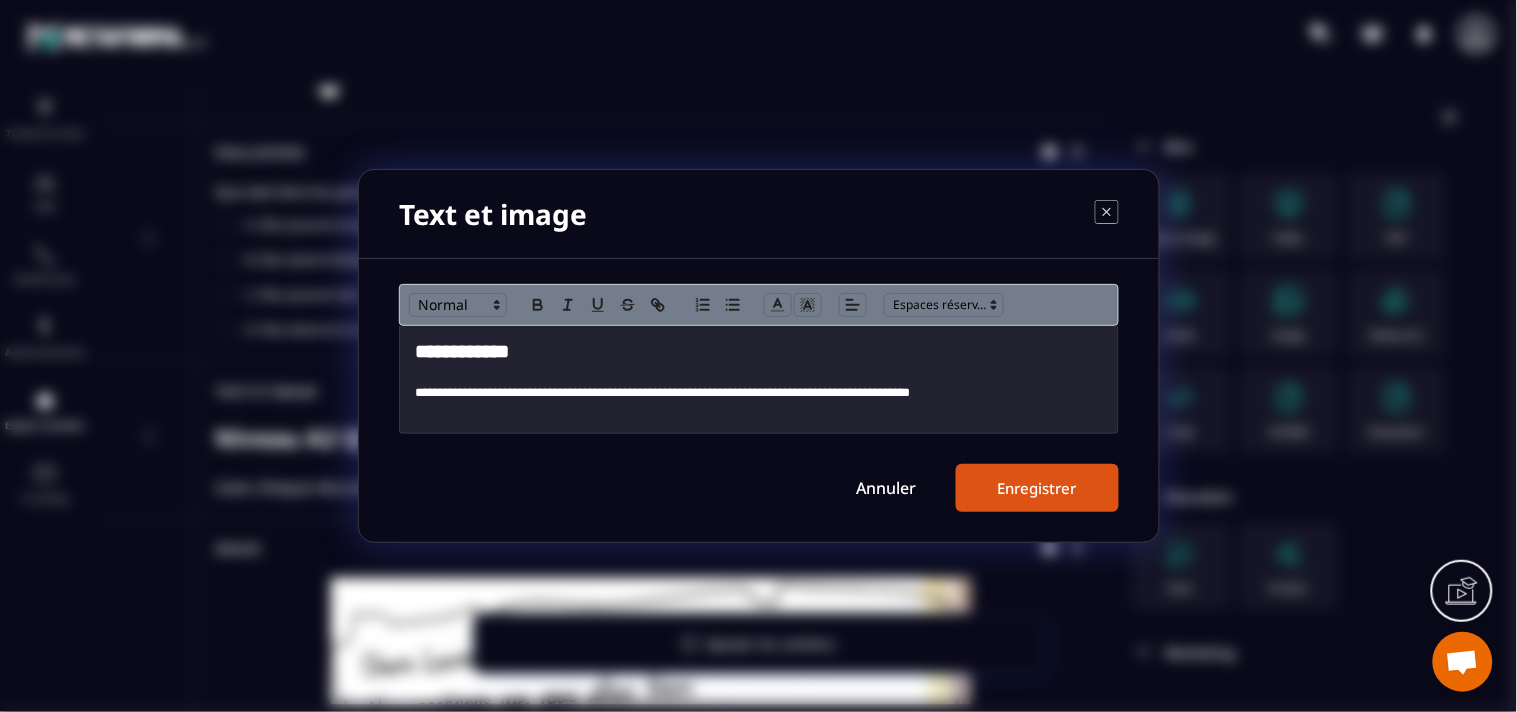 scroll, scrollTop: 0, scrollLeft: 0, axis: both 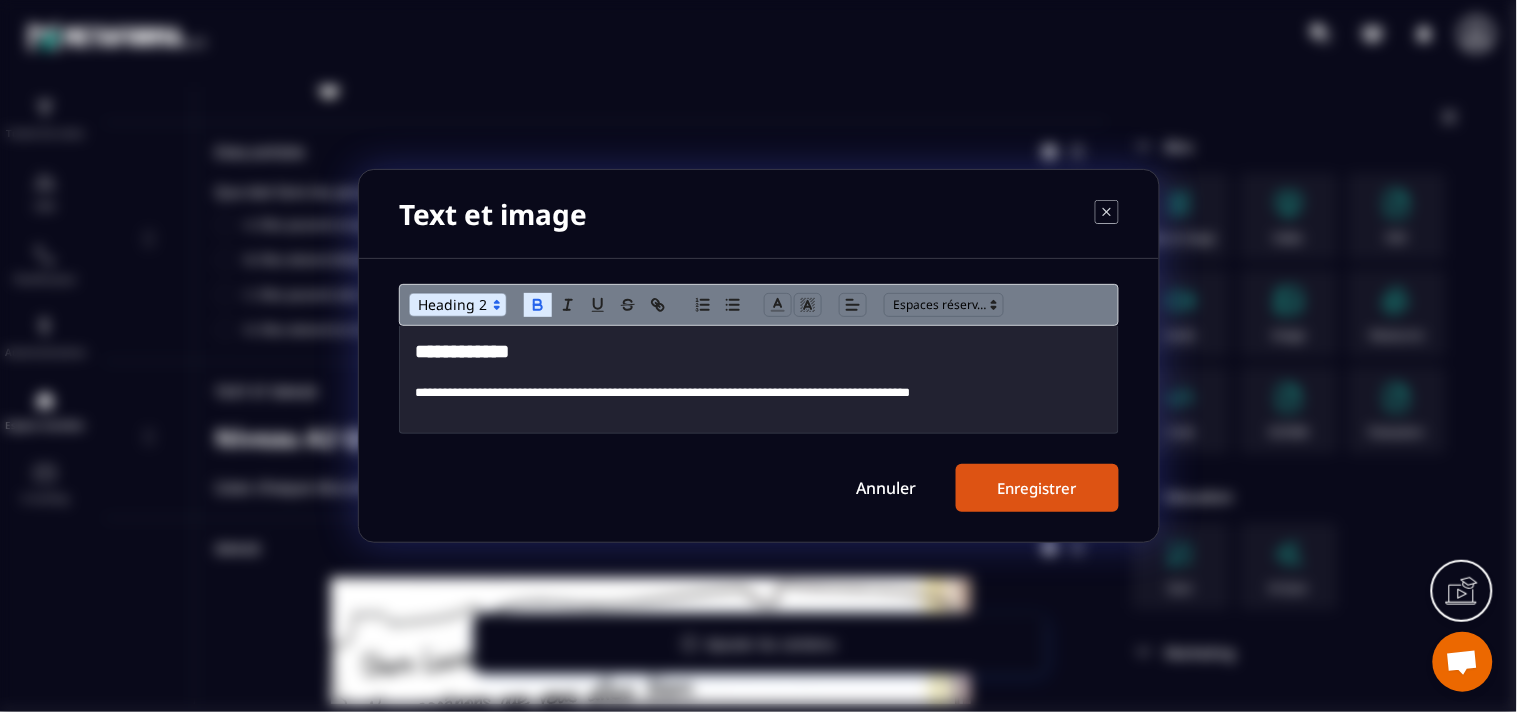 type 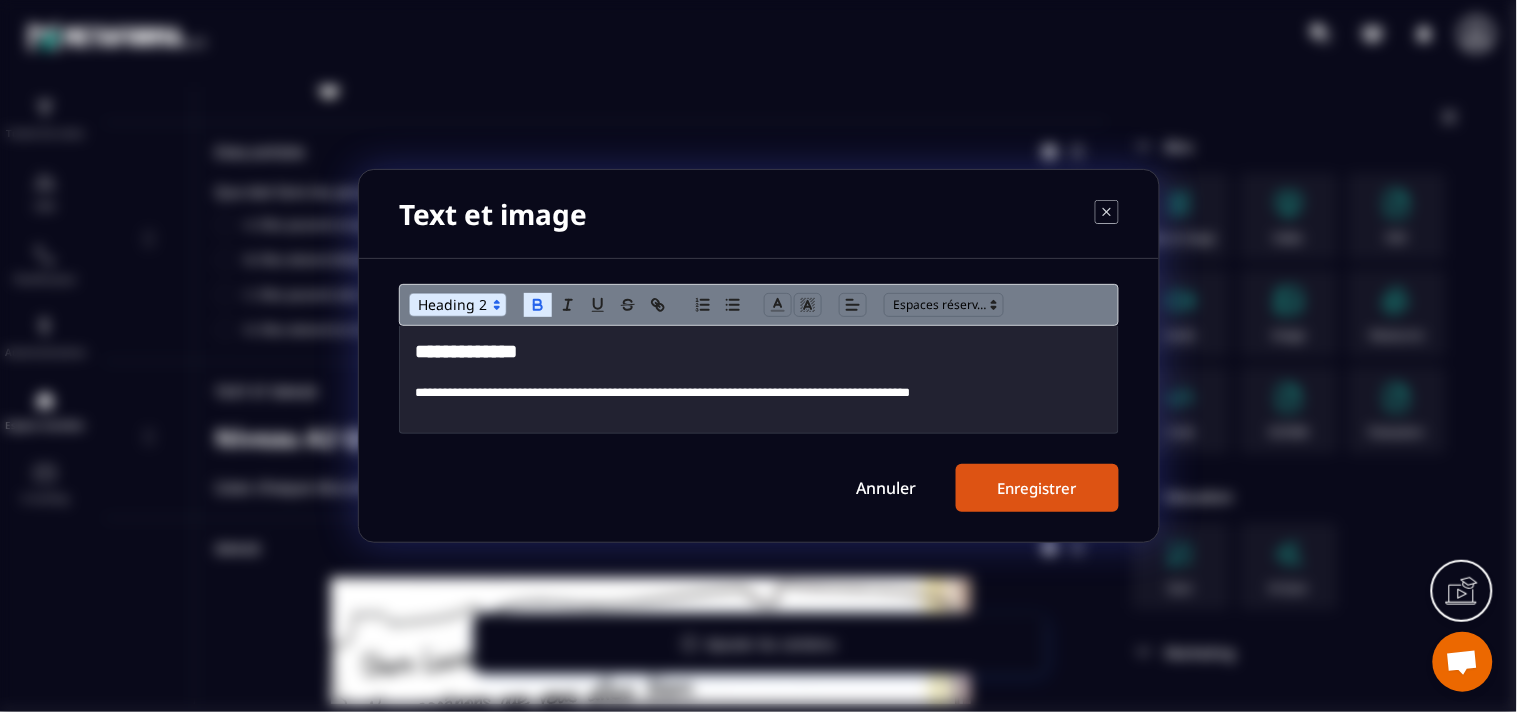 click on "Enregistrer" at bounding box center (1037, 488) 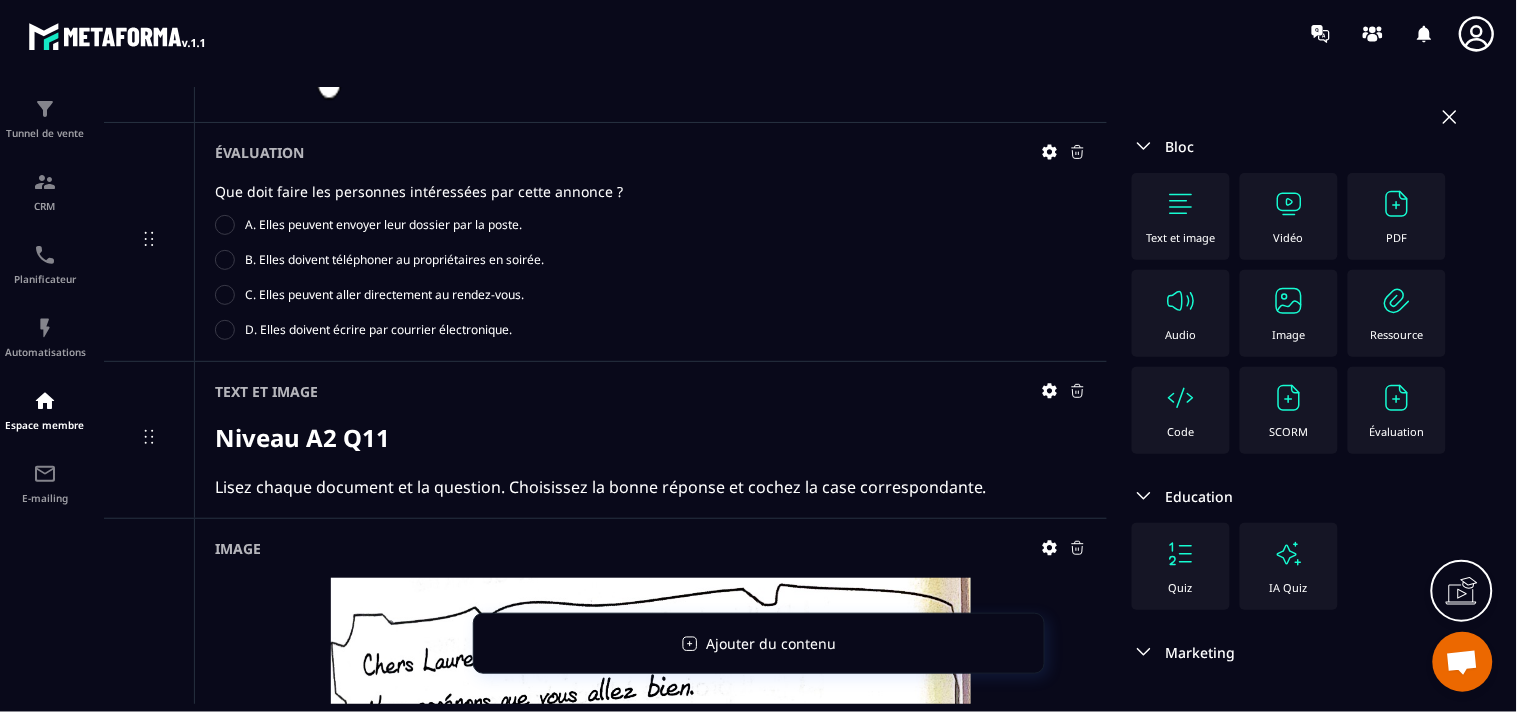 click at bounding box center (1289, 301) 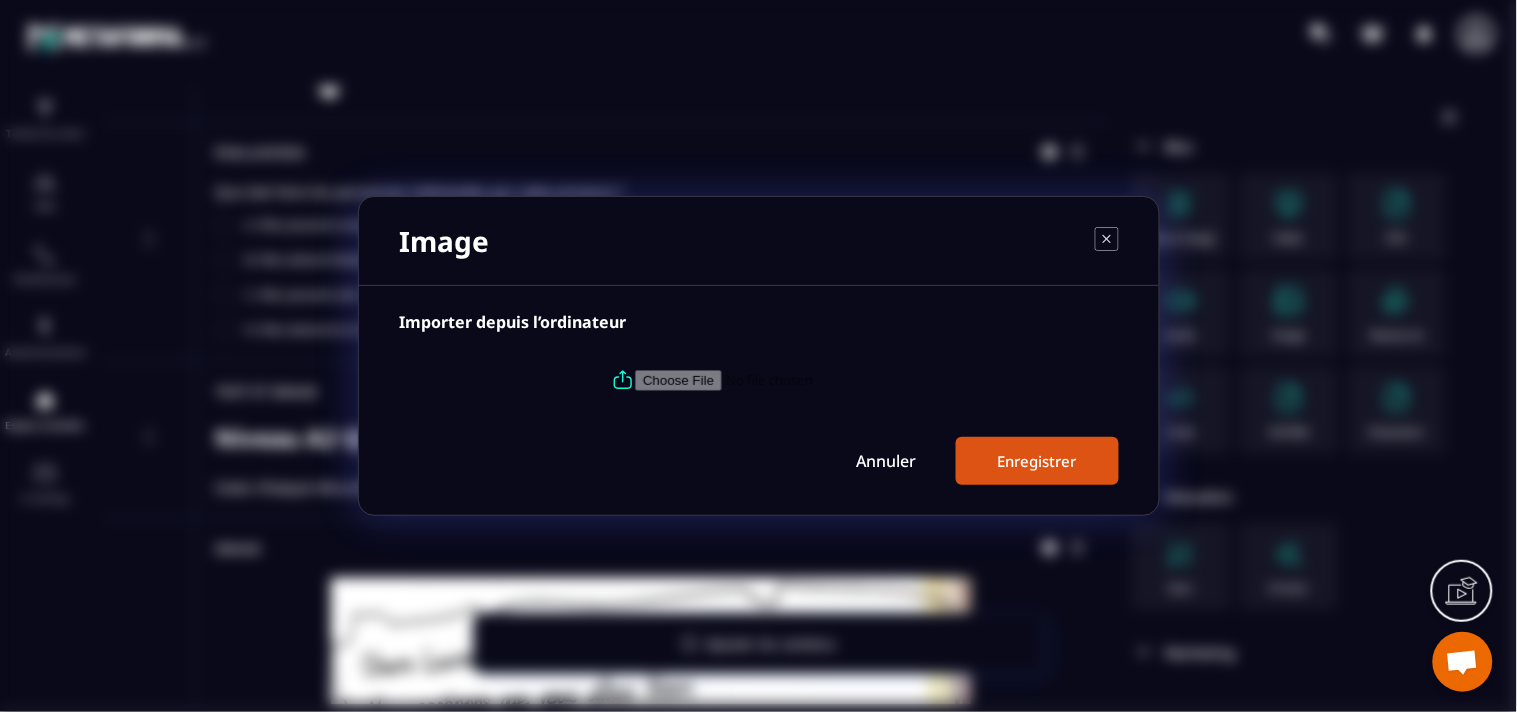 click at bounding box center (771, 380) 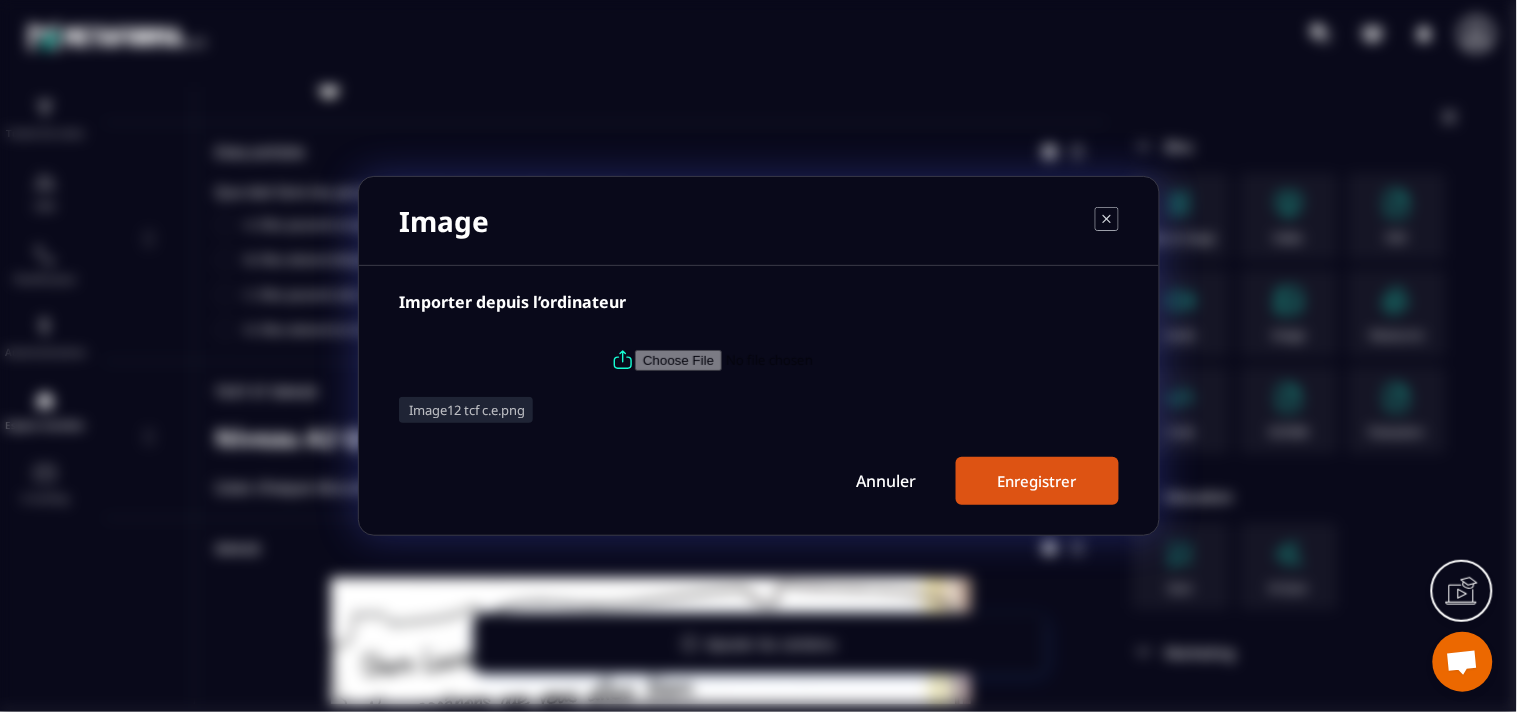 click on "Enregistrer" at bounding box center [1037, 481] 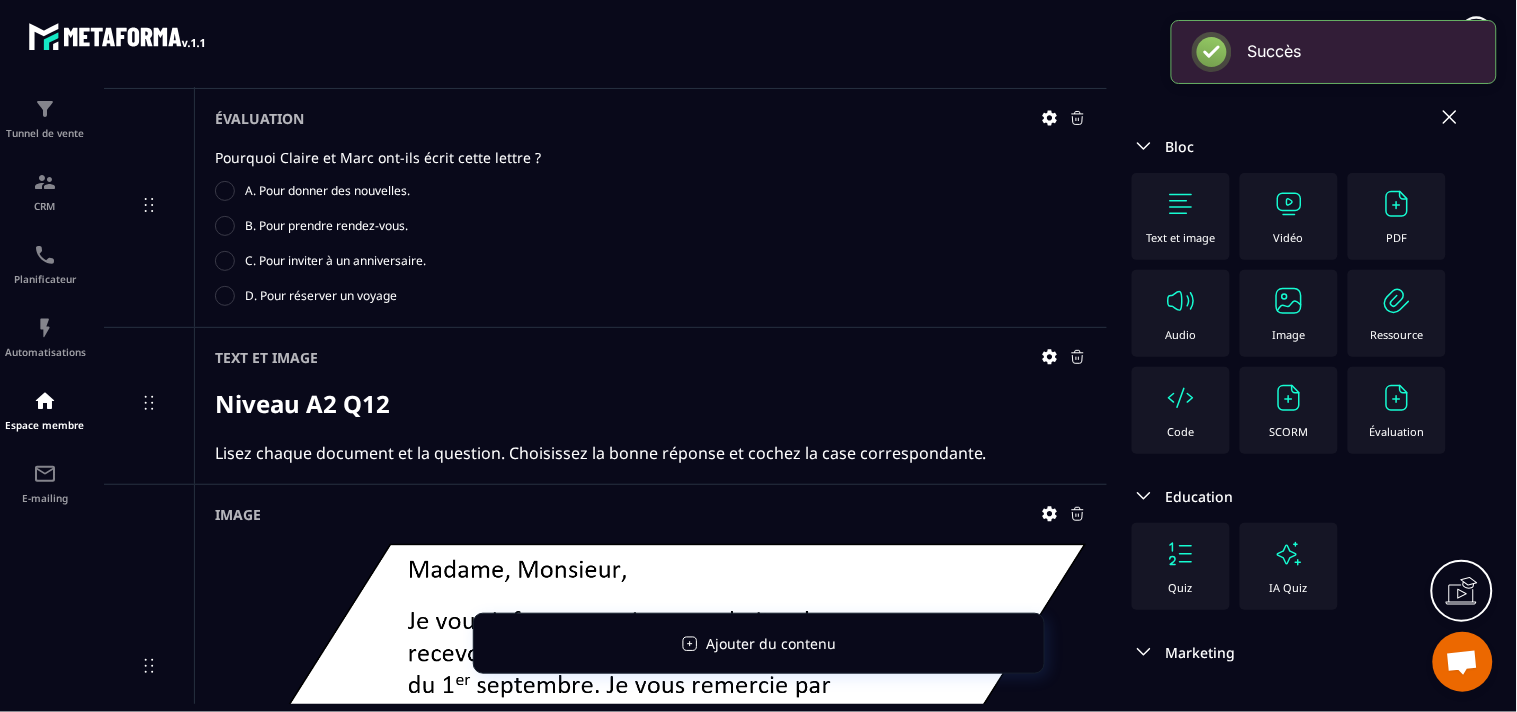 scroll, scrollTop: 9151, scrollLeft: 0, axis: vertical 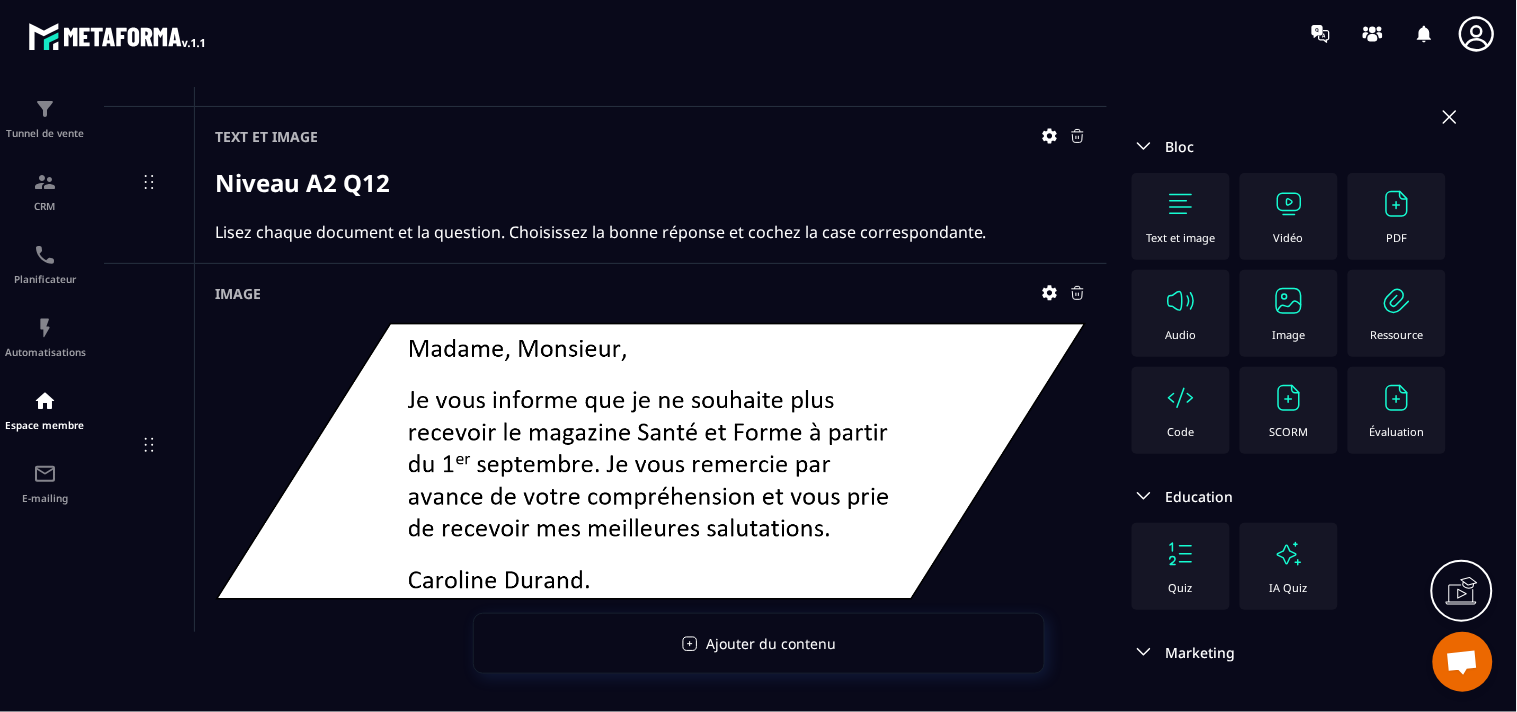 click at bounding box center [1397, 398] 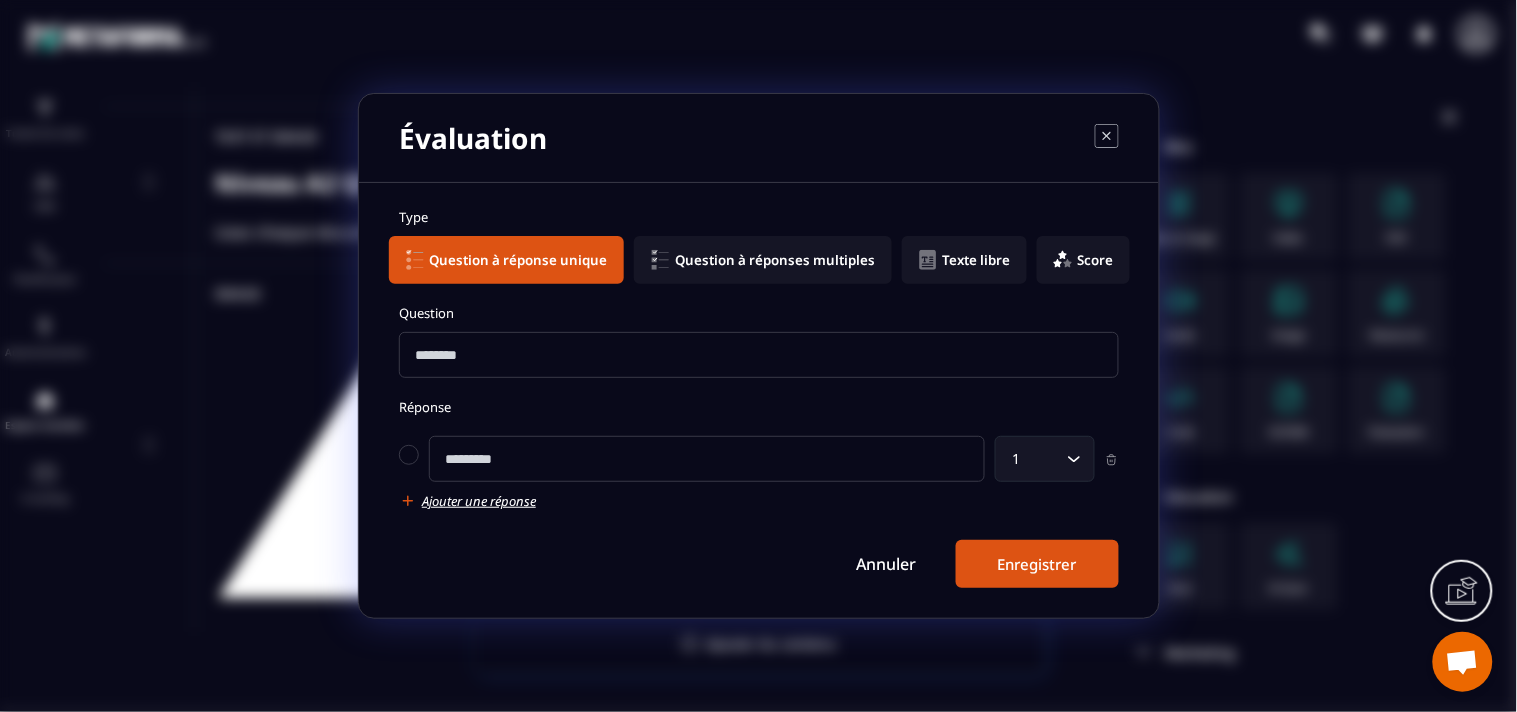 click at bounding box center (759, 355) 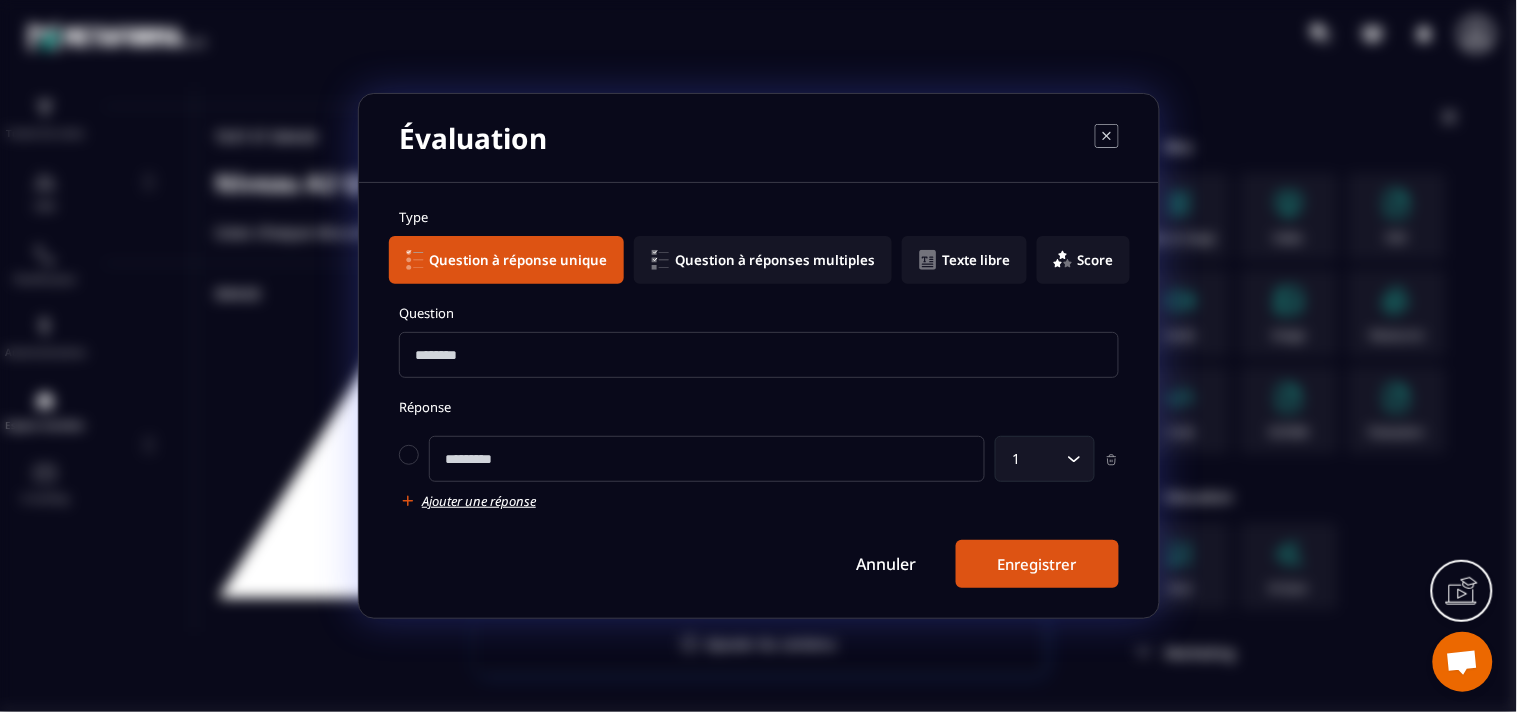 paste on "**********" 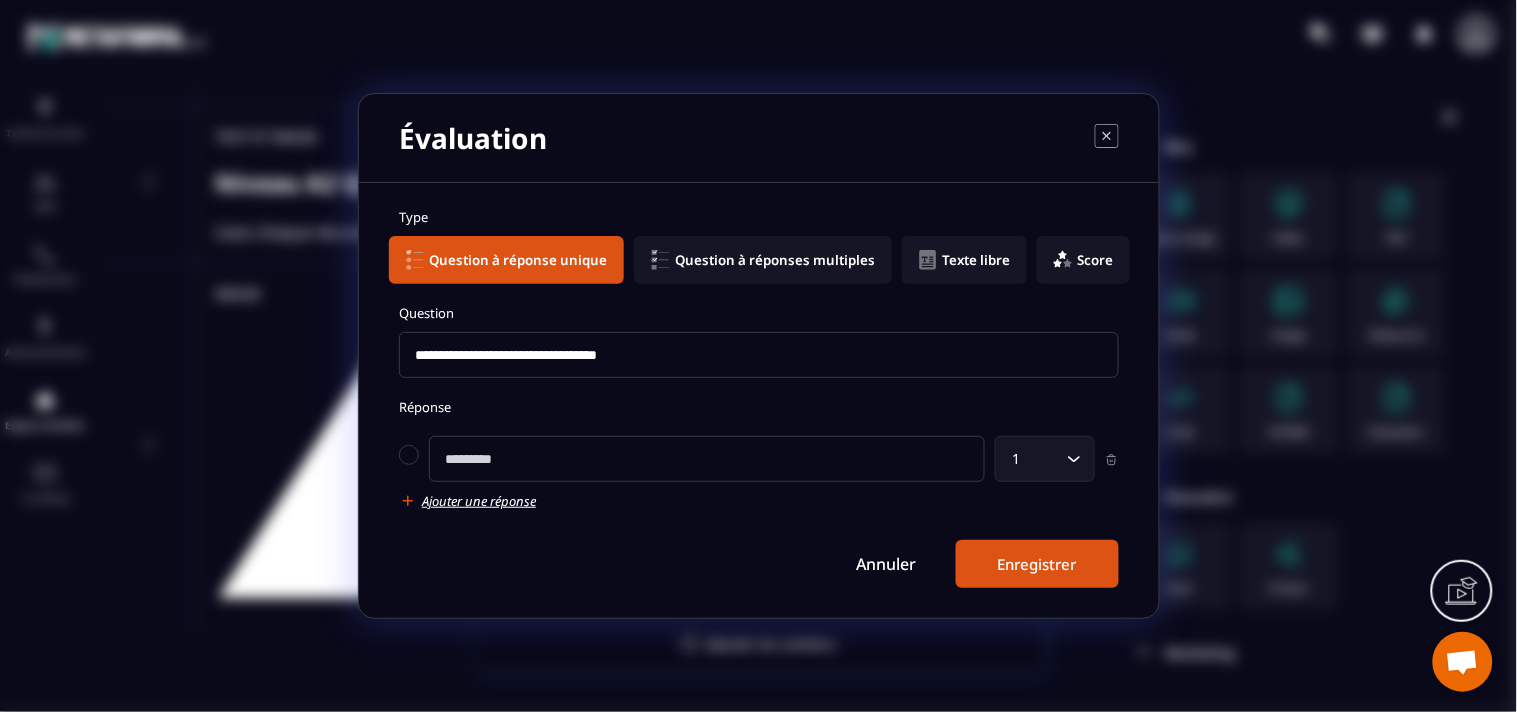 type on "**********" 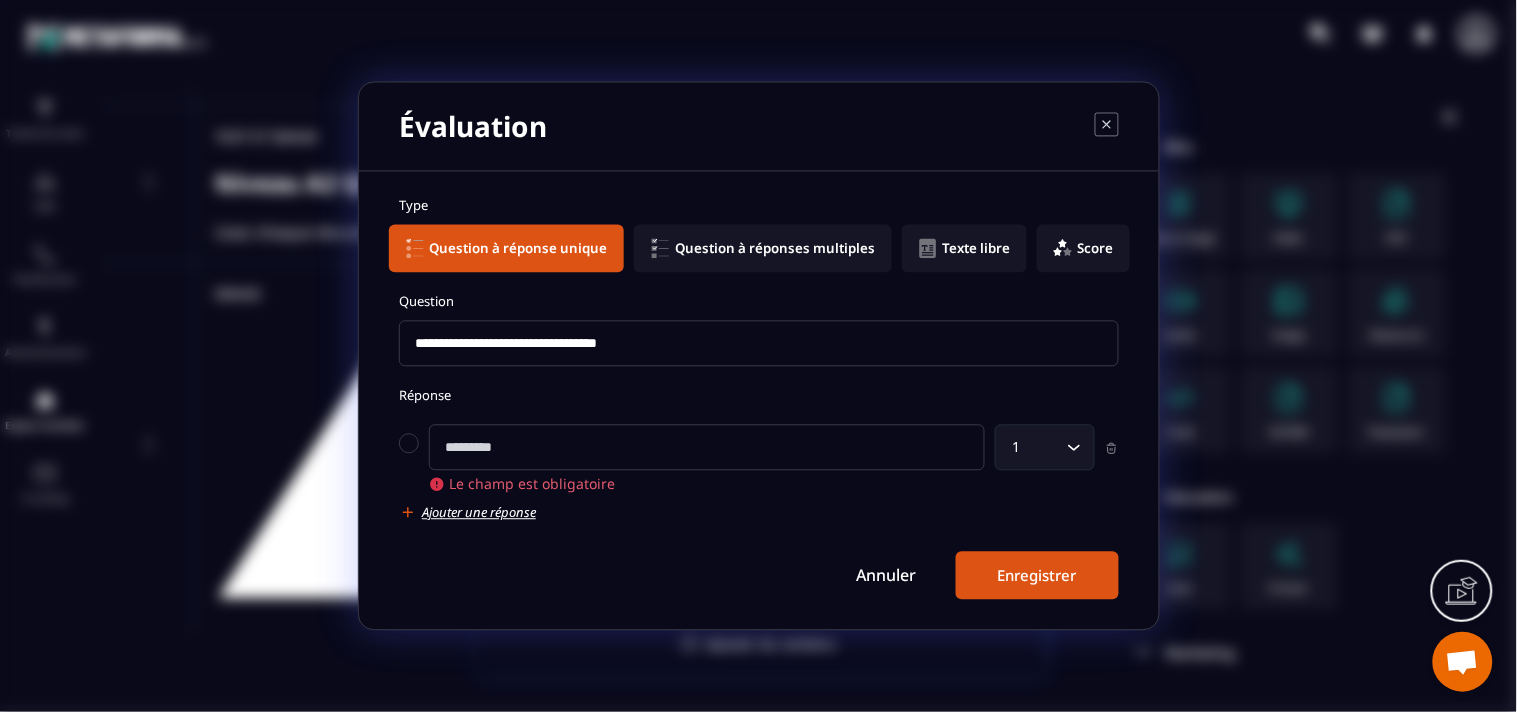 click at bounding box center [707, 448] 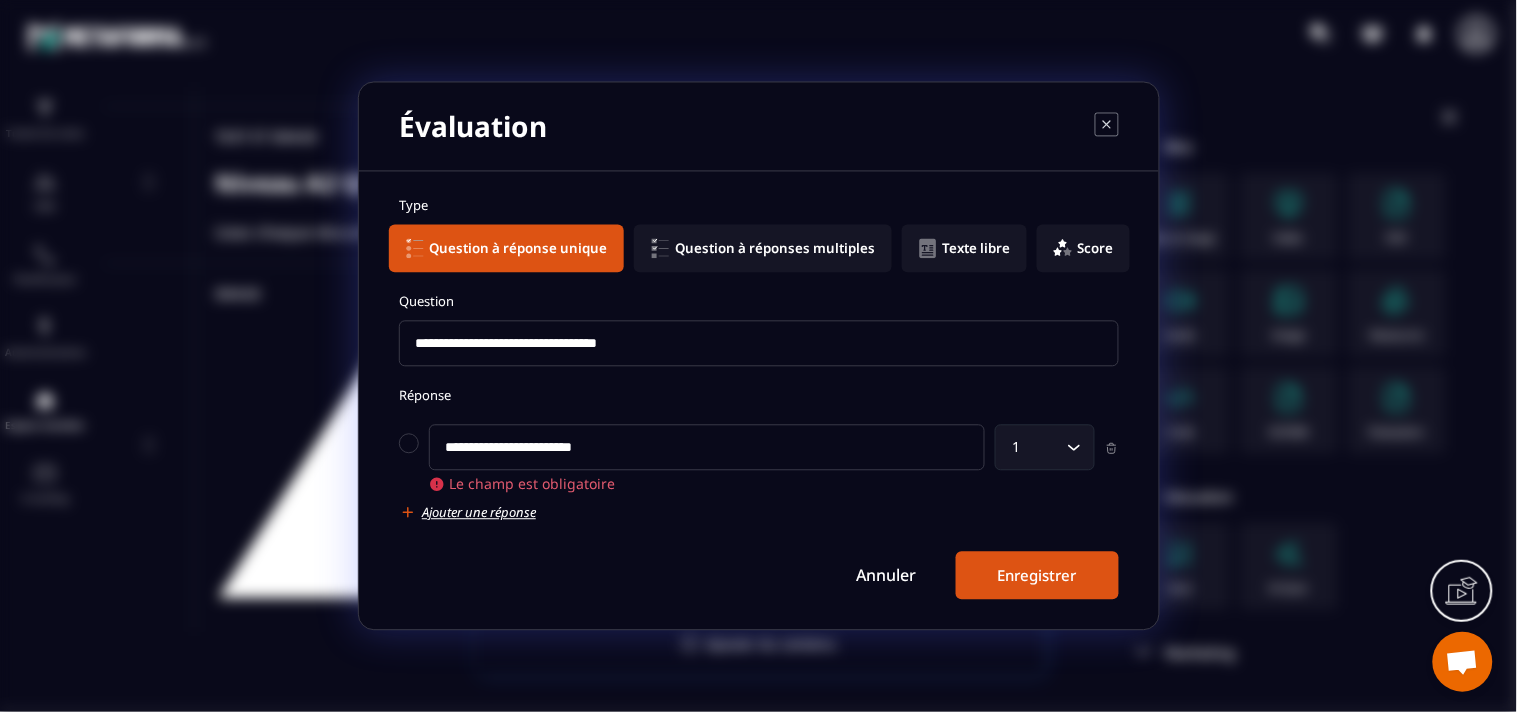 type on "**********" 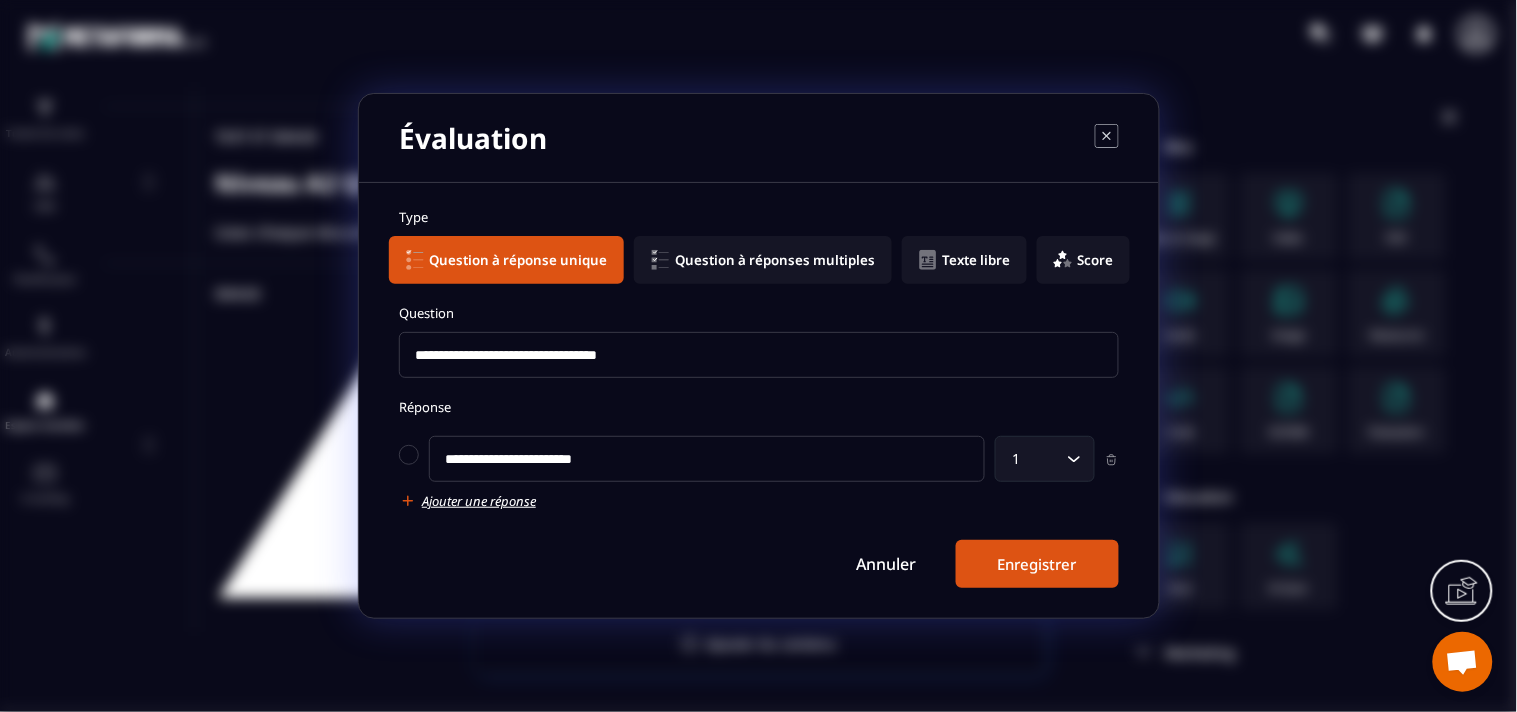 click on "Ajouter une réponse" at bounding box center [479, 501] 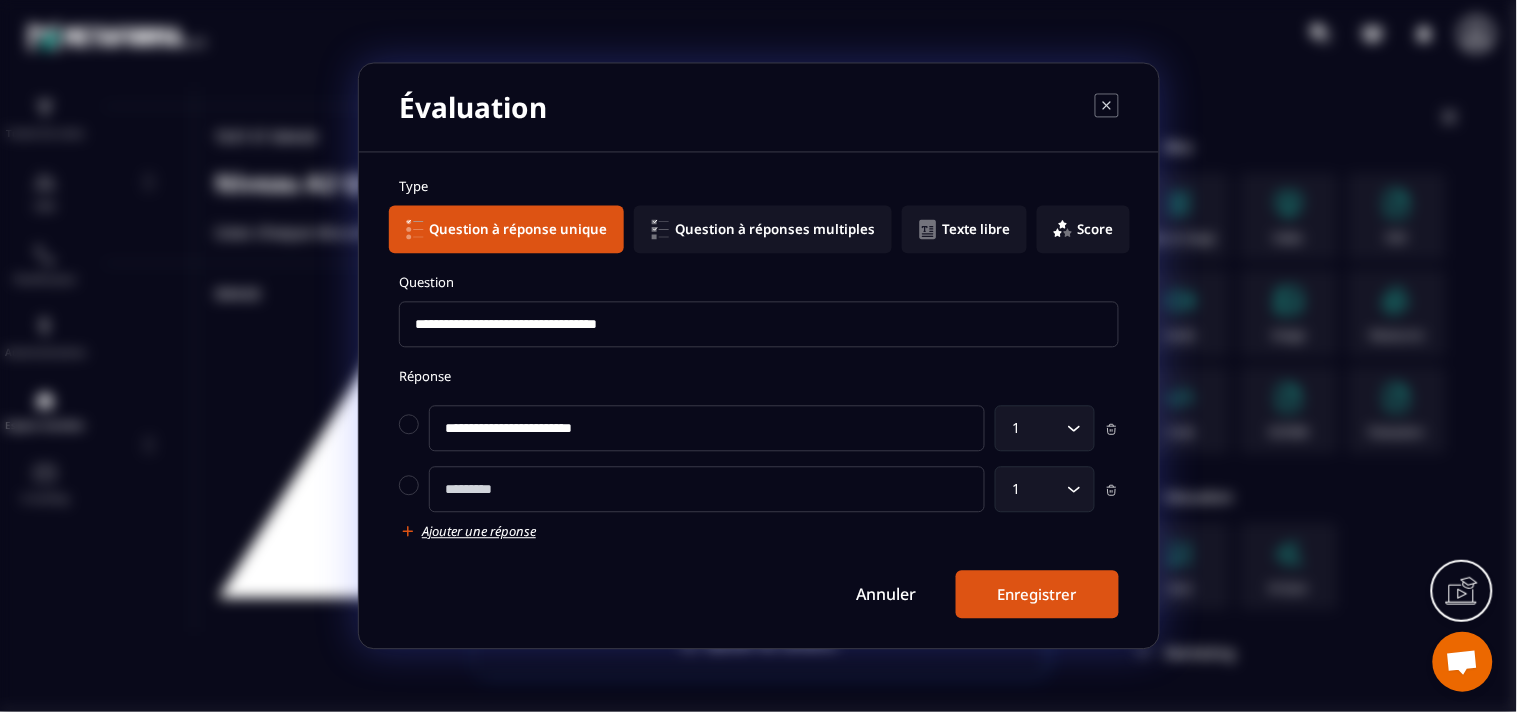 click at bounding box center (707, 490) 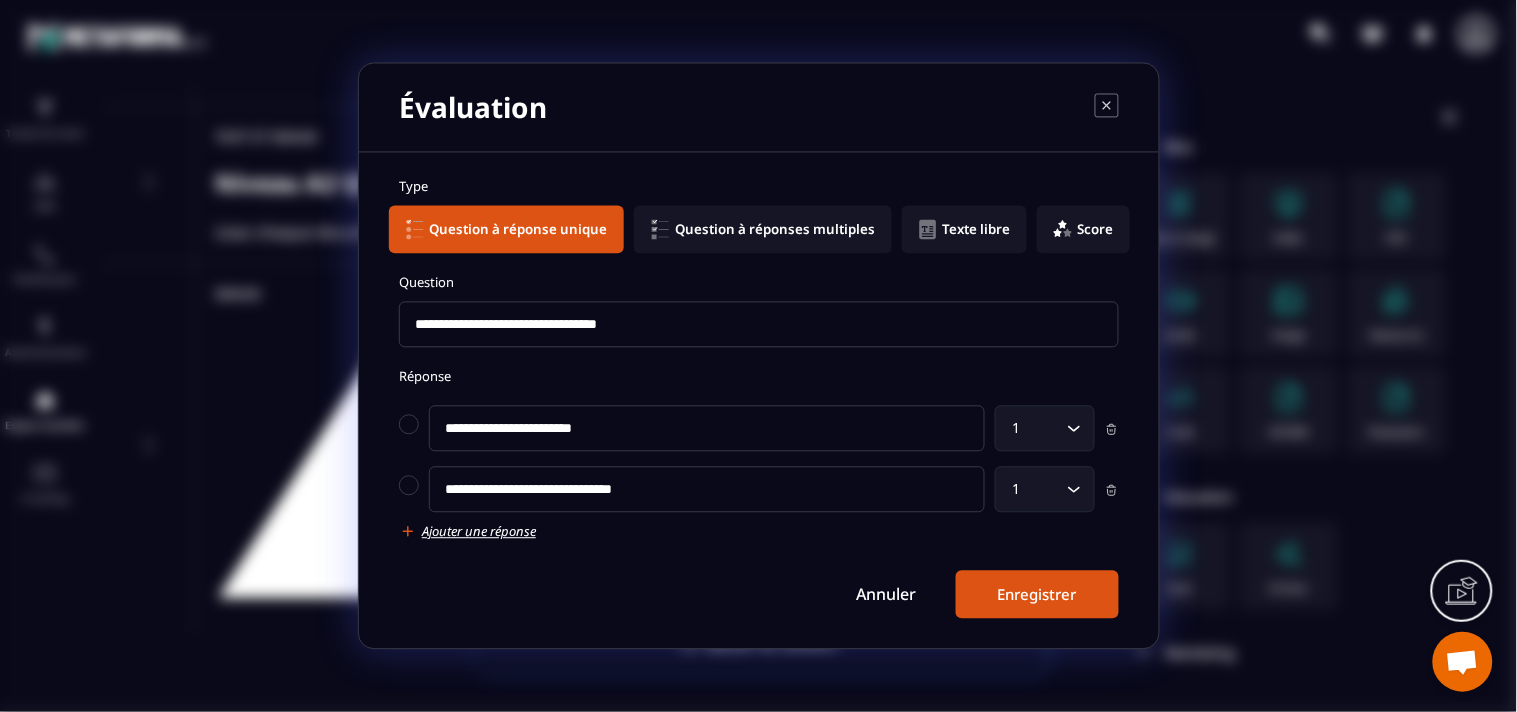 type on "**********" 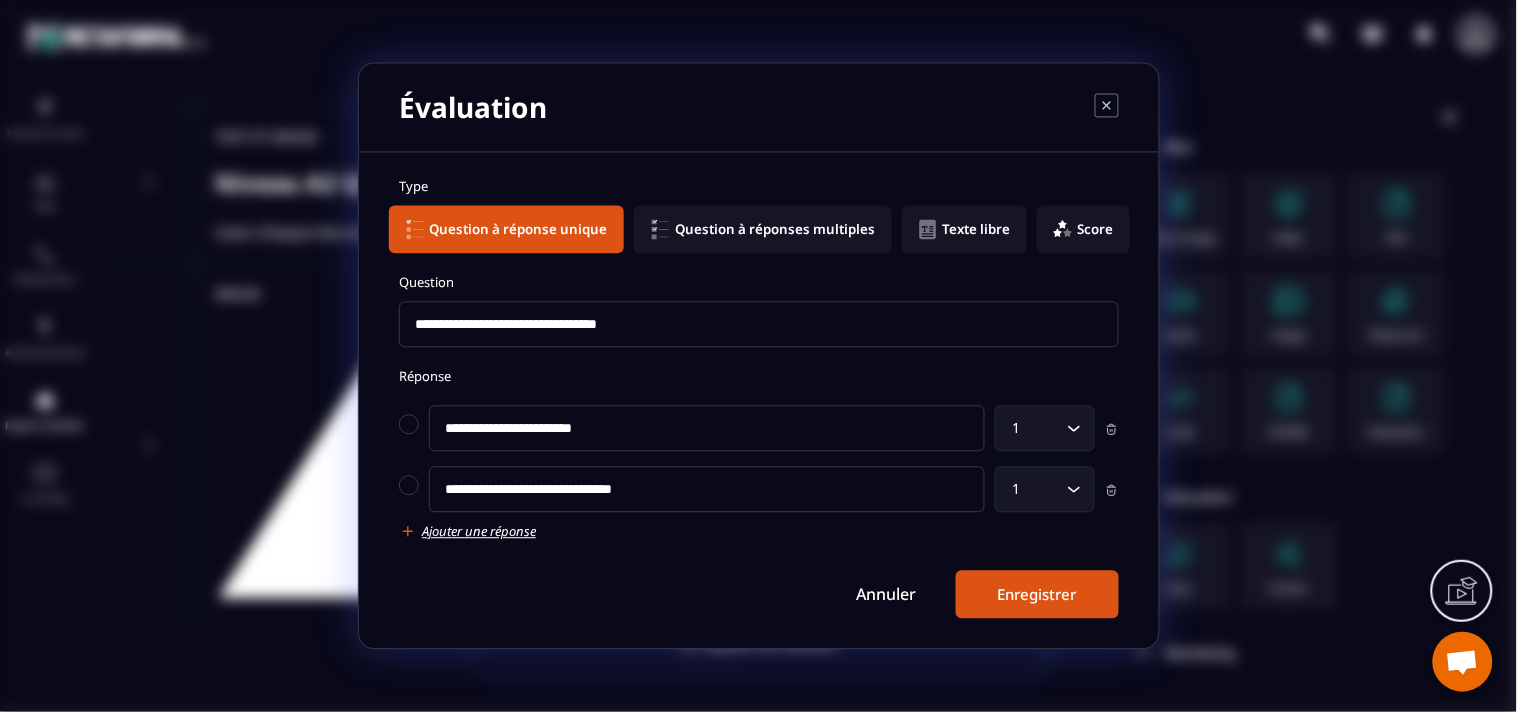 click on "Ajouter une réponse" at bounding box center [479, 532] 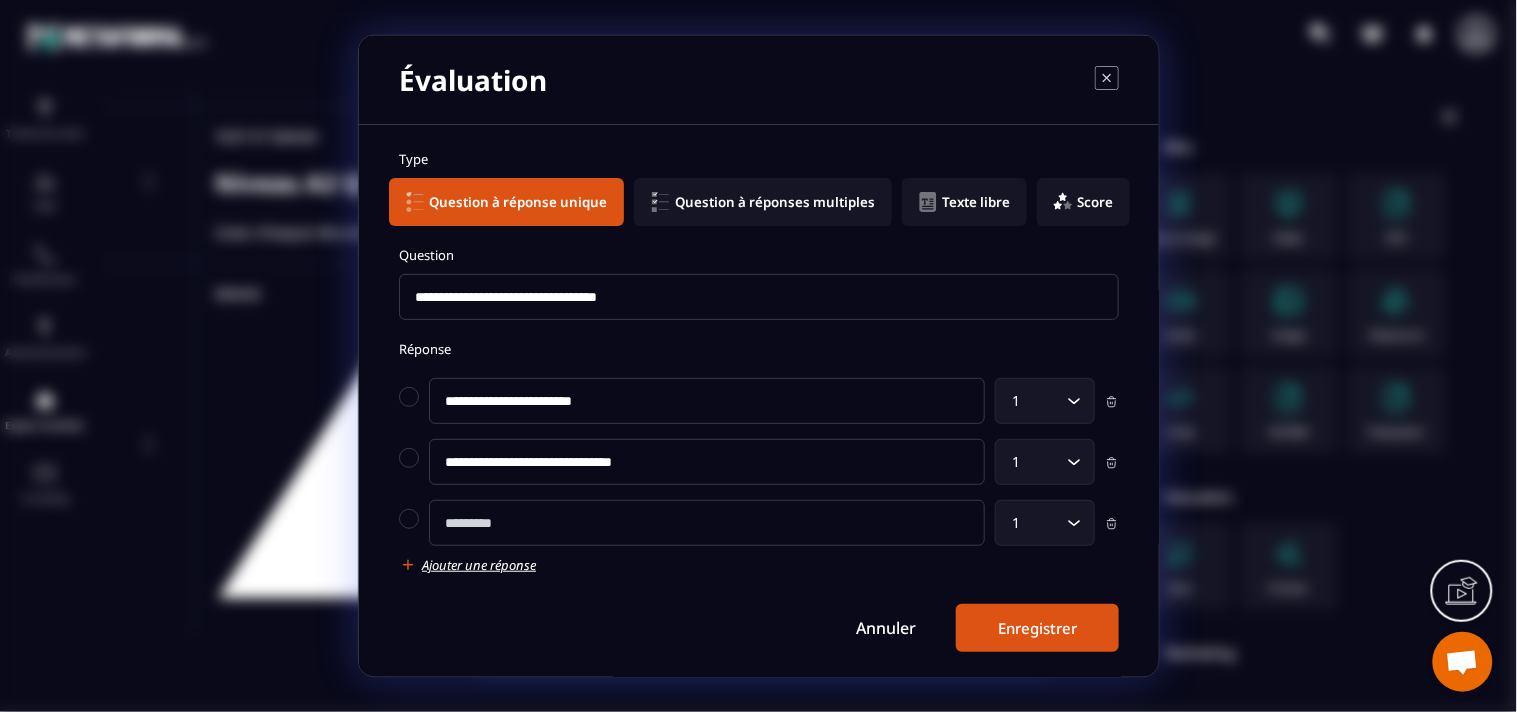 click at bounding box center (707, 523) 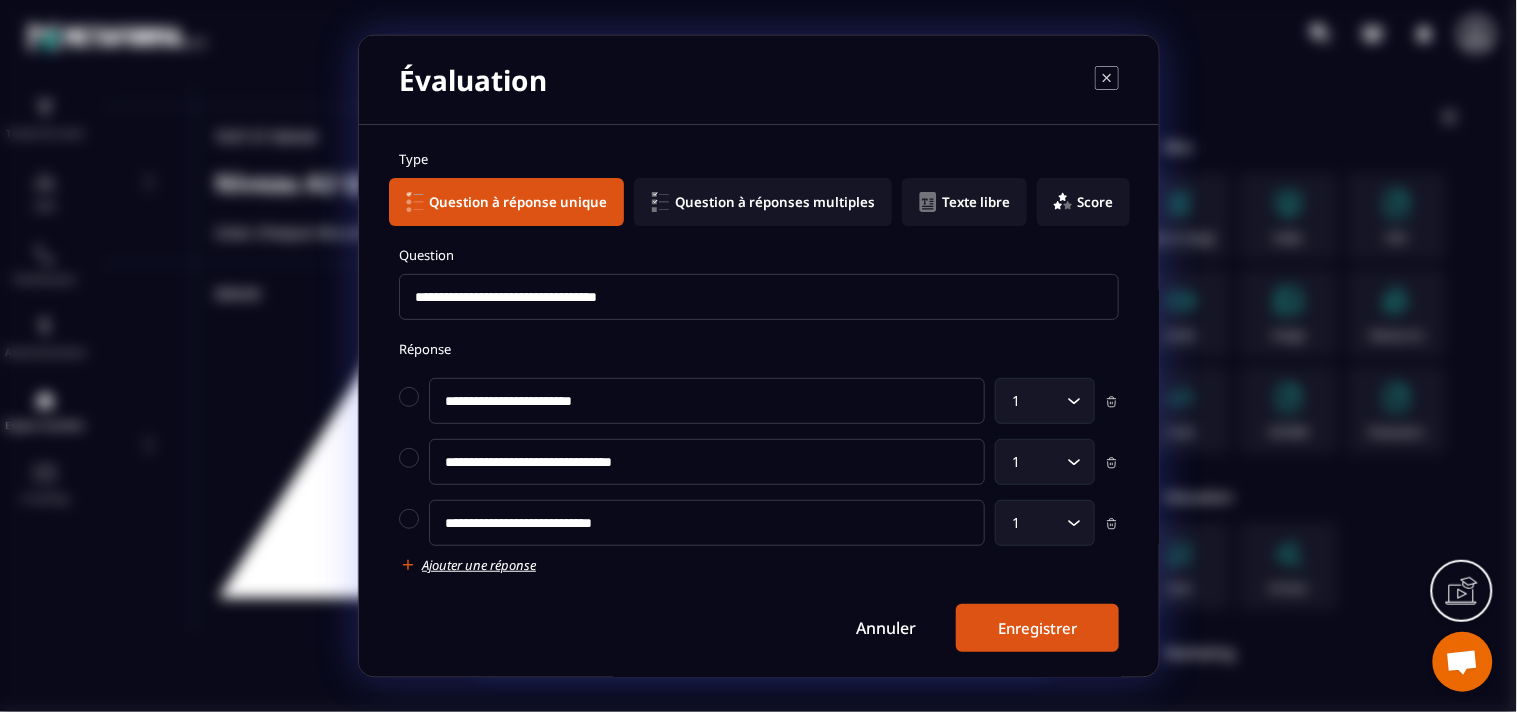 type on "**********" 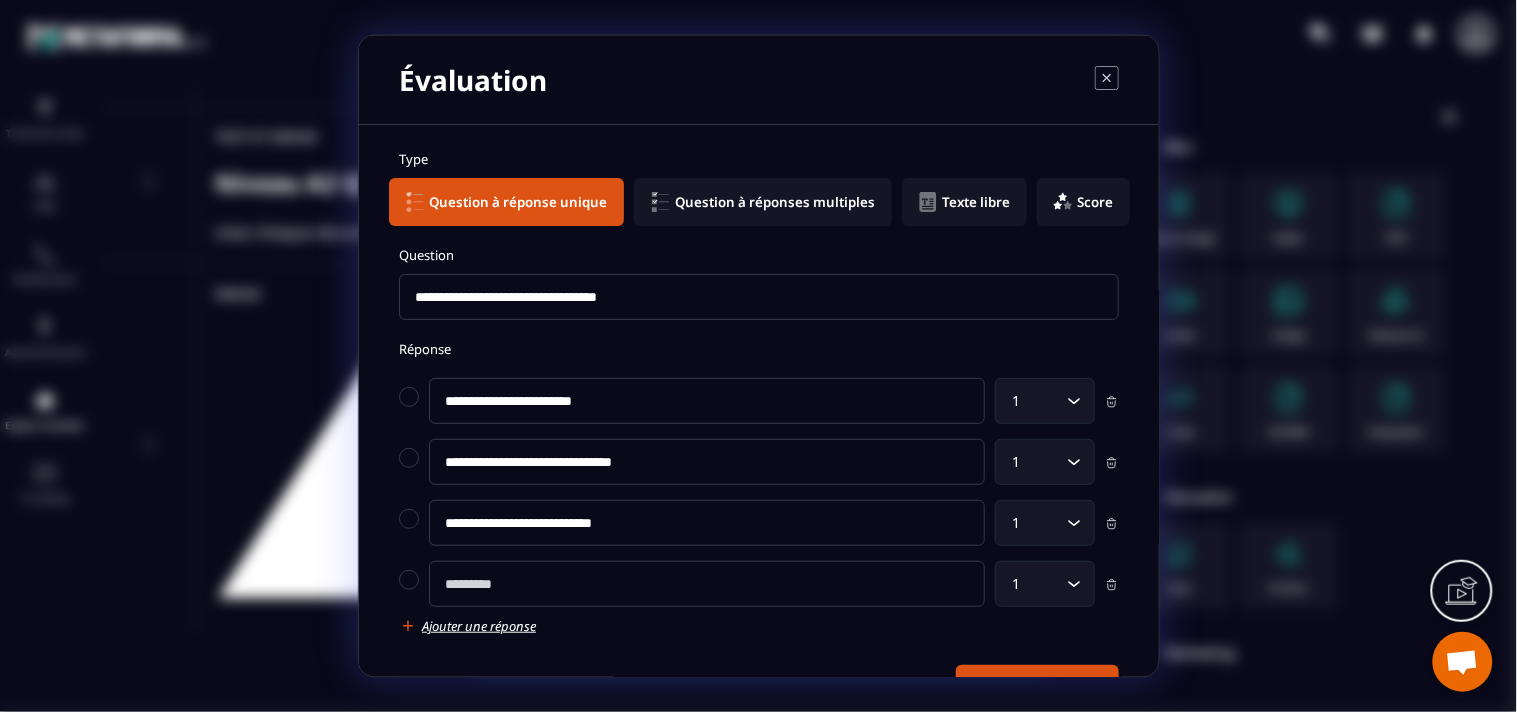 click at bounding box center [707, 584] 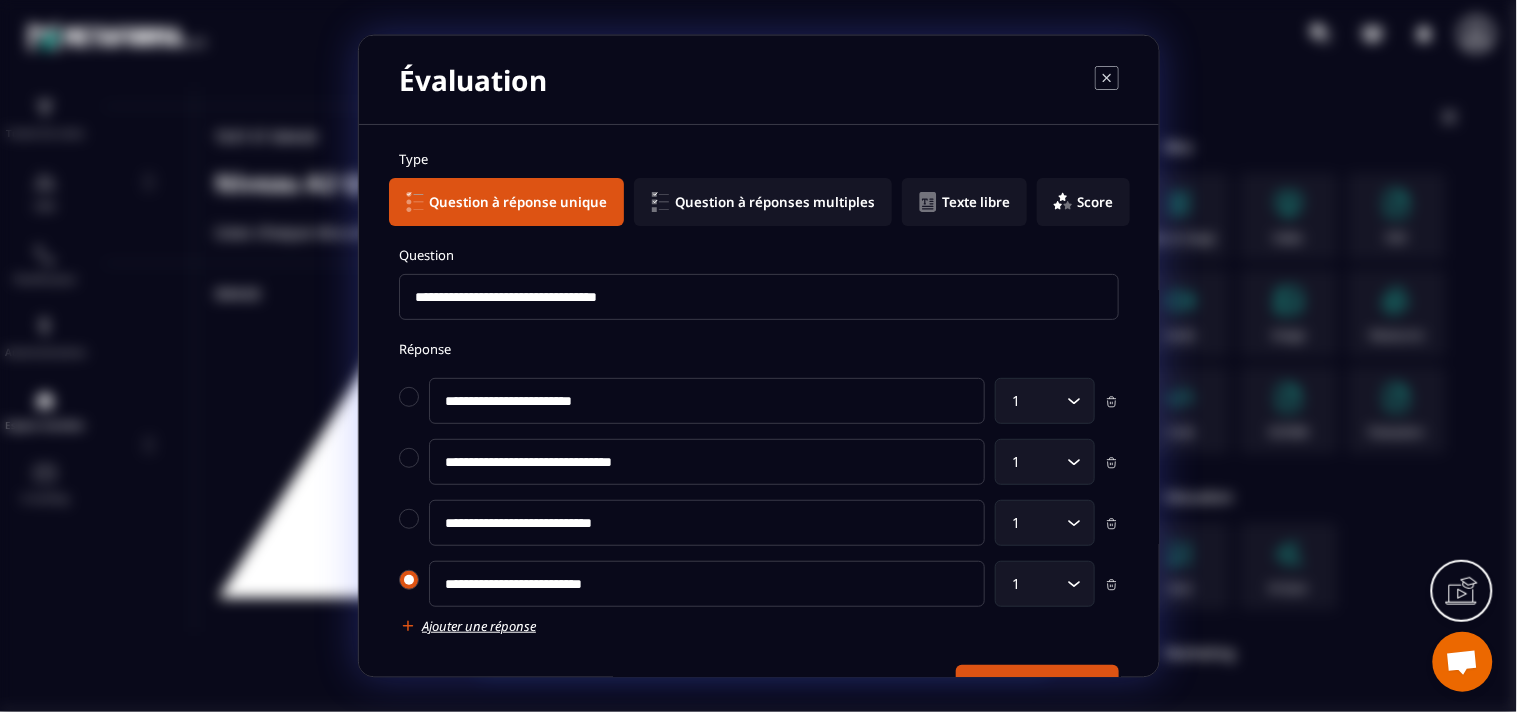 type on "**********" 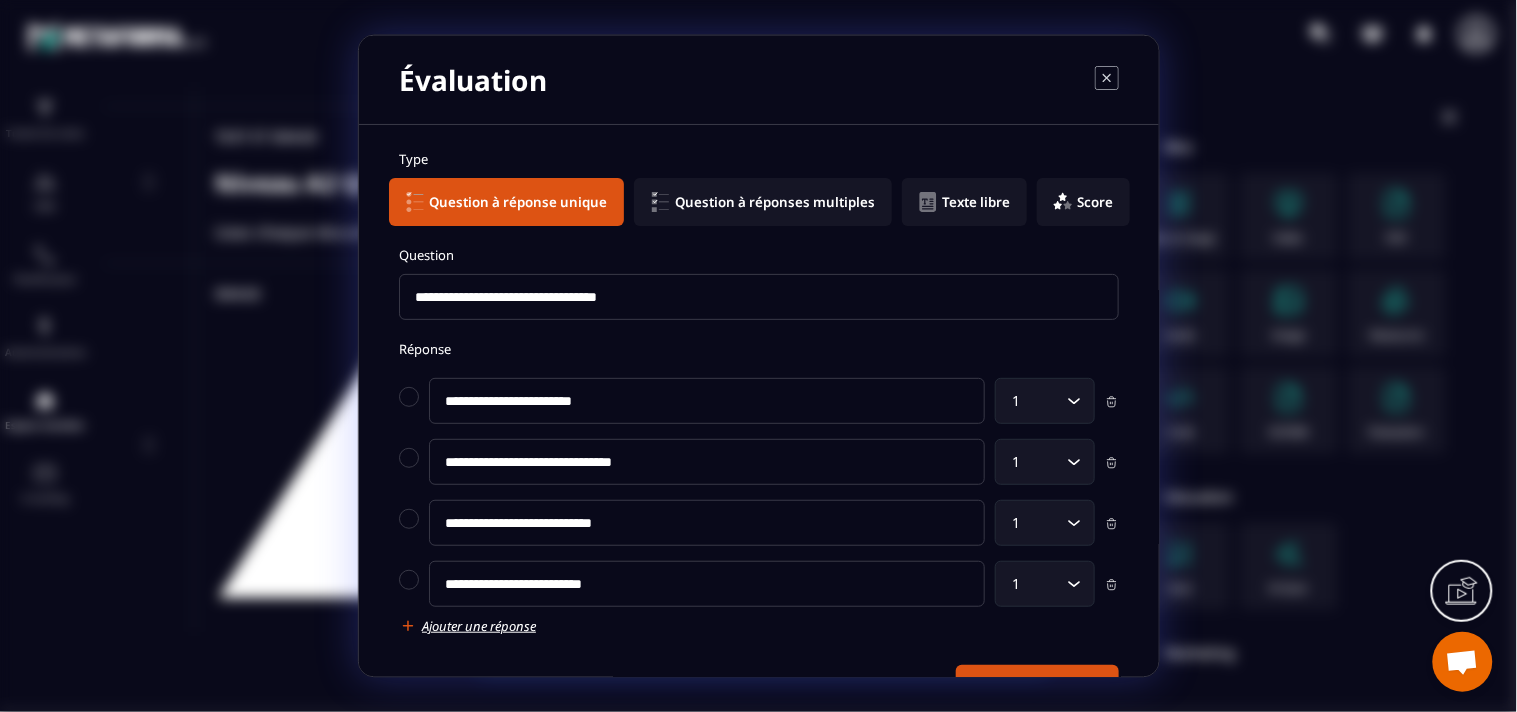 scroll, scrollTop: 66, scrollLeft: 0, axis: vertical 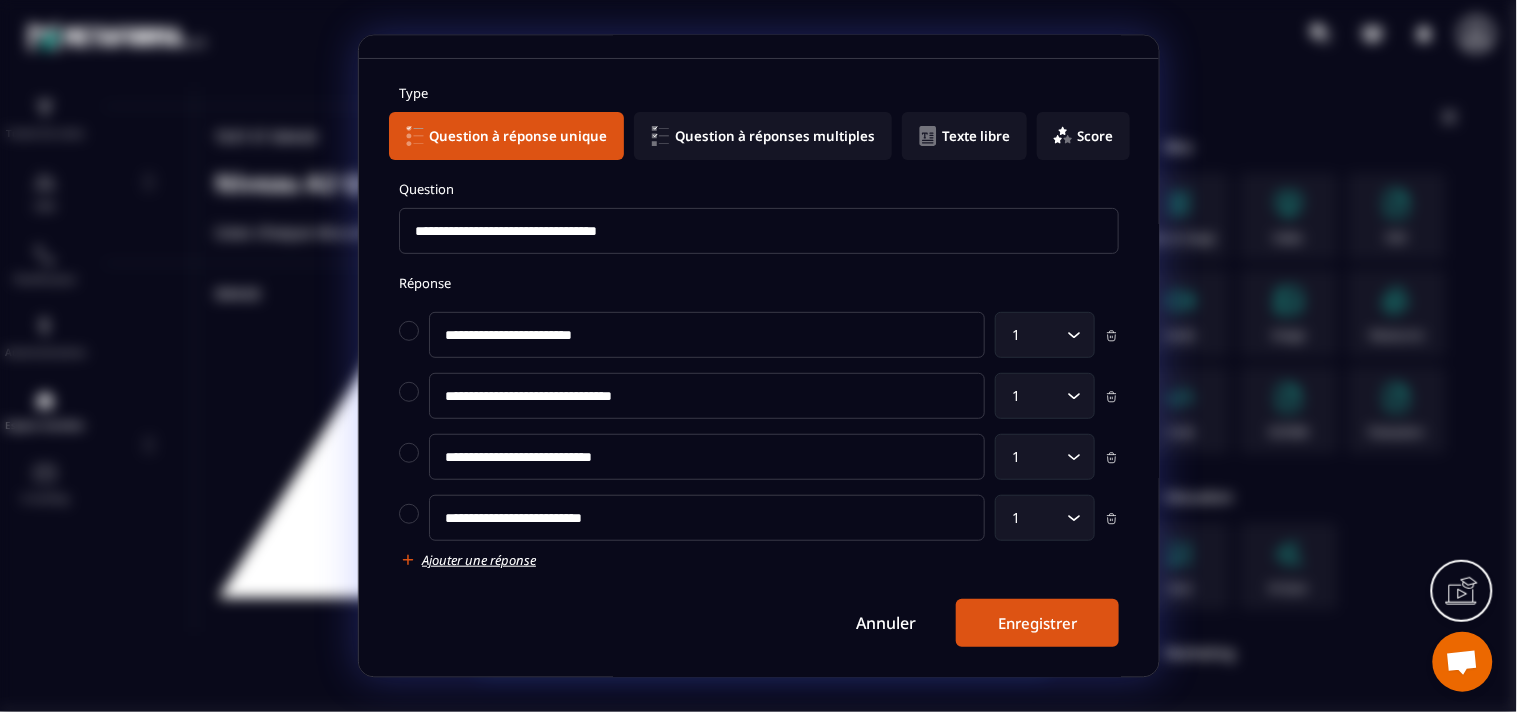 click on "Enregistrer" at bounding box center (1037, 623) 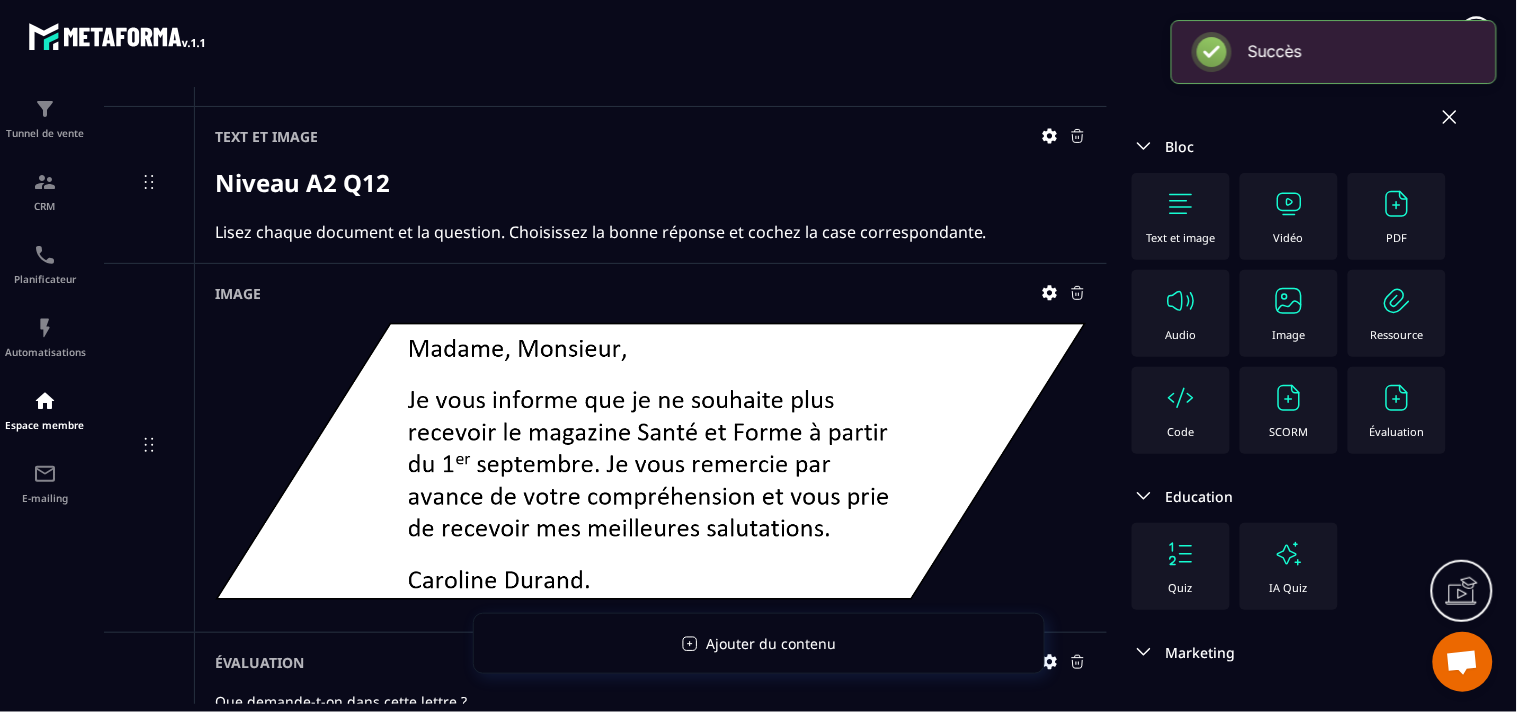 scroll, scrollTop: 66, scrollLeft: 0, axis: vertical 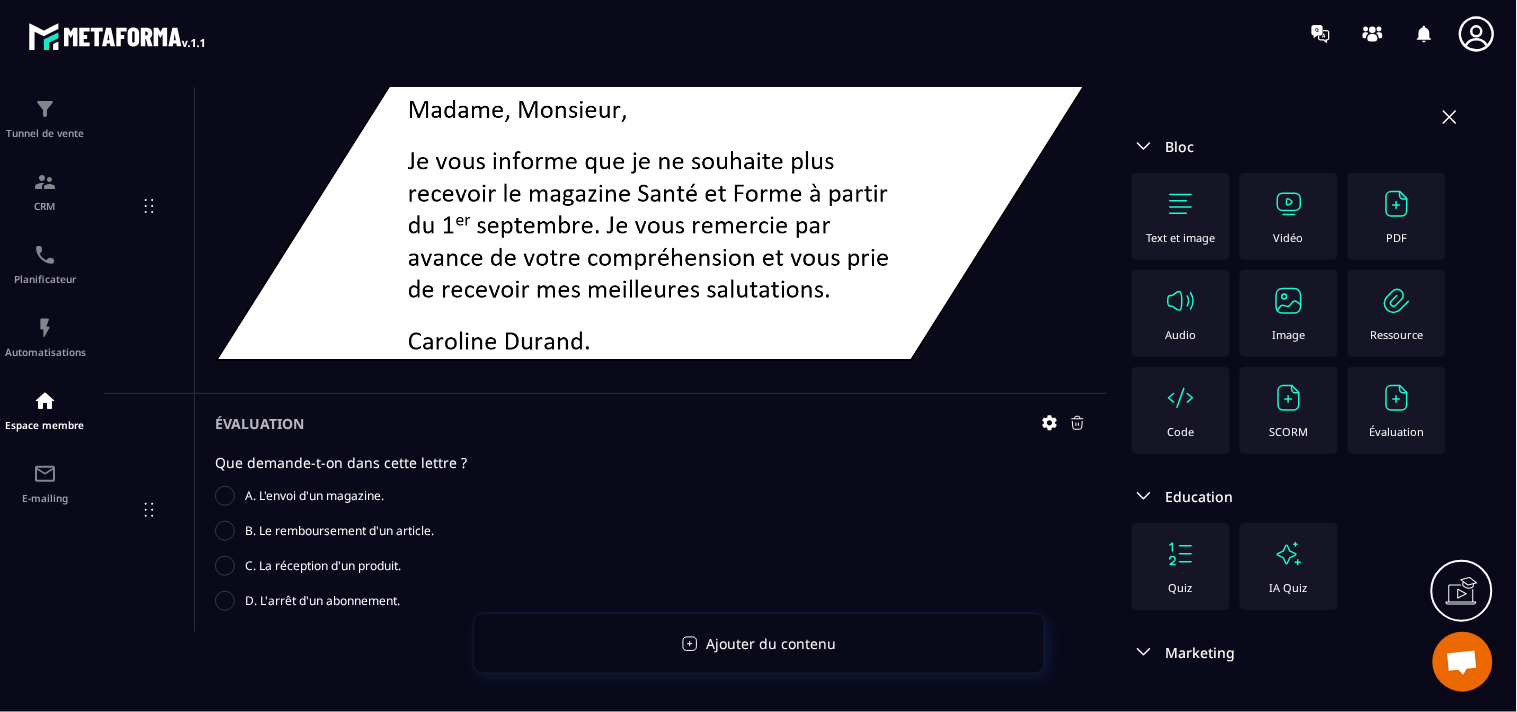 click at bounding box center (1181, 204) 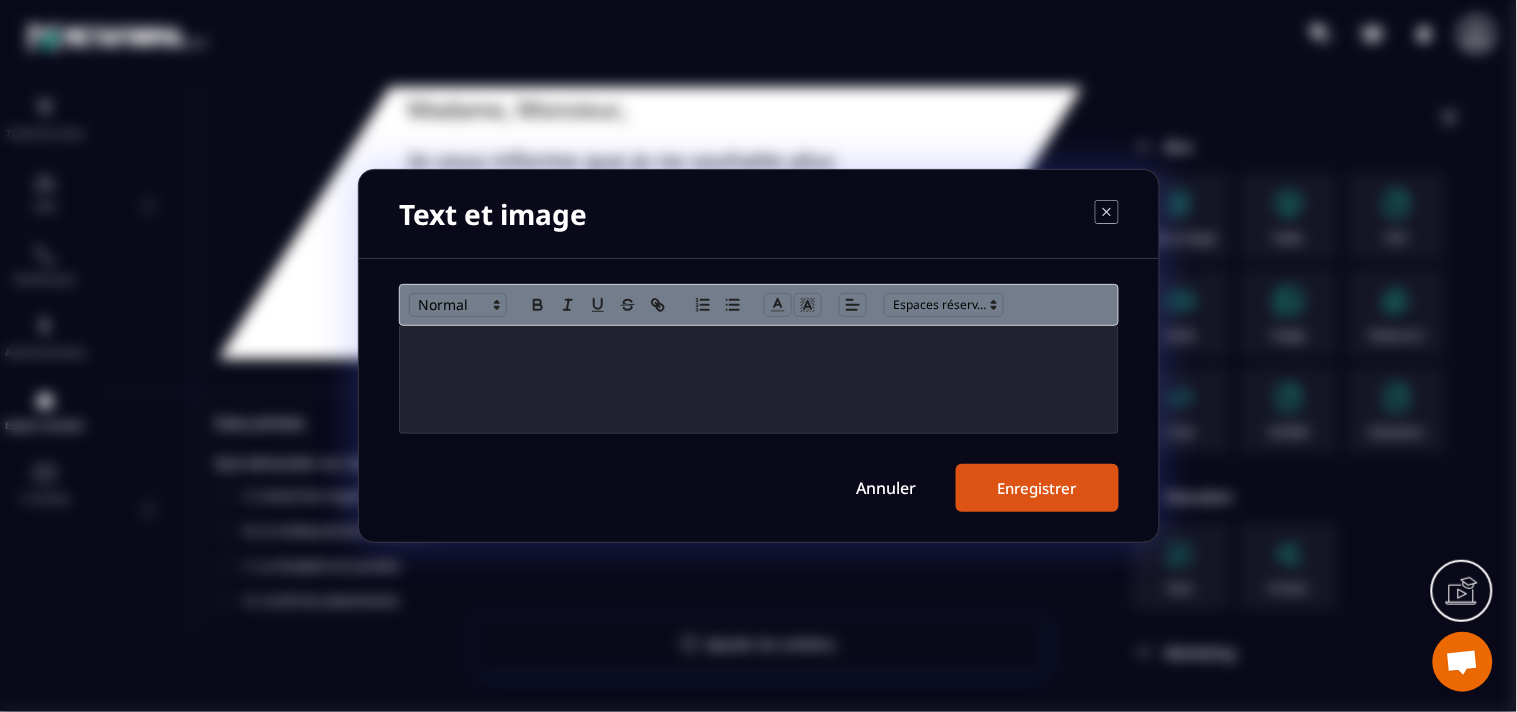 click at bounding box center [759, 379] 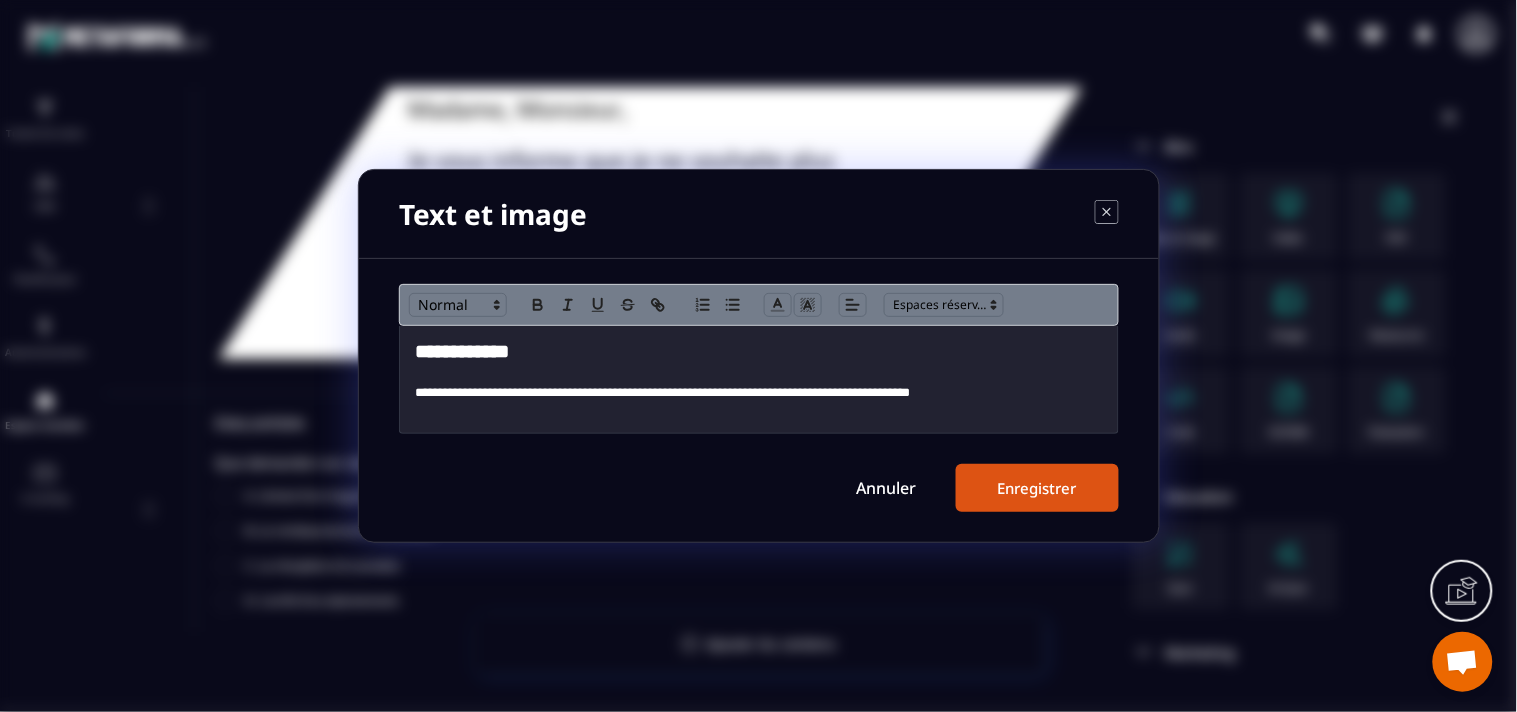 click on "**********" at bounding box center (759, 352) 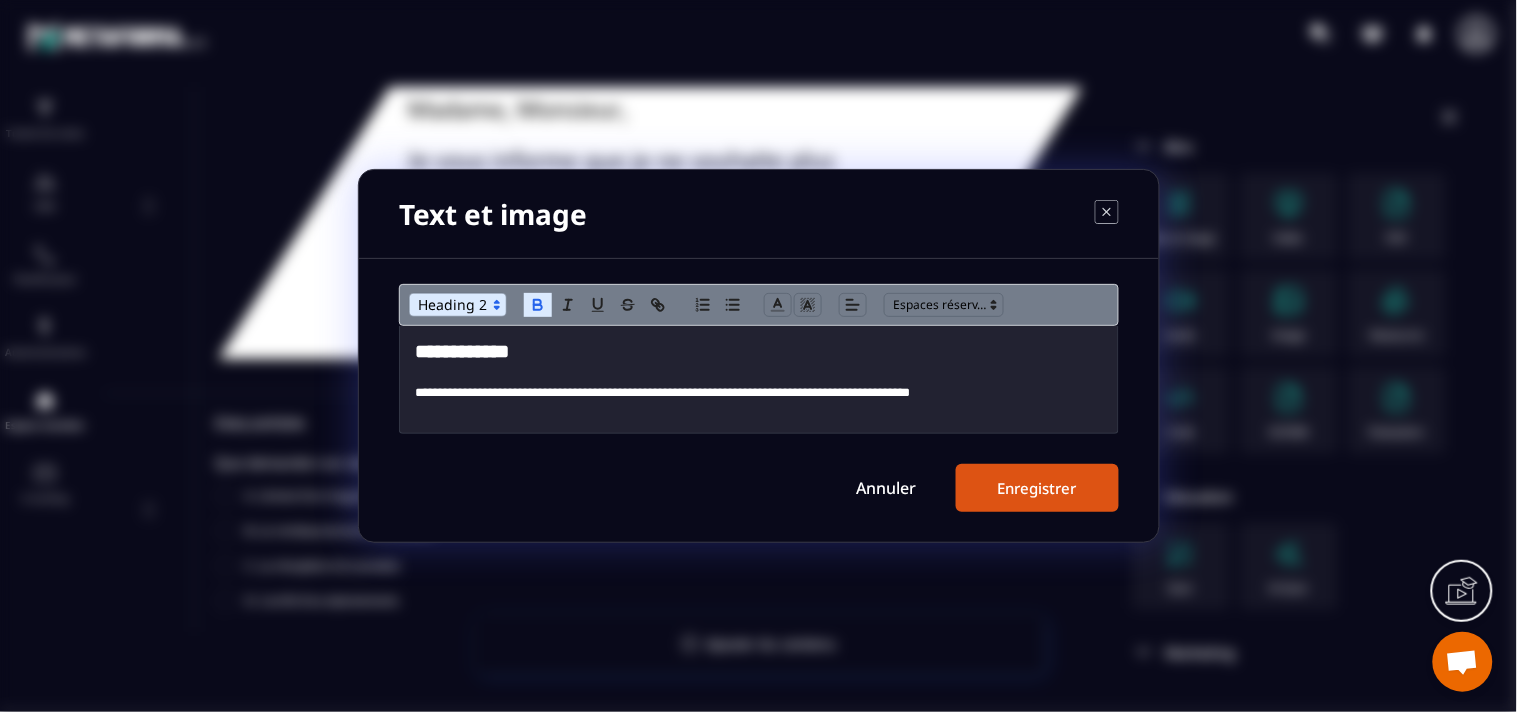 type 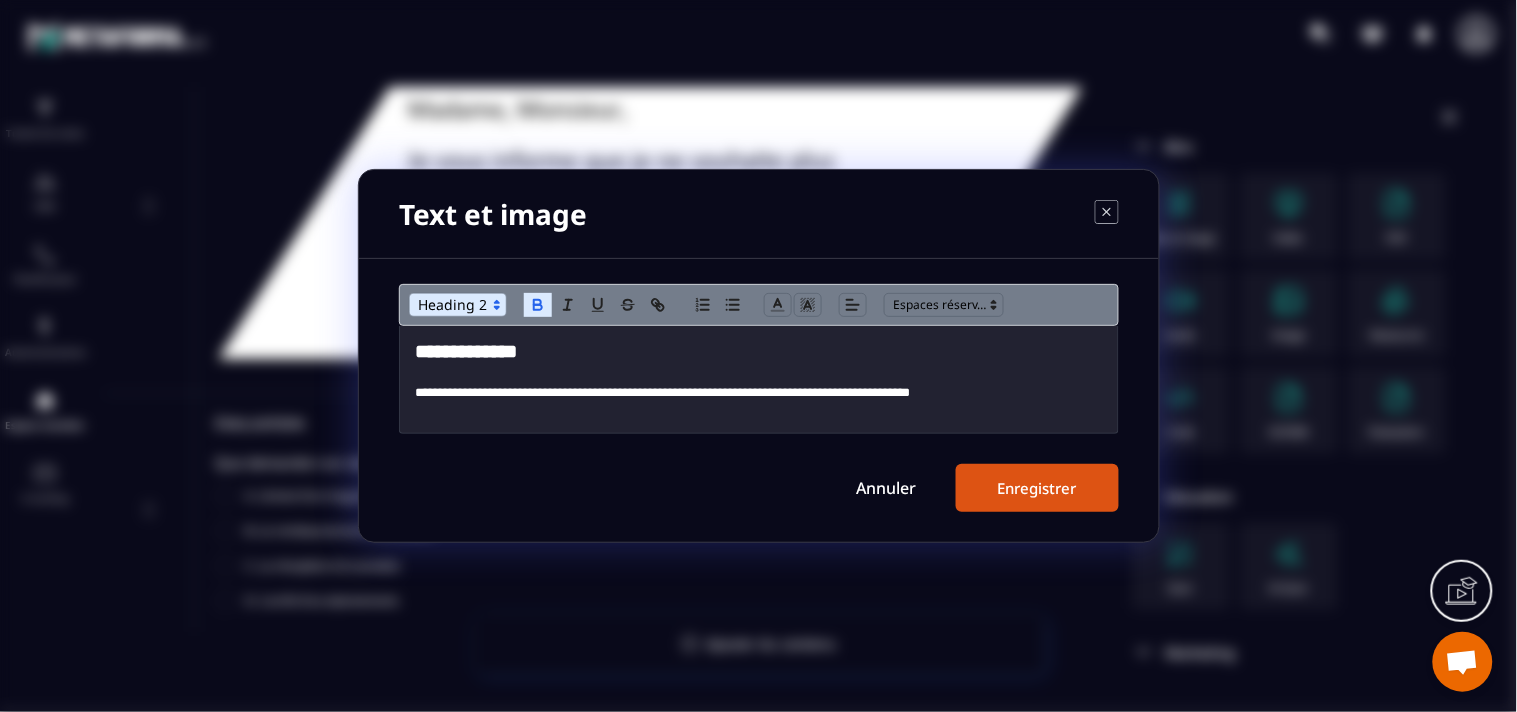 click on "Enregistrer" at bounding box center (1037, 488) 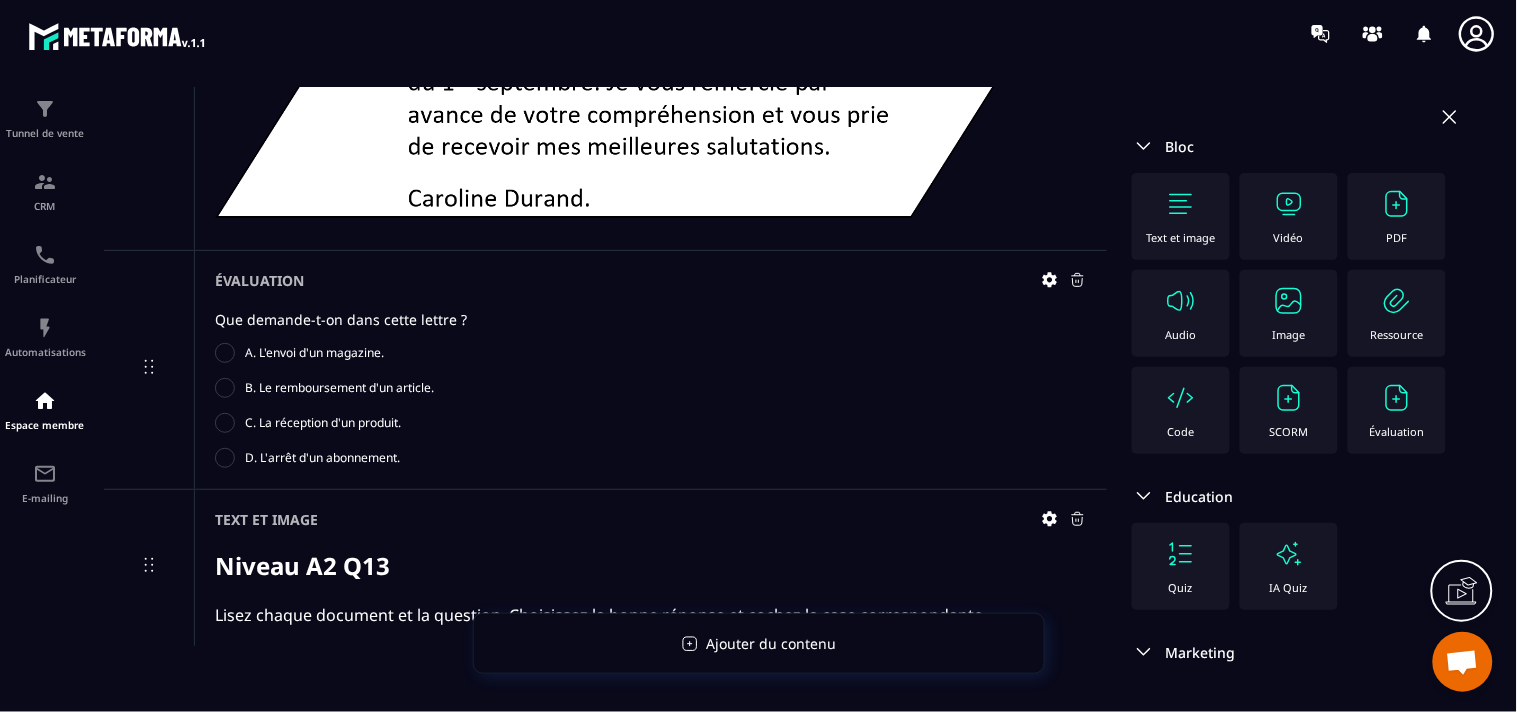 scroll, scrollTop: 9544, scrollLeft: 0, axis: vertical 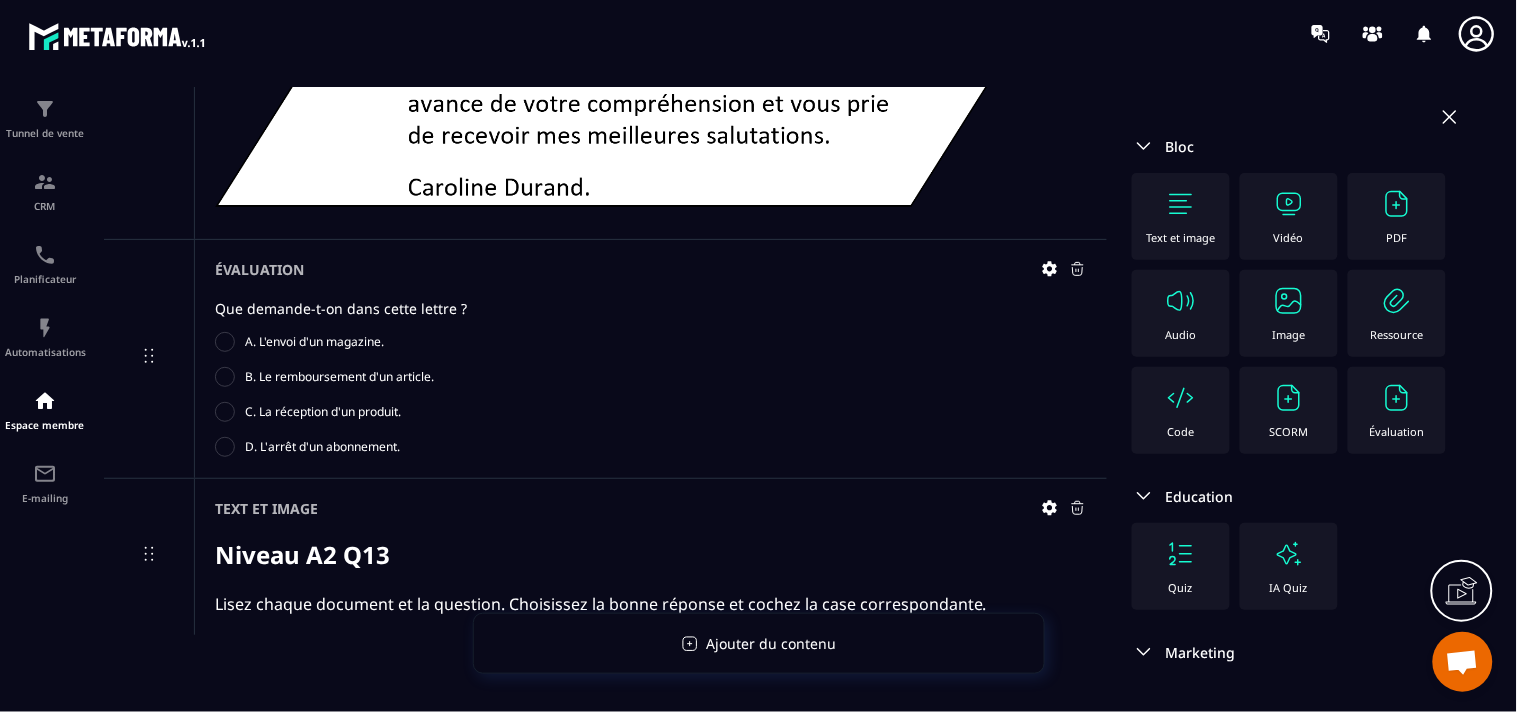click at bounding box center (1289, 301) 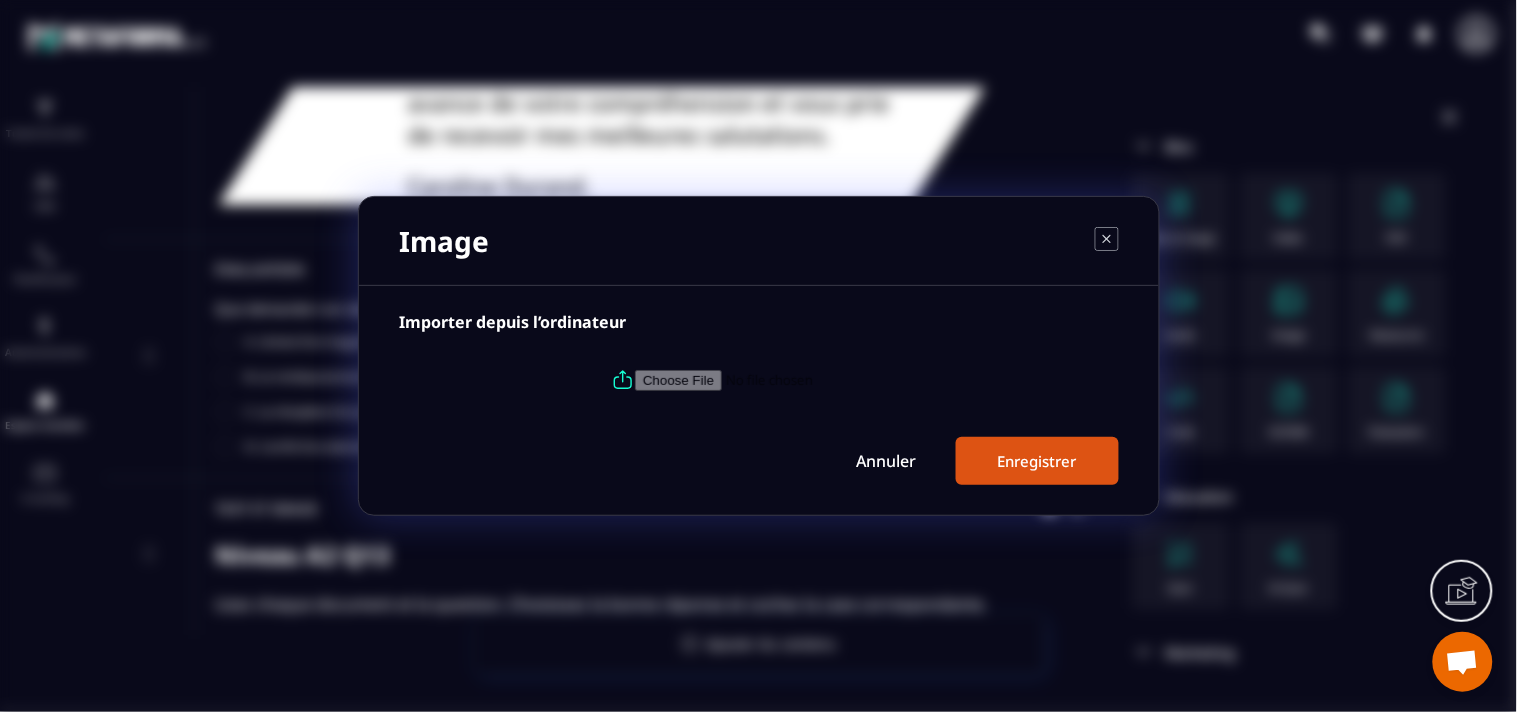 click at bounding box center (759, 380) 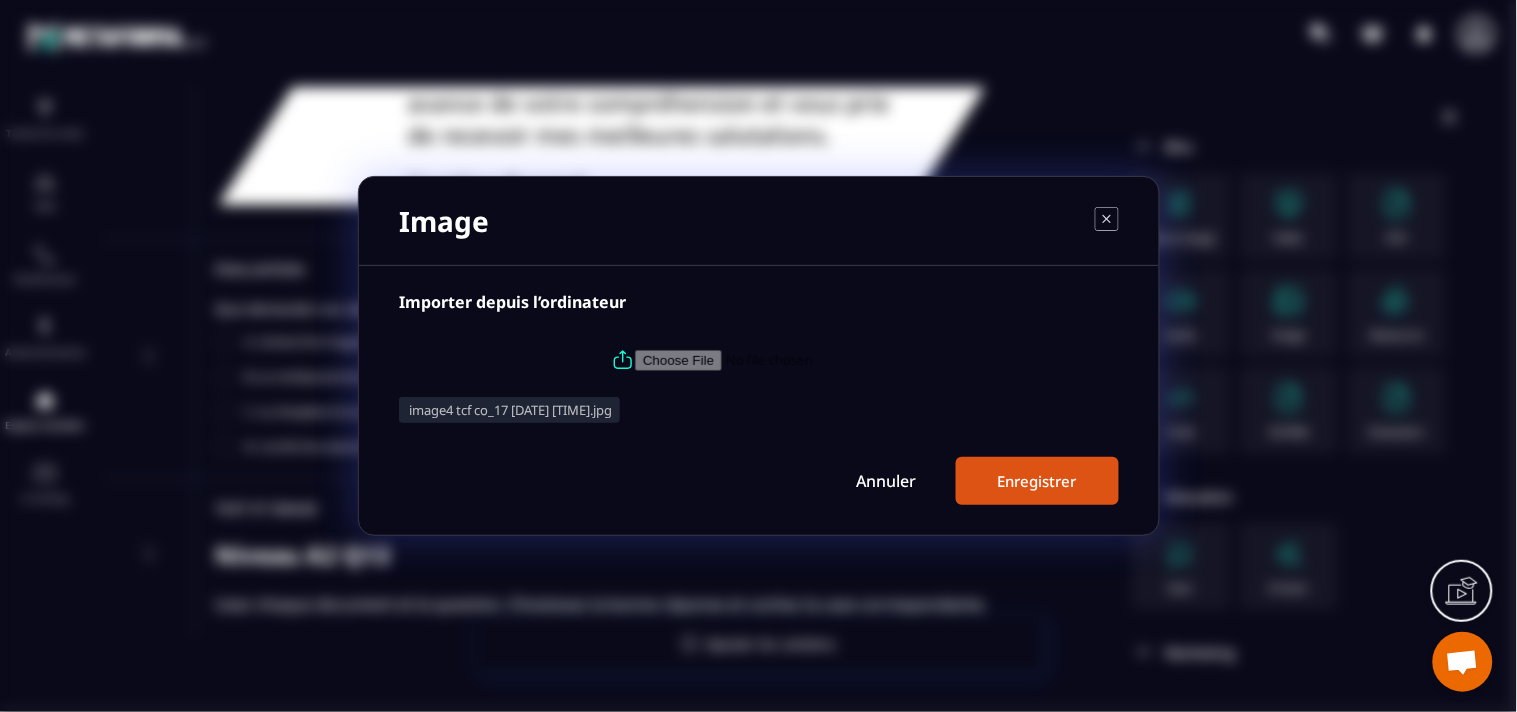 click on "Enregistrer" at bounding box center [1037, 481] 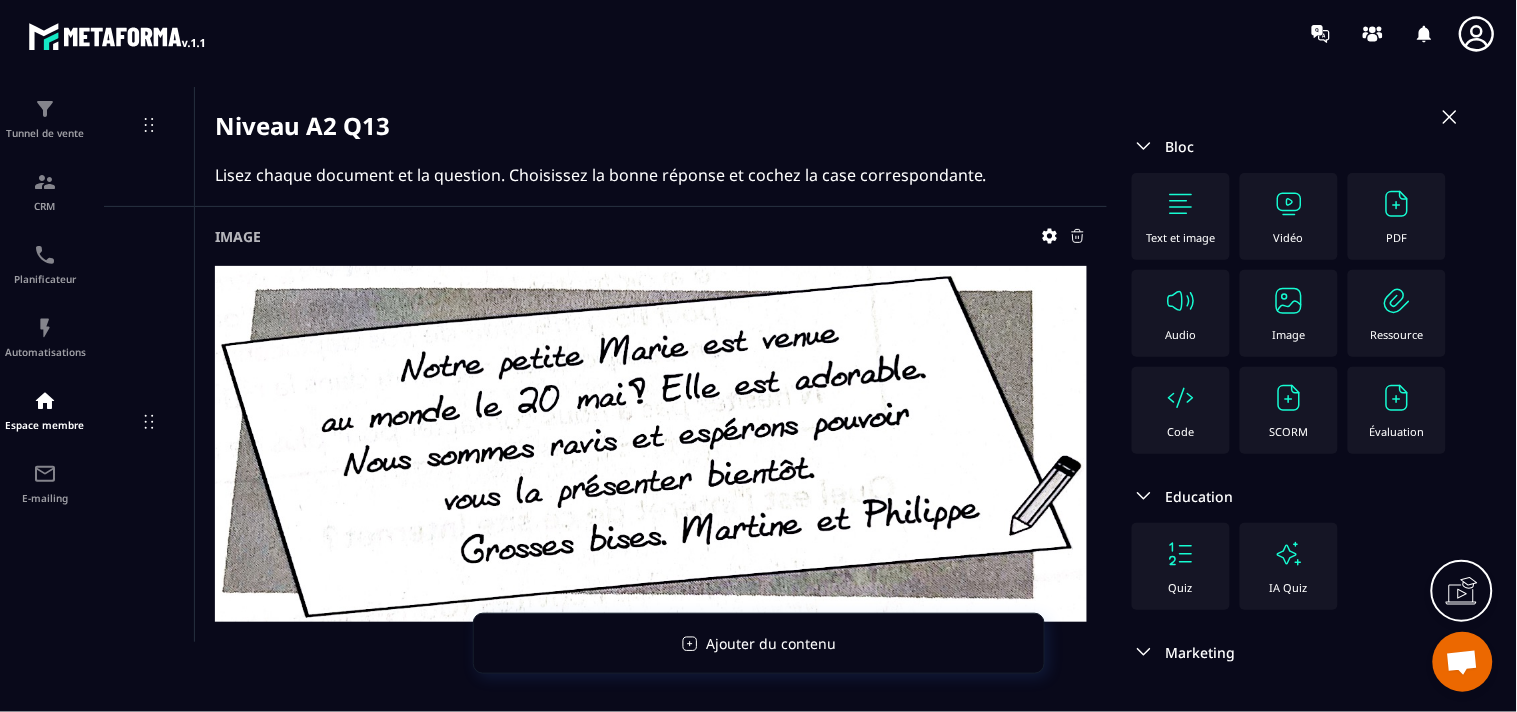 scroll, scrollTop: 9981, scrollLeft: 0, axis: vertical 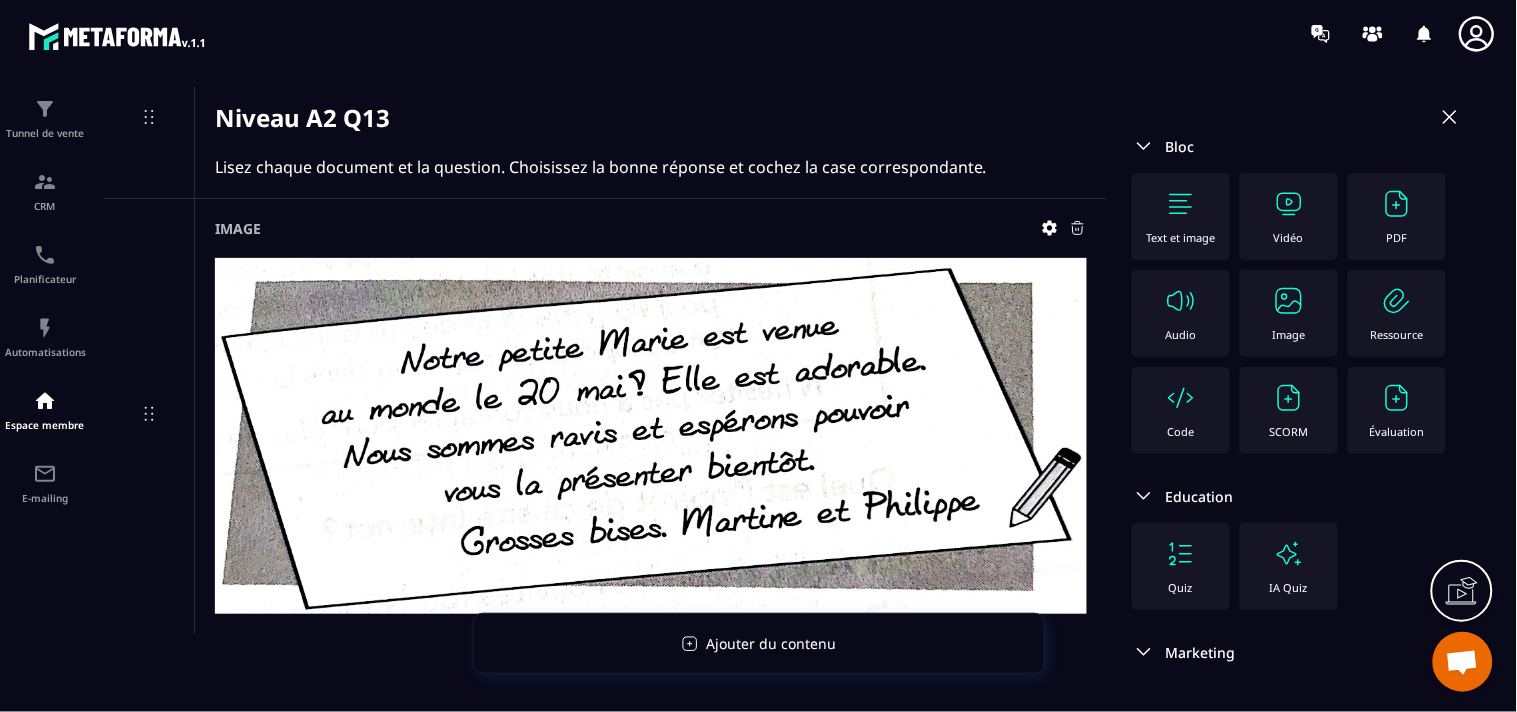 click on "Évaluation" at bounding box center [1397, 410] 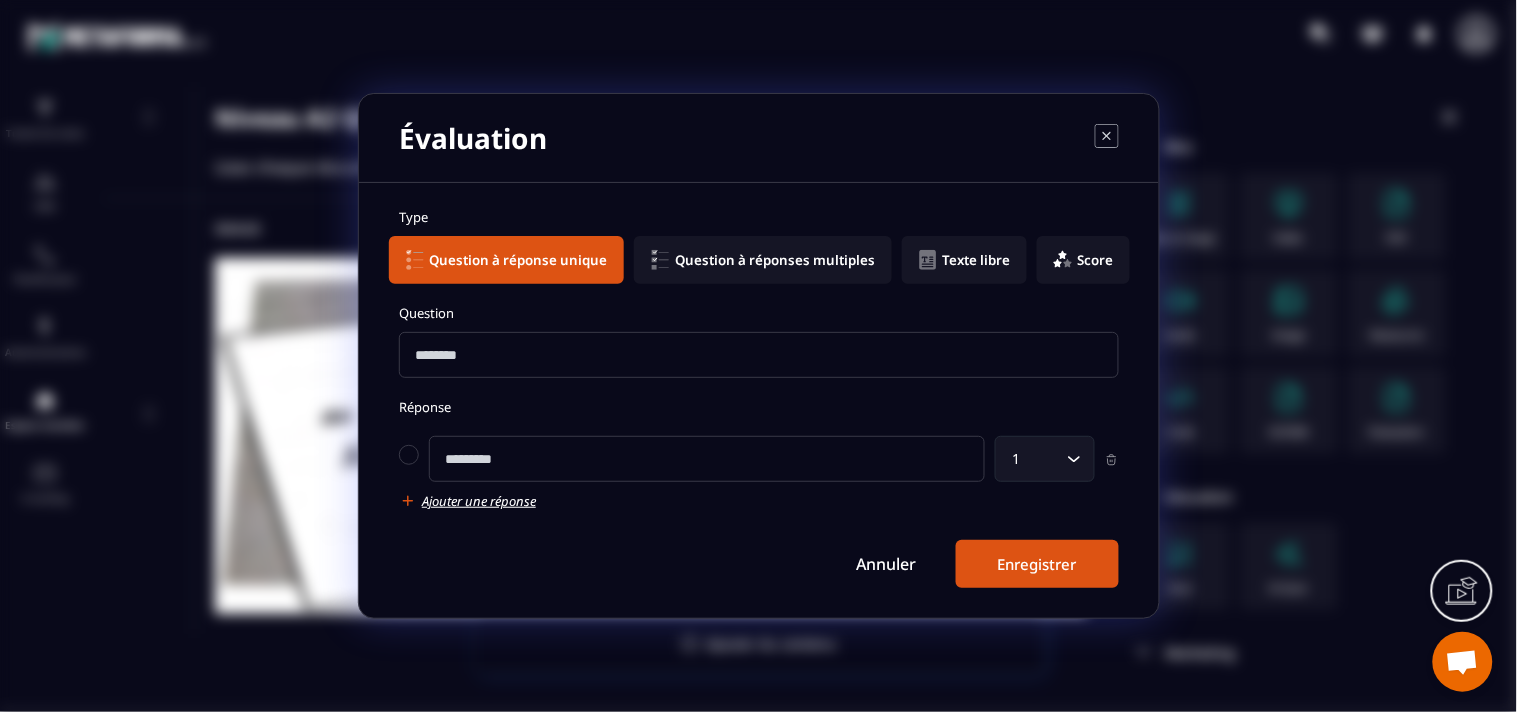 click at bounding box center [759, 355] 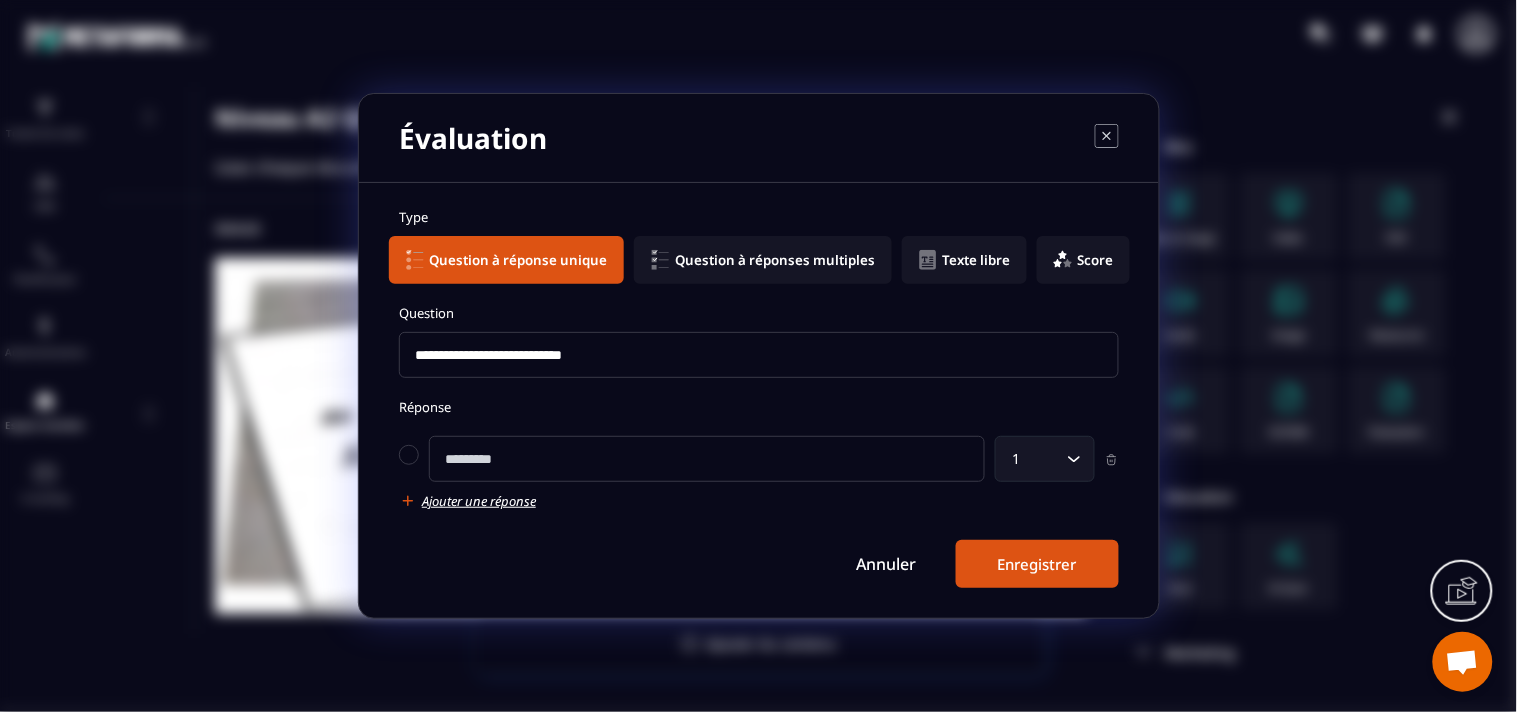type on "**********" 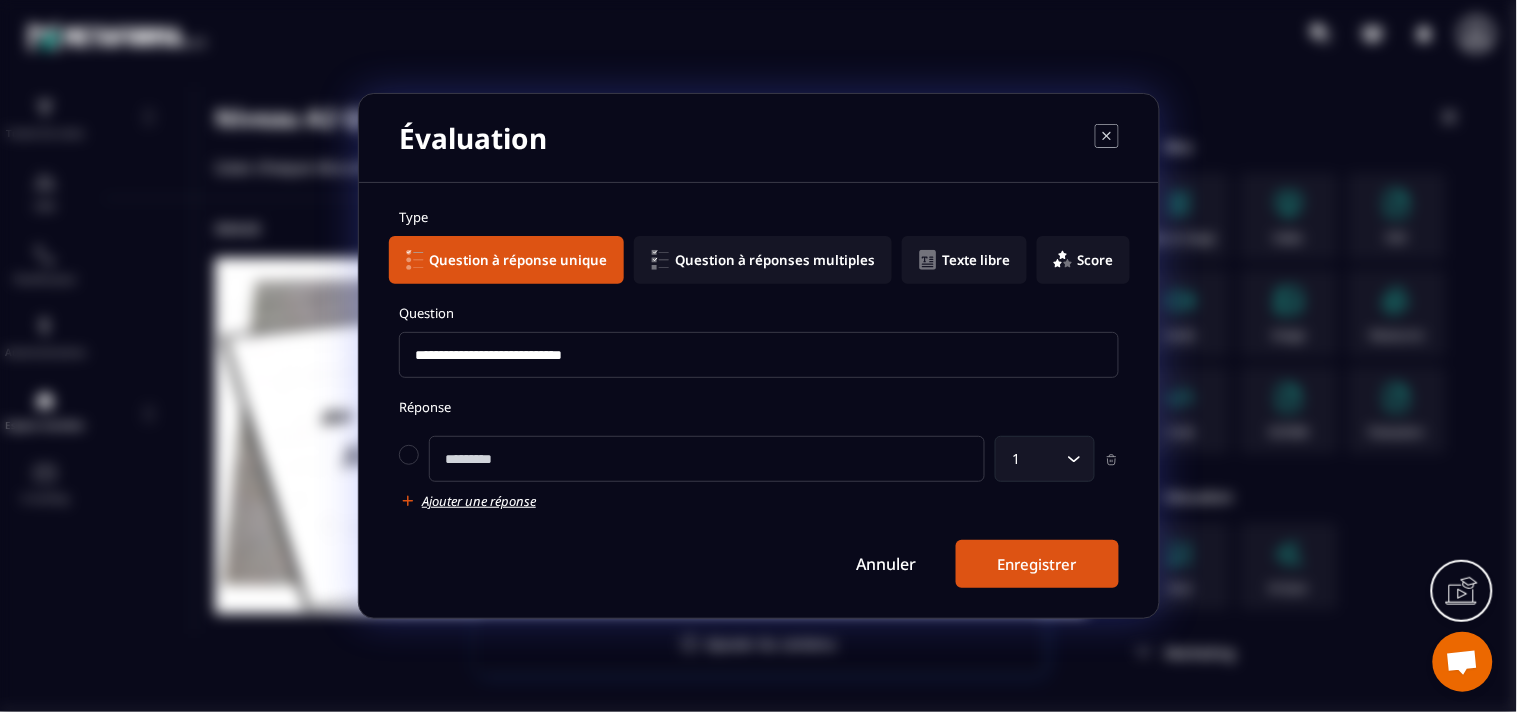 click at bounding box center [707, 459] 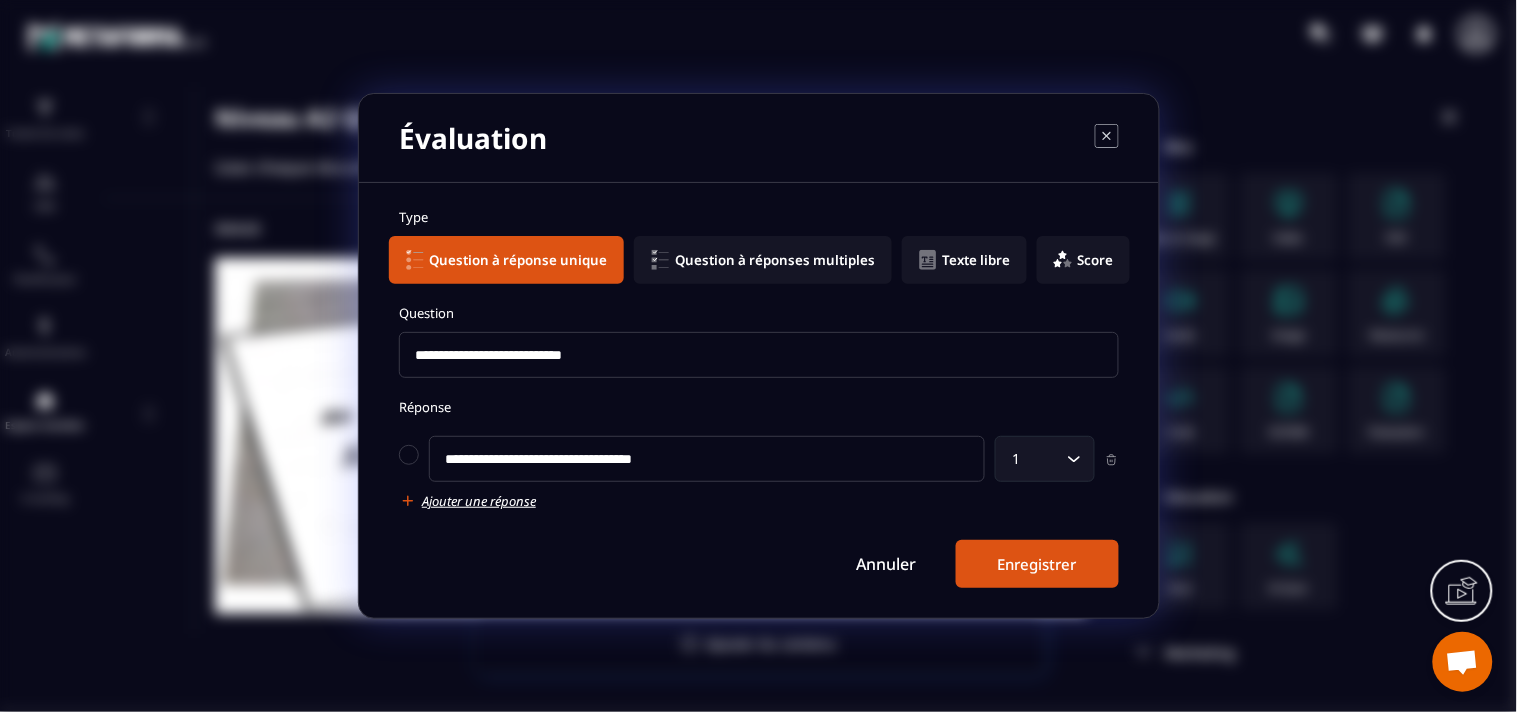 type on "**********" 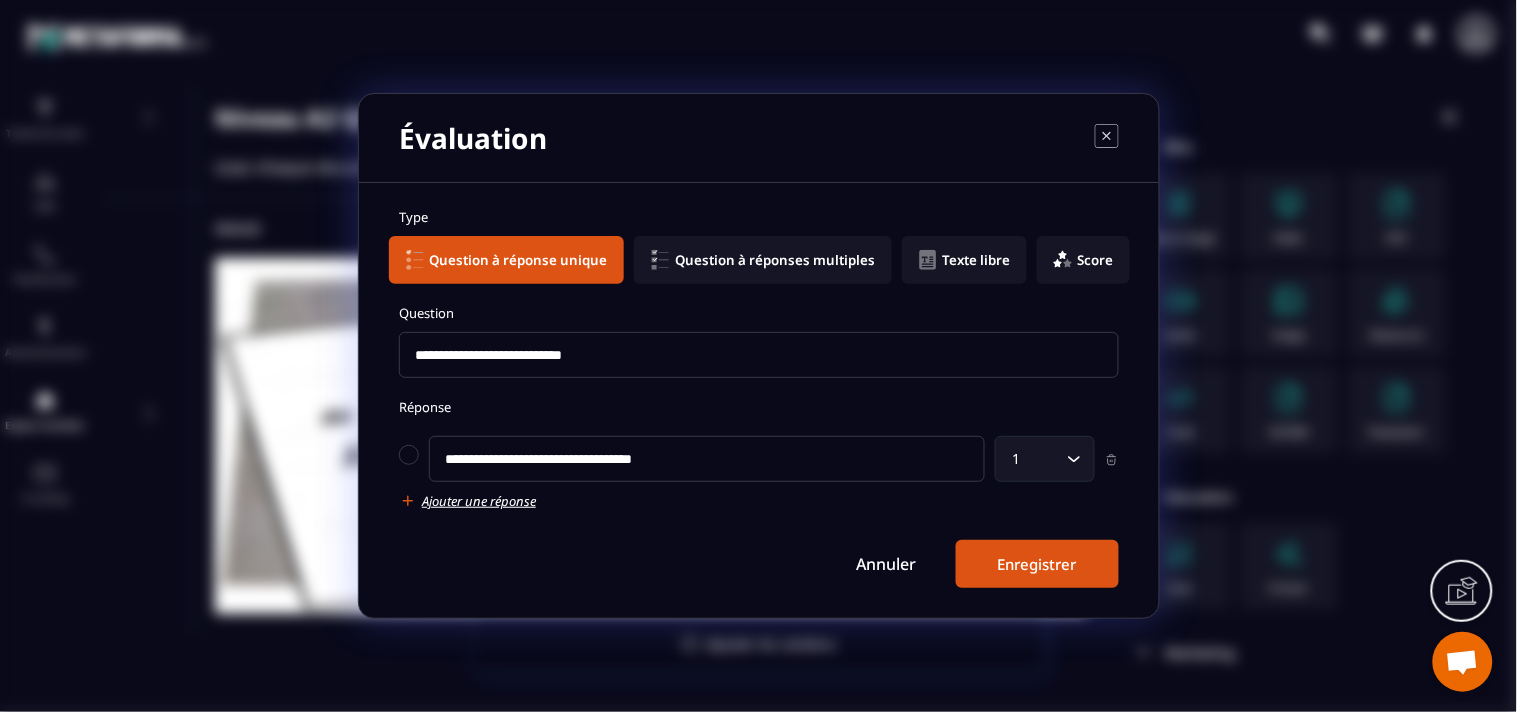 click on "Ajouter une réponse" at bounding box center [479, 501] 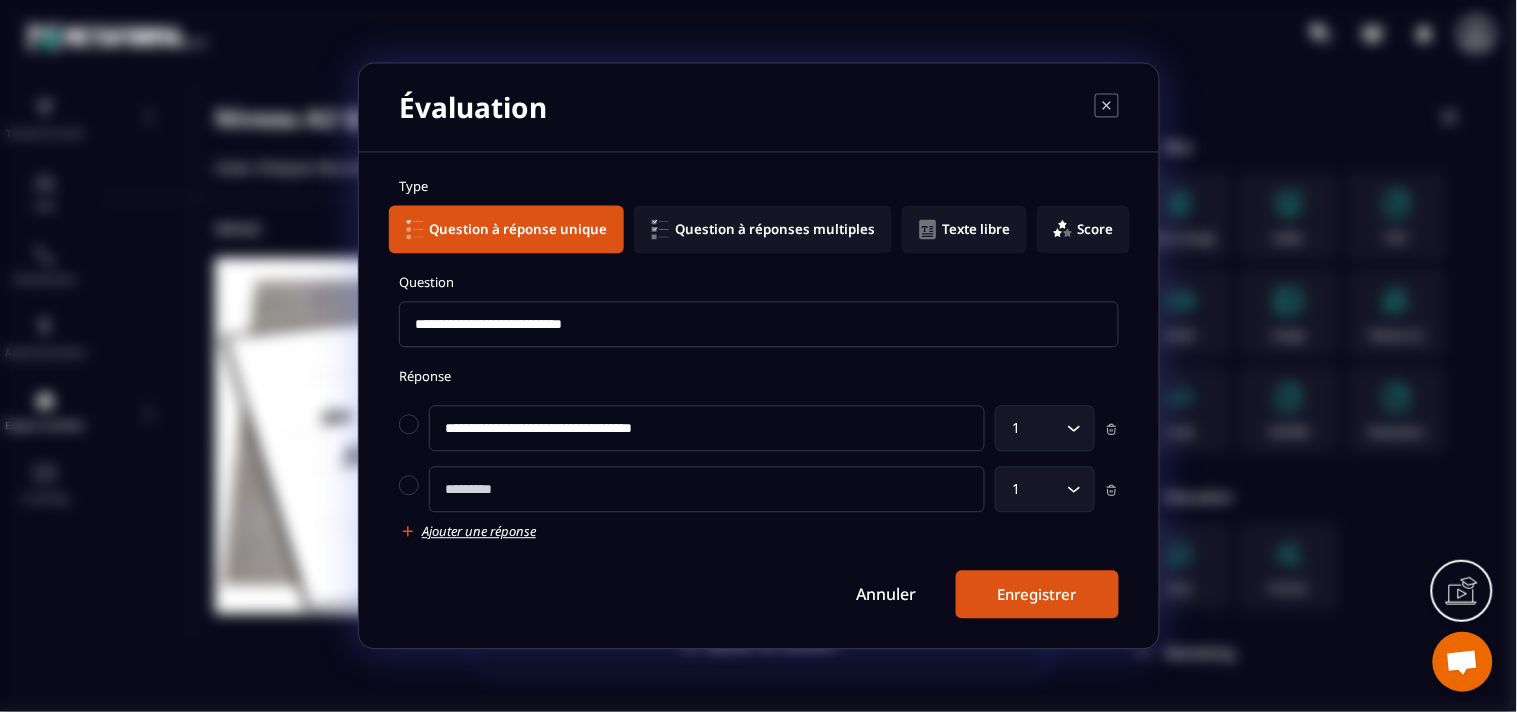 click at bounding box center (707, 490) 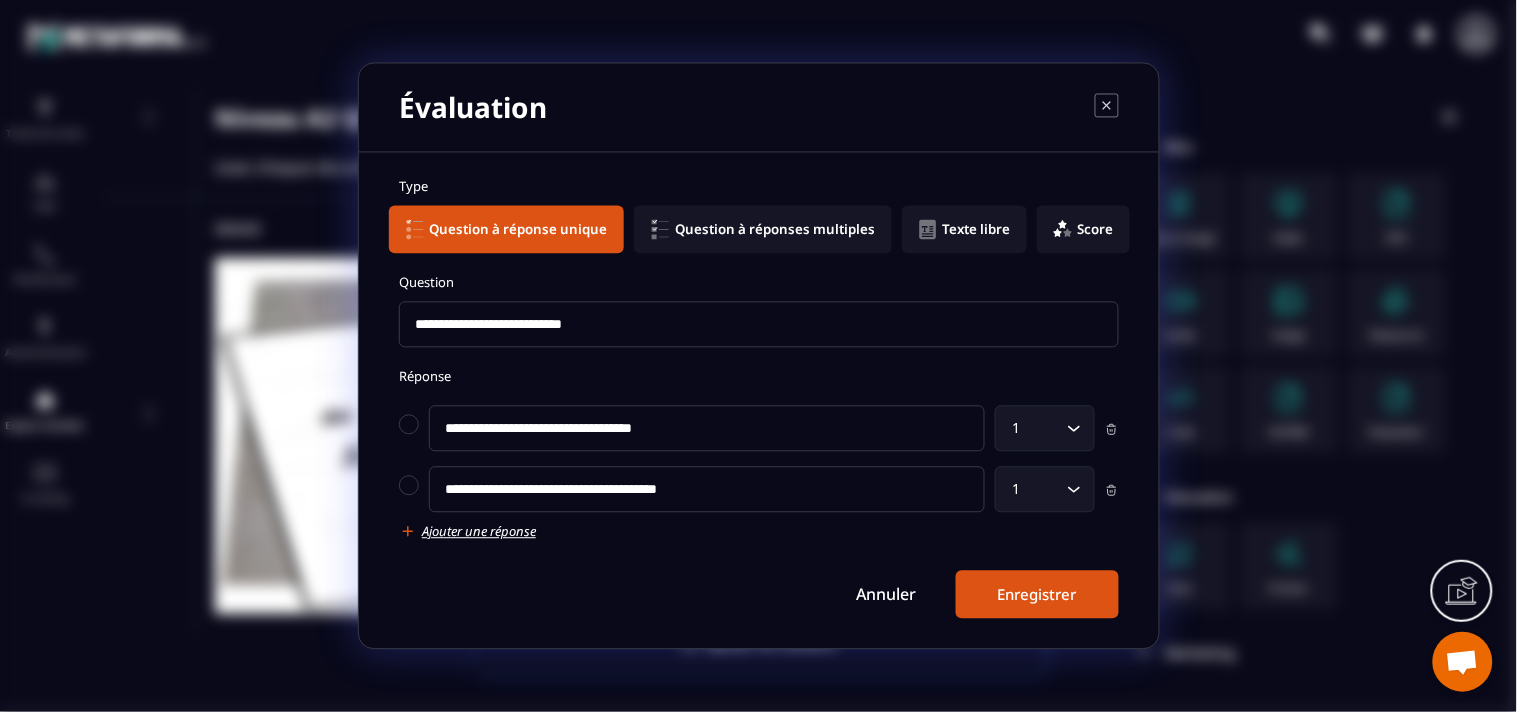 type on "**********" 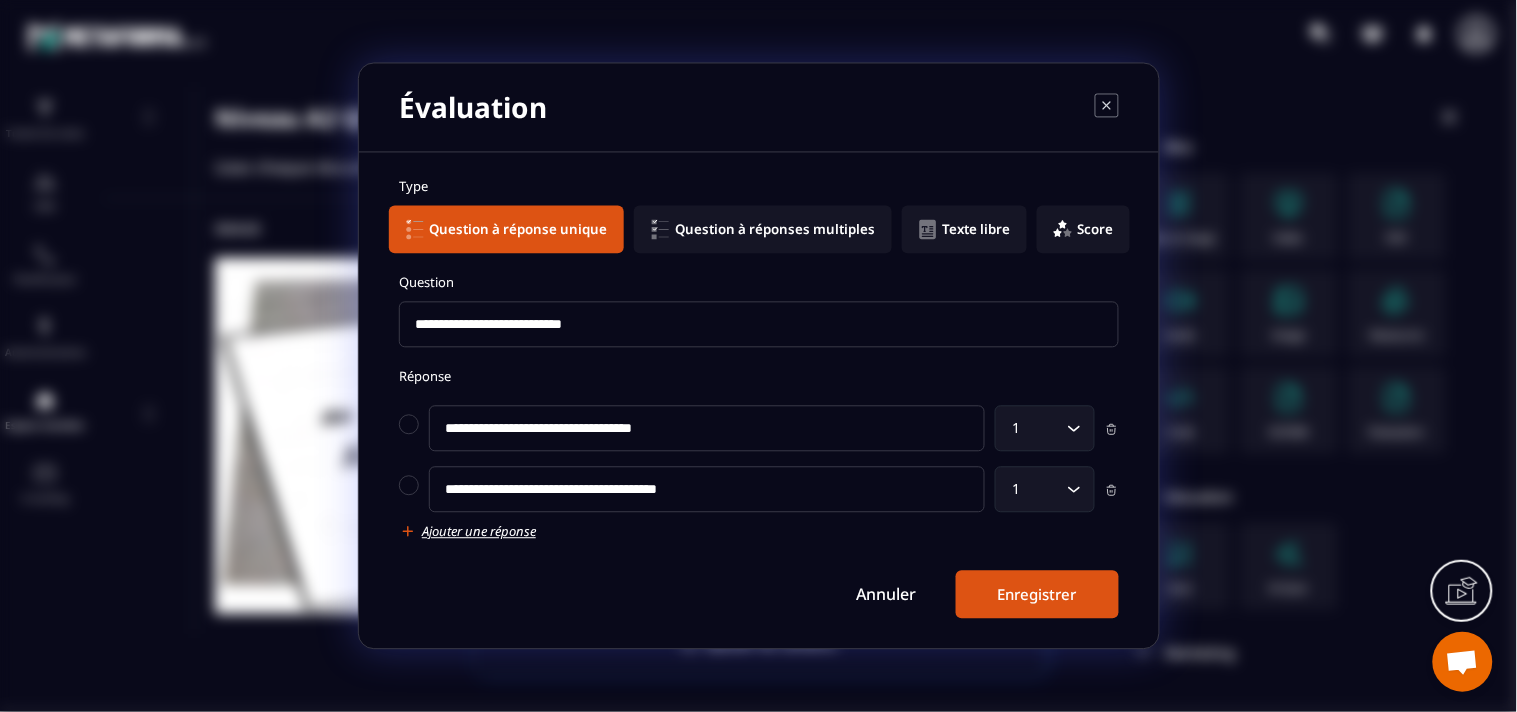 click on "Ajouter une réponse" at bounding box center (479, 532) 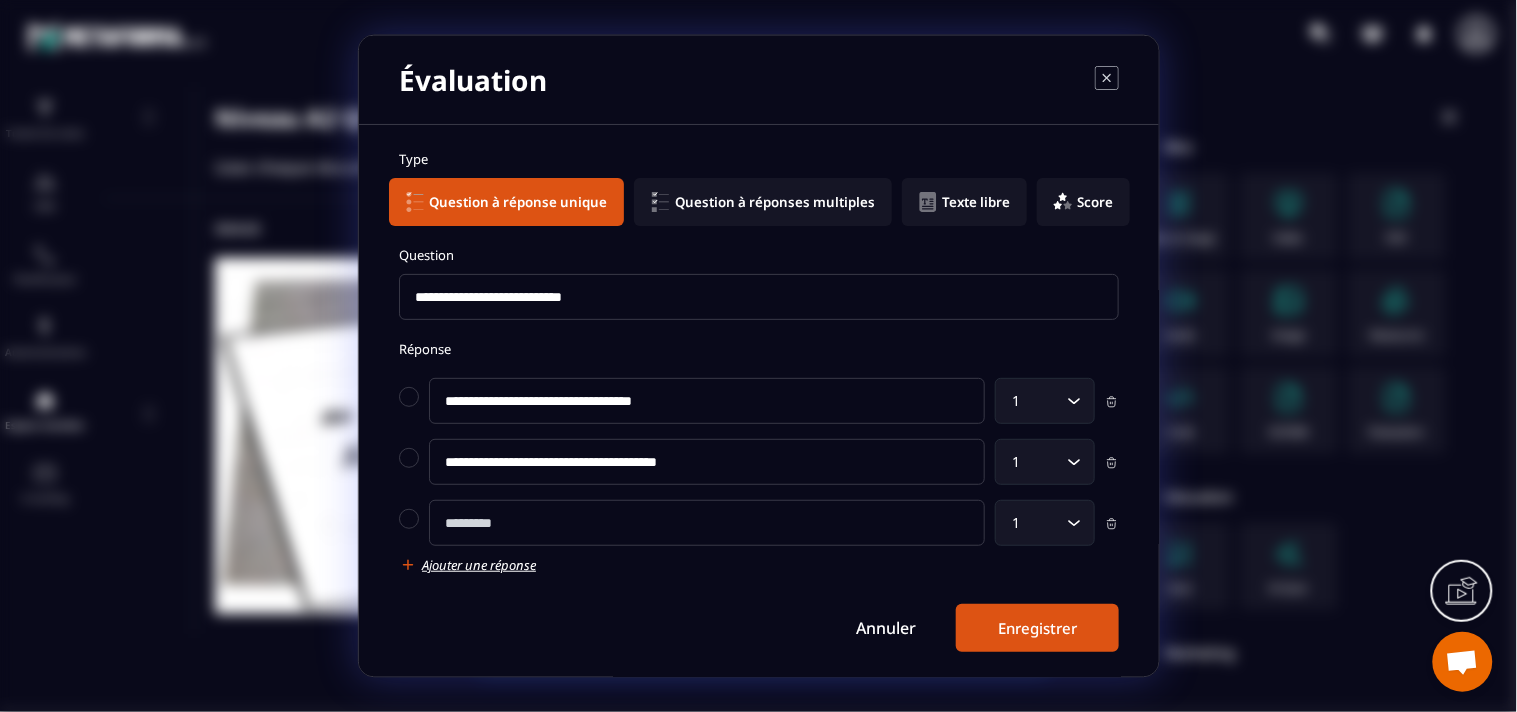 click at bounding box center [707, 523] 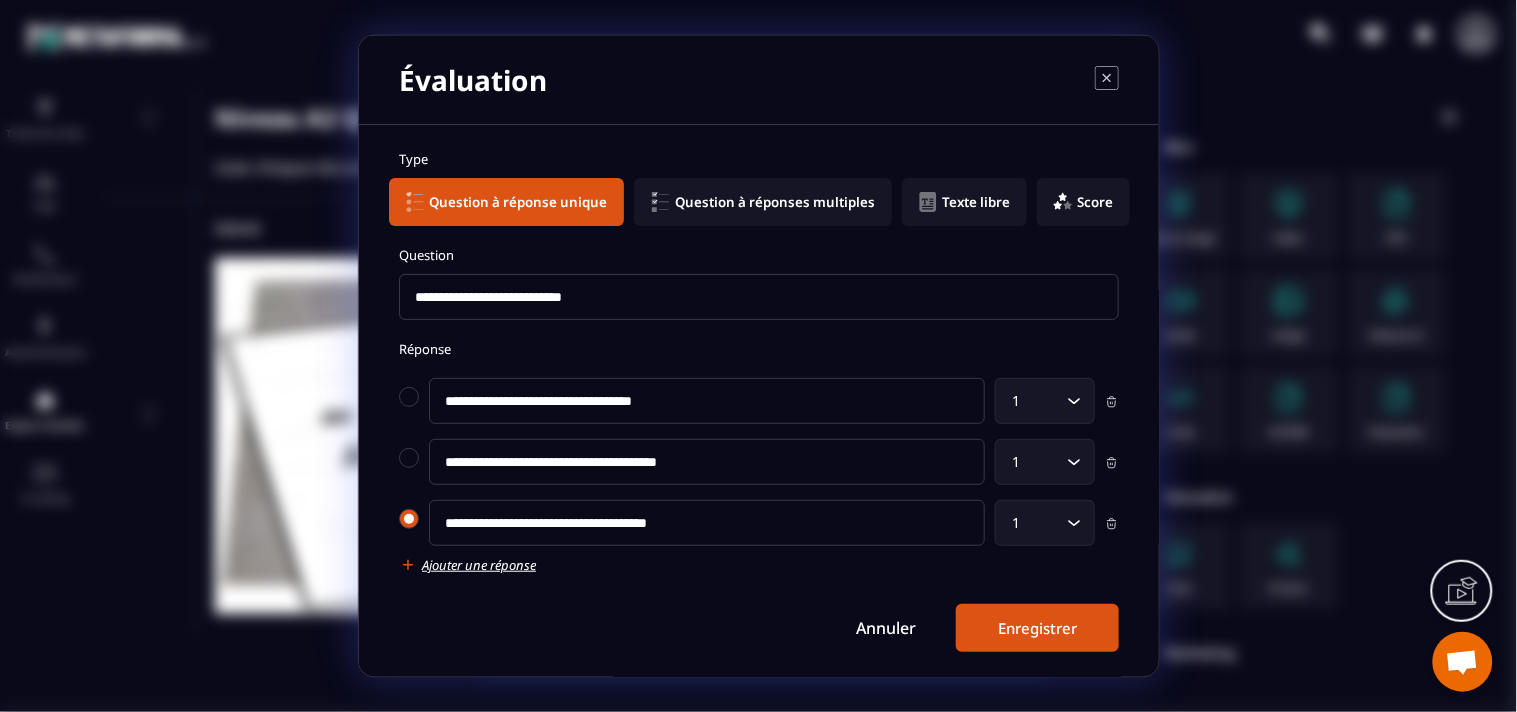 type on "**********" 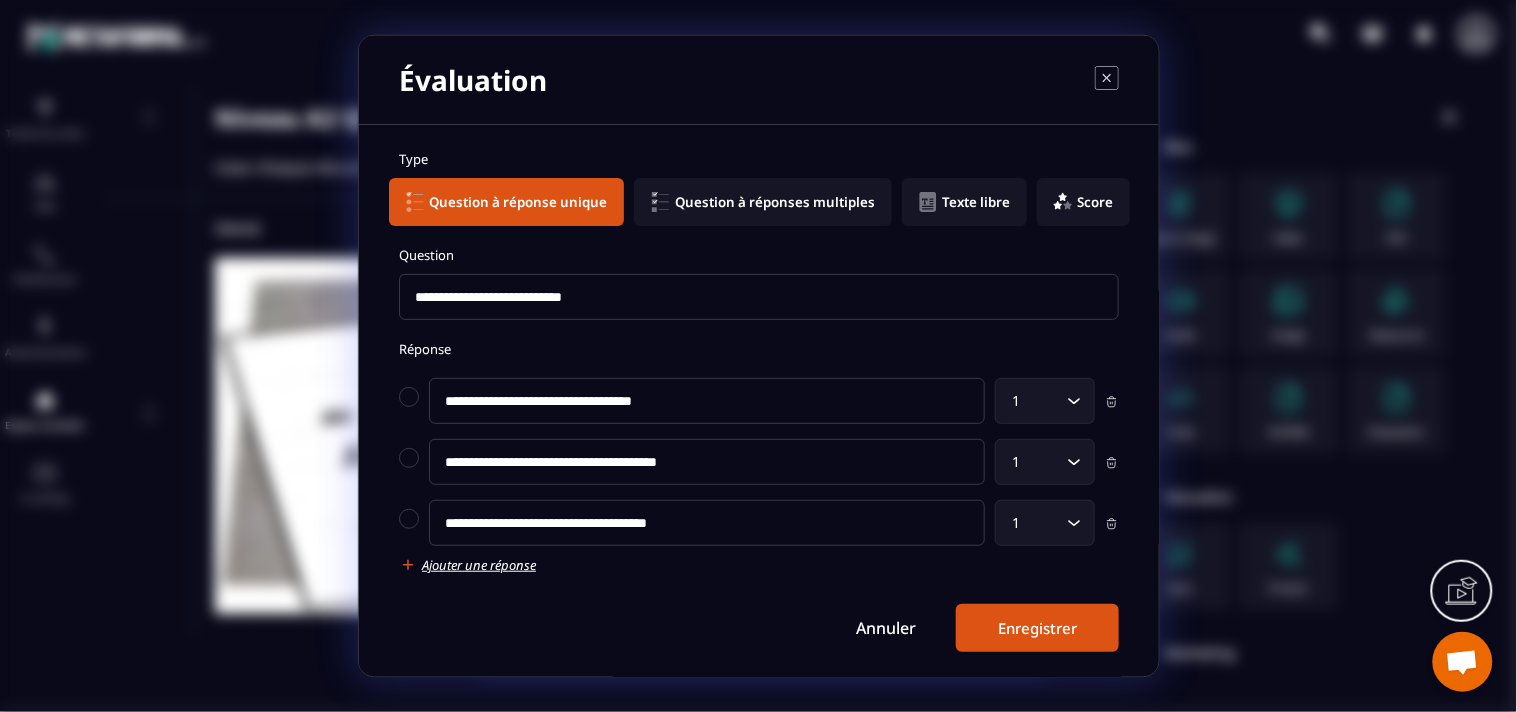 click on "Ajouter une réponse" at bounding box center [479, 565] 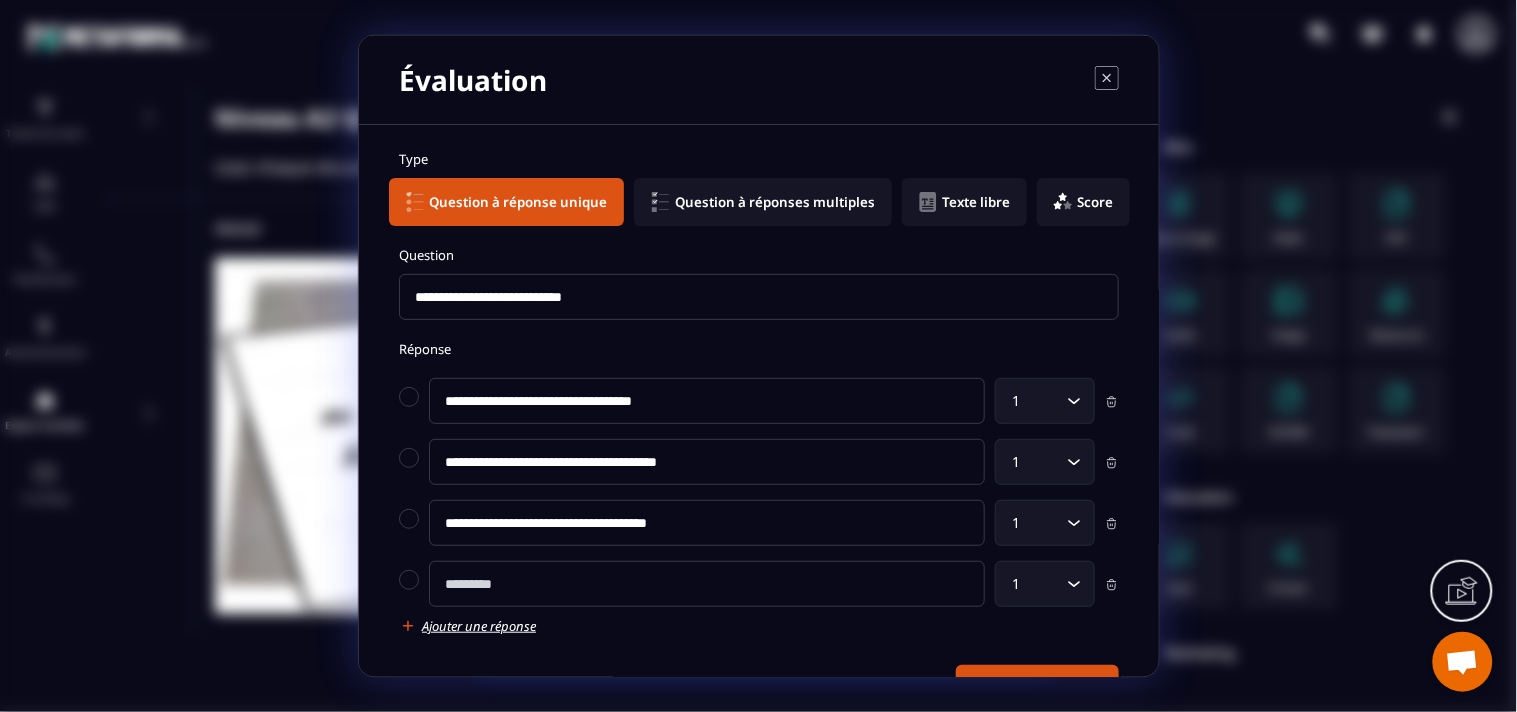 click at bounding box center (707, 584) 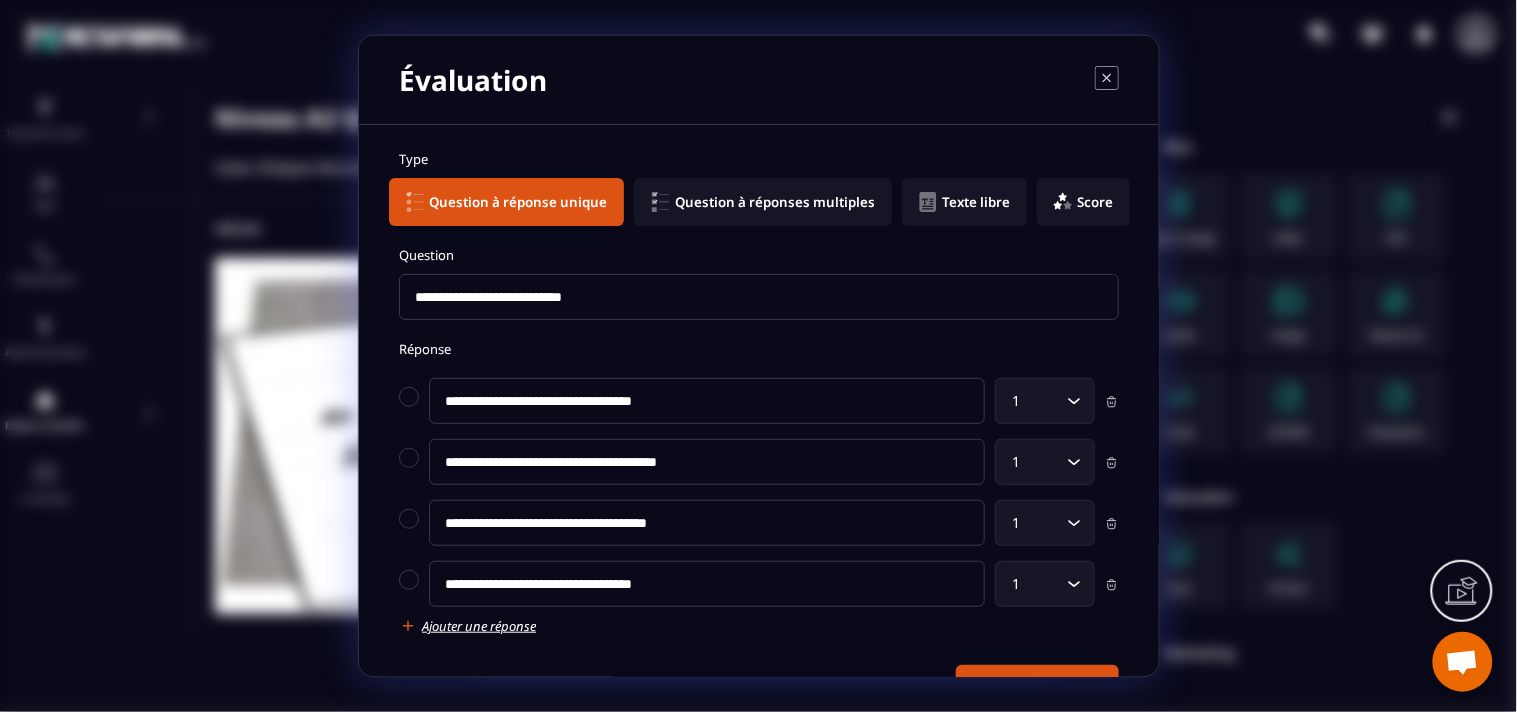 scroll, scrollTop: 66, scrollLeft: 0, axis: vertical 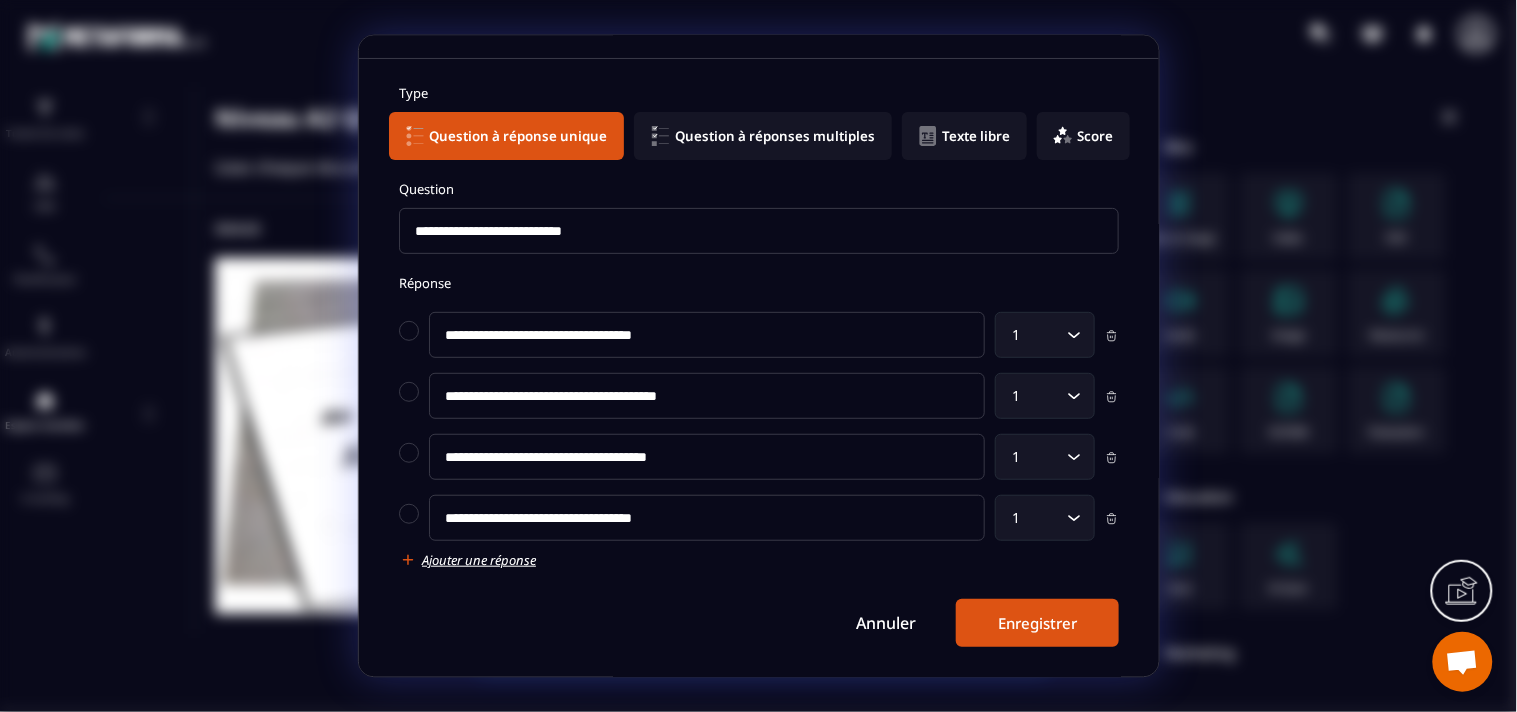 type on "**********" 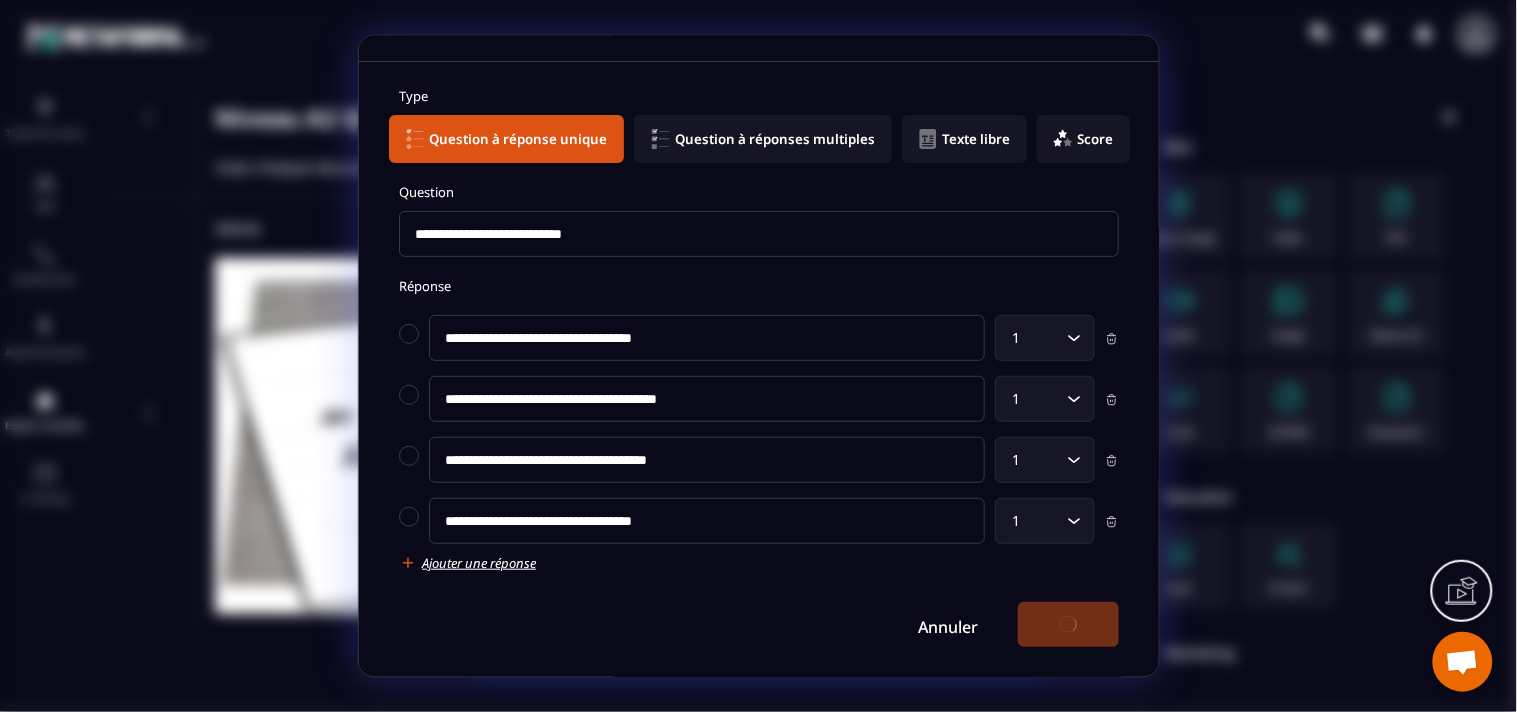 scroll, scrollTop: 66, scrollLeft: 0, axis: vertical 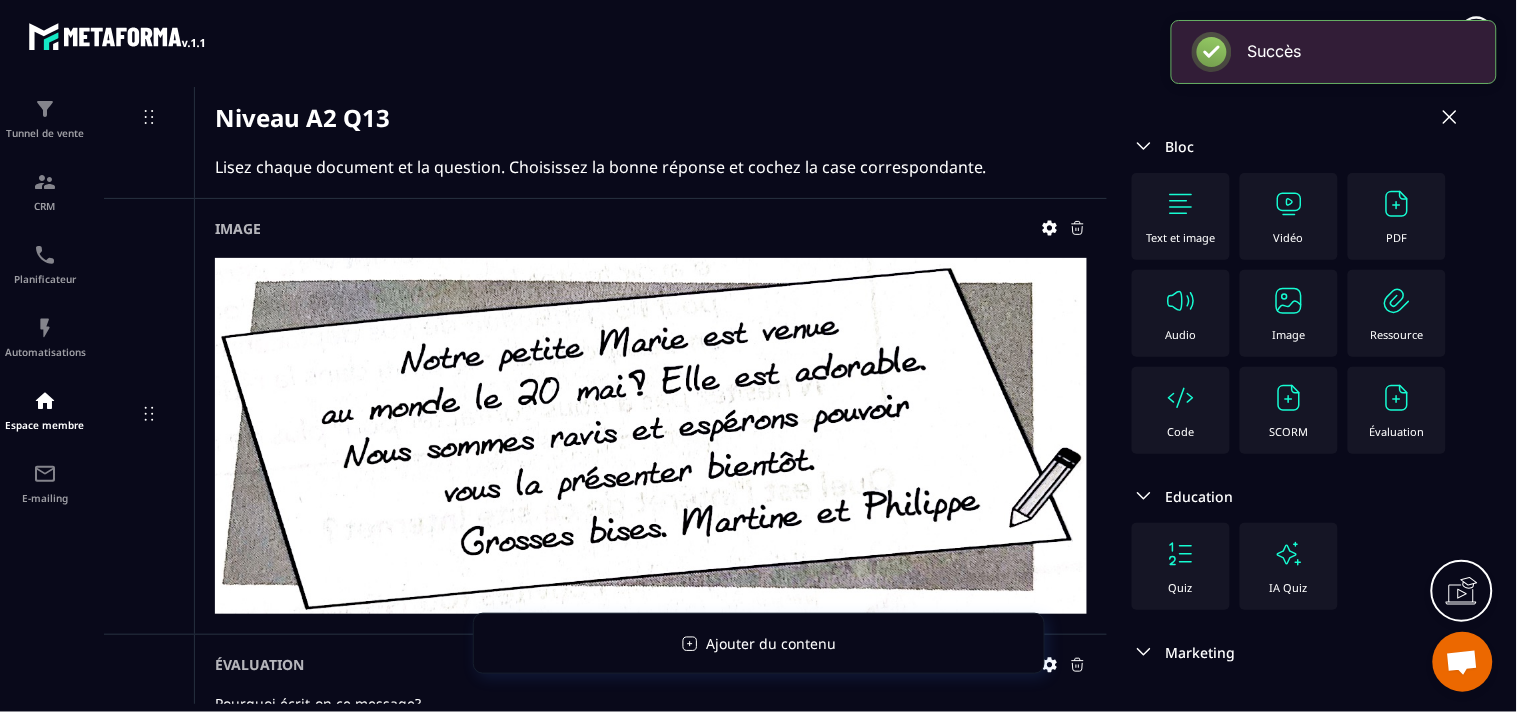click at bounding box center [1181, 204] 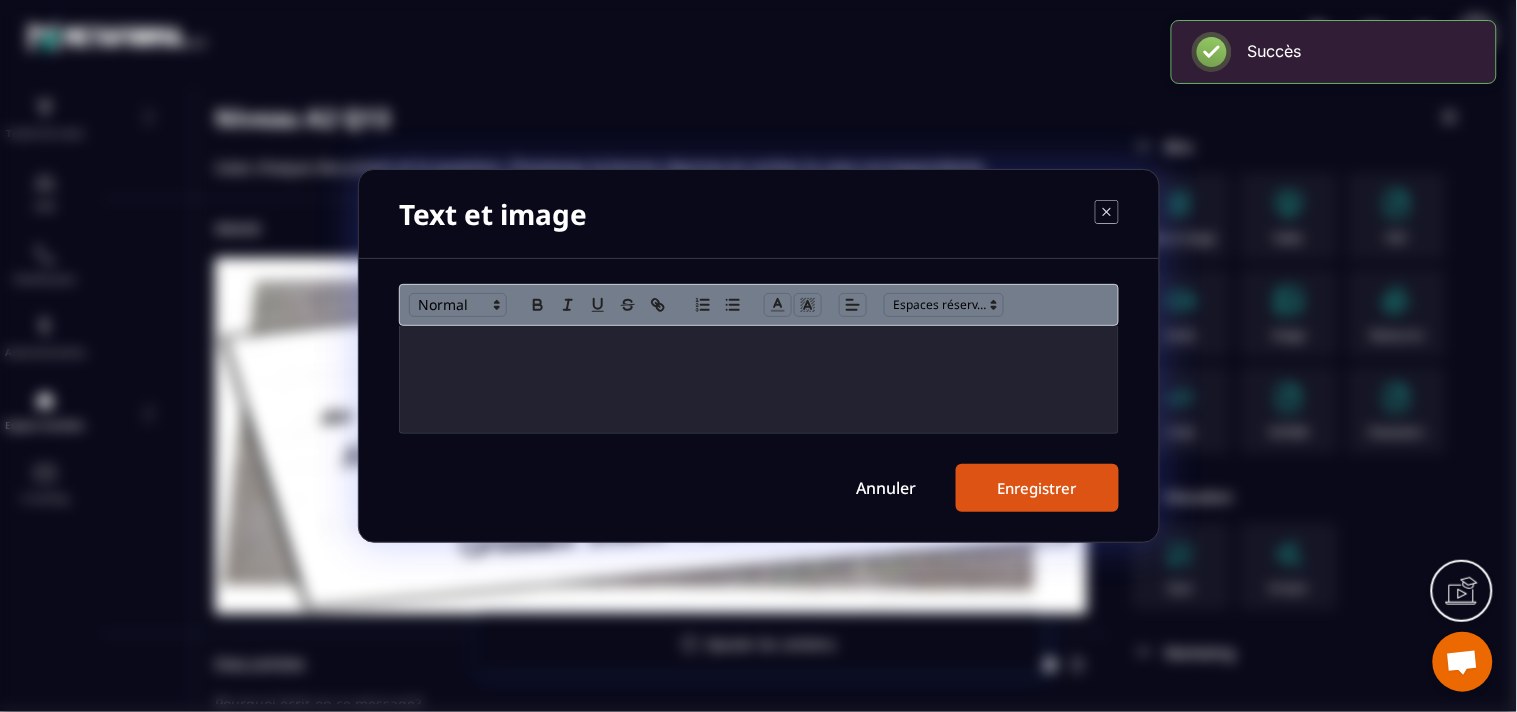 click at bounding box center [759, 347] 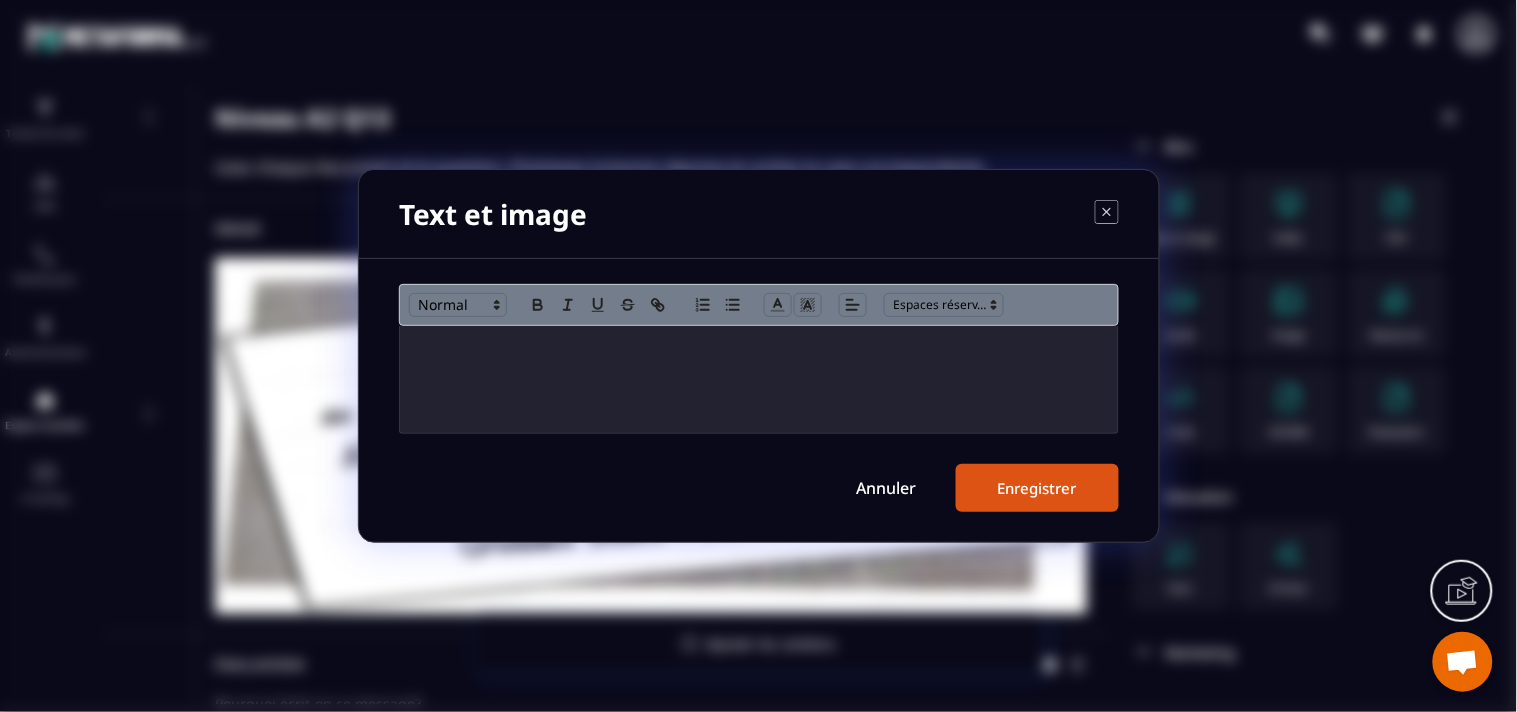 scroll, scrollTop: 0, scrollLeft: 0, axis: both 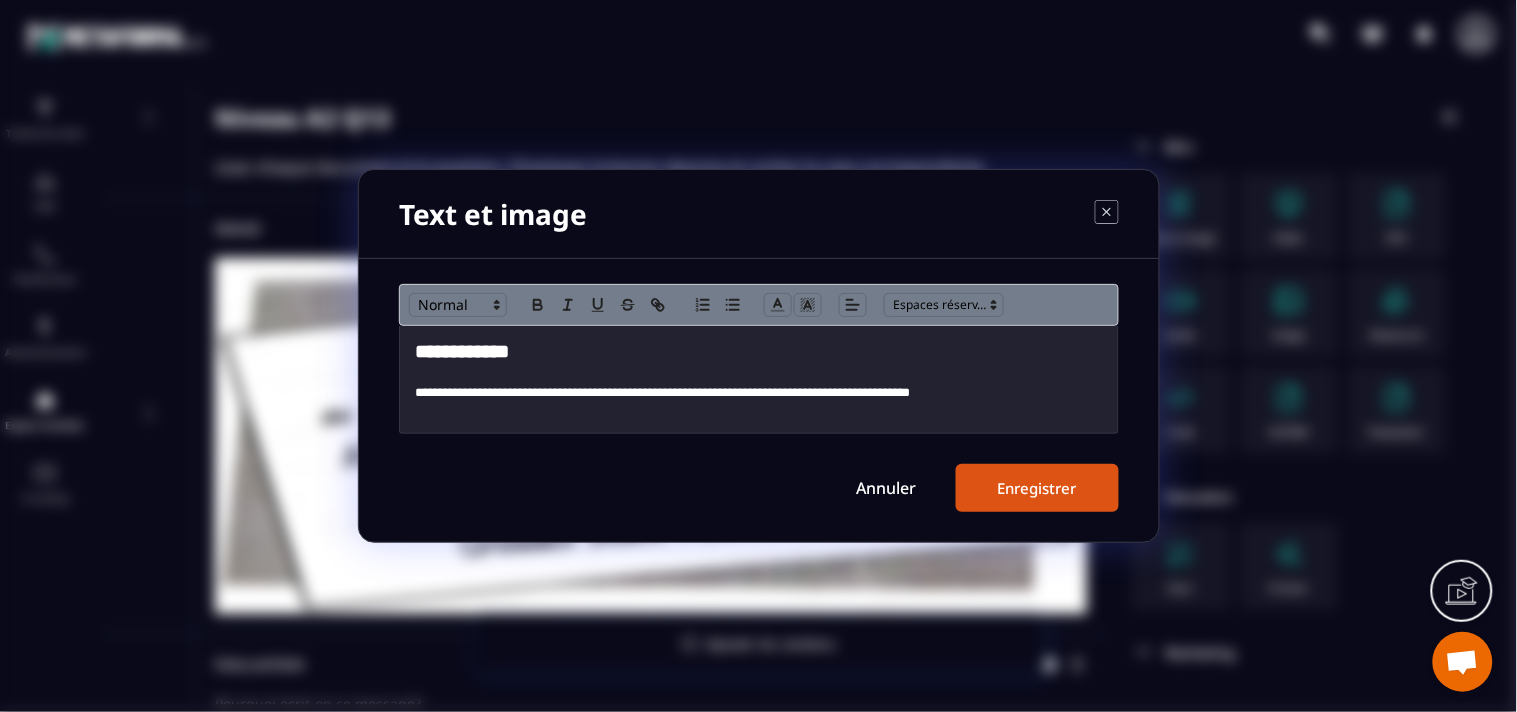 click on "**********" at bounding box center (759, 352) 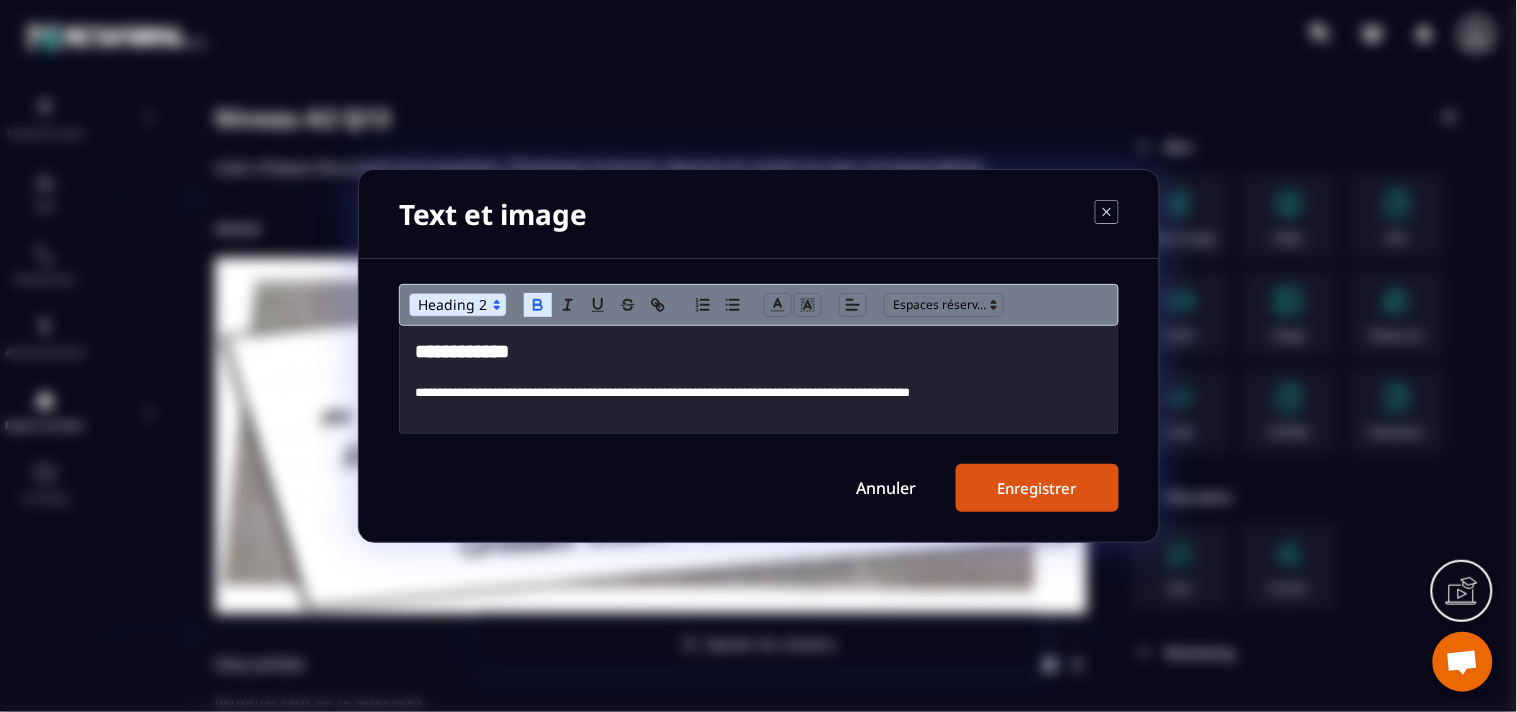 type 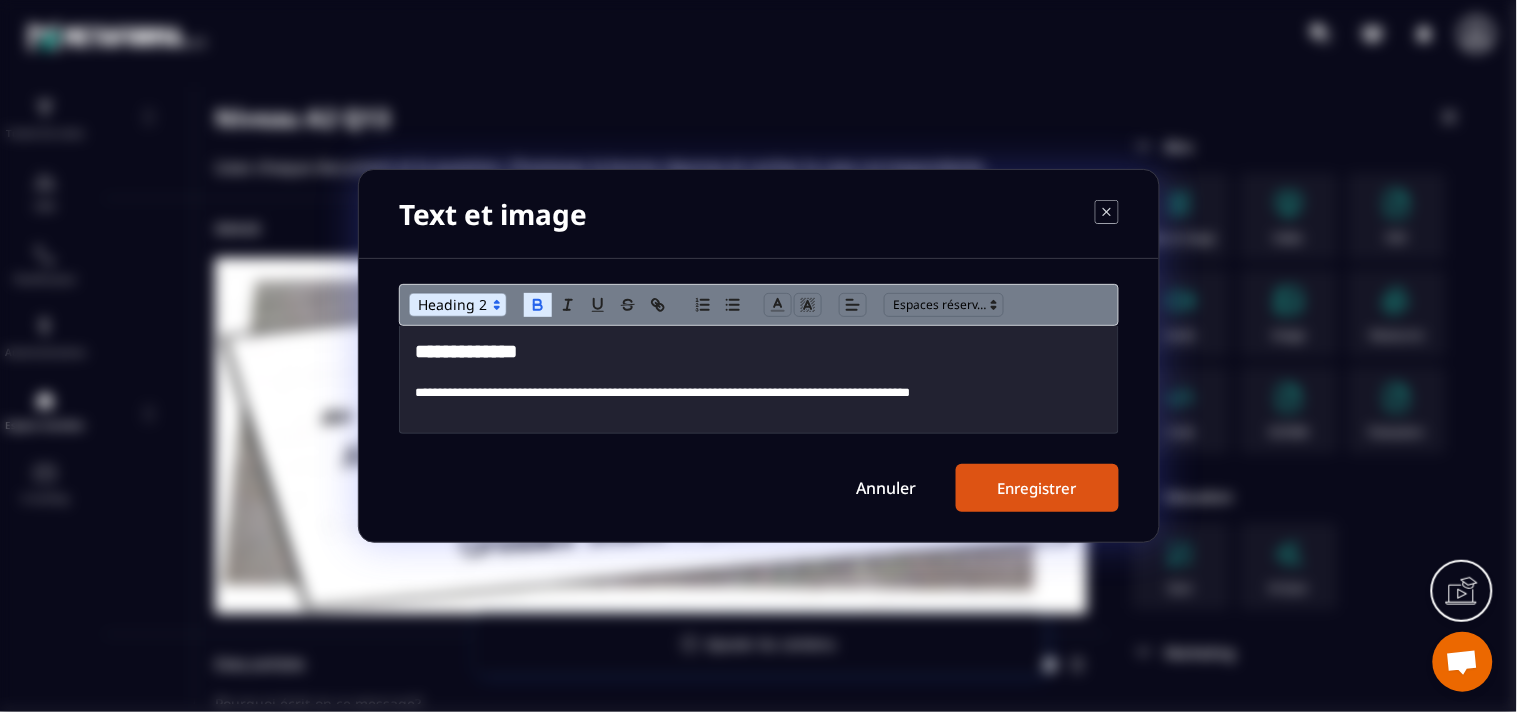 click on "Enregistrer" at bounding box center (1037, 488) 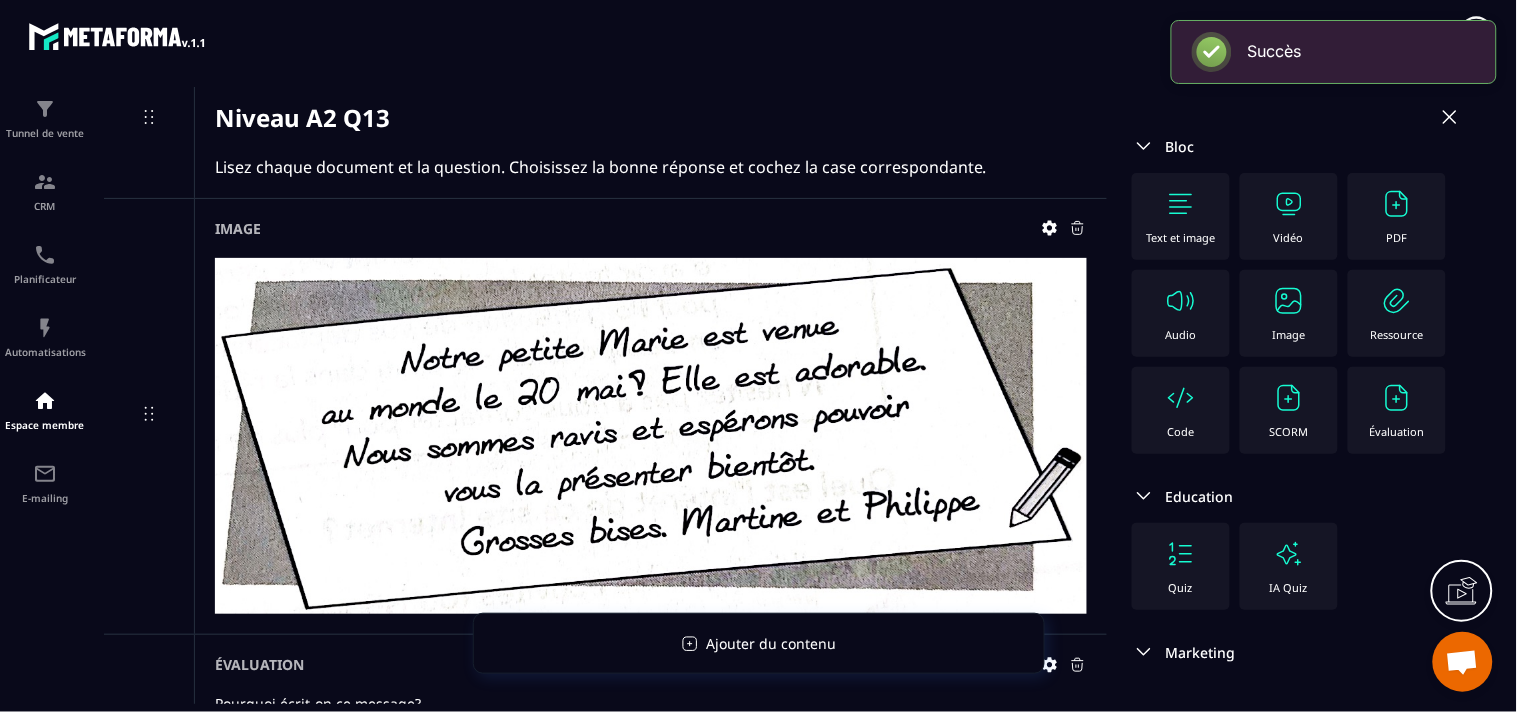 click on "Image" at bounding box center (1289, 313) 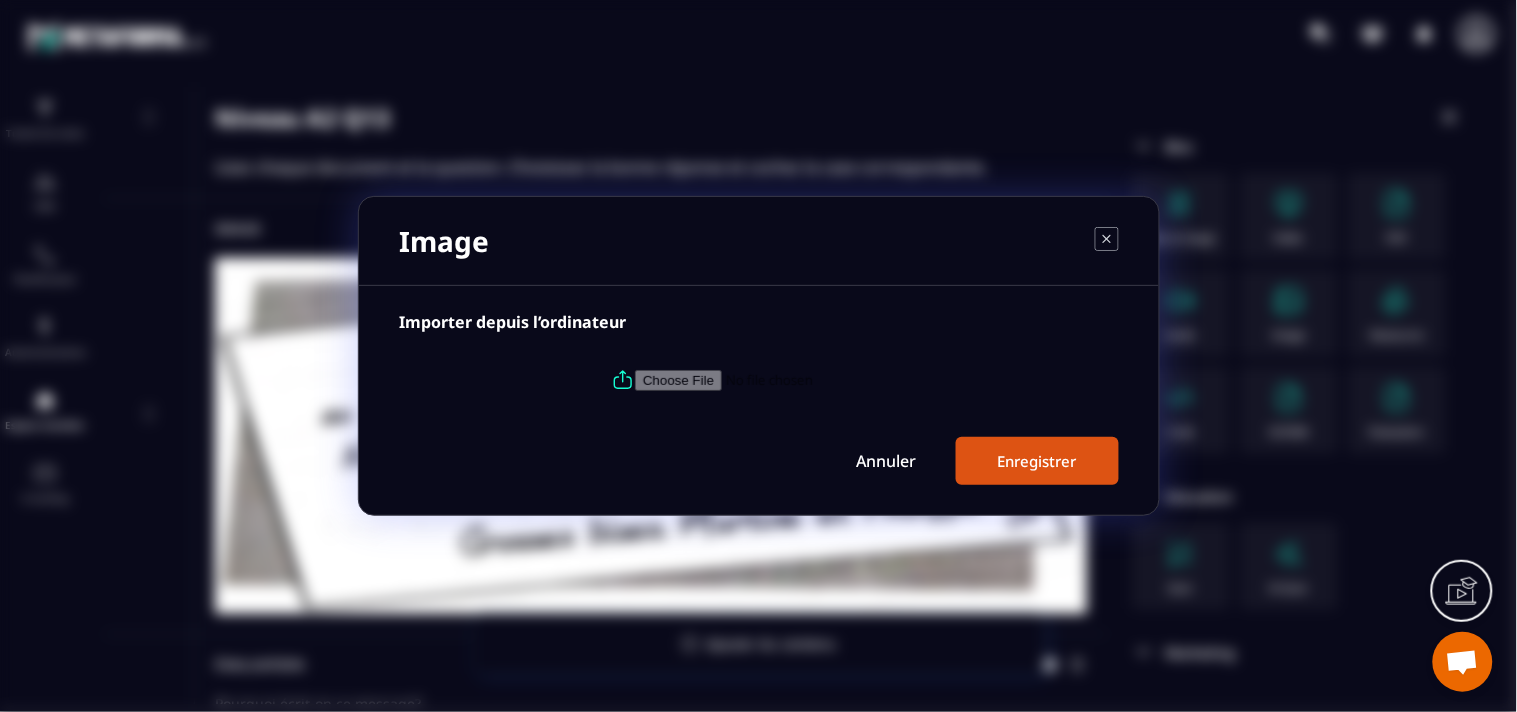 click at bounding box center (771, 380) 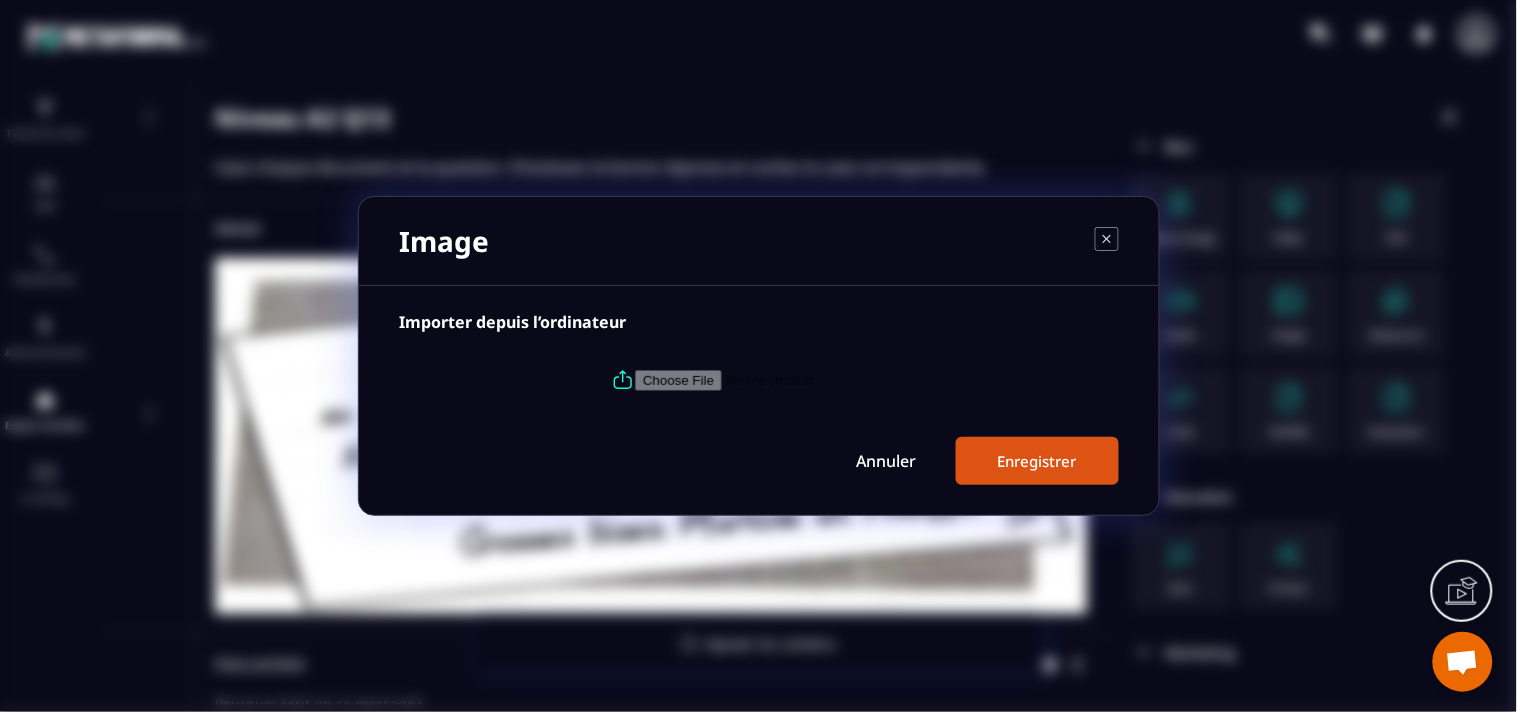 type on "**********" 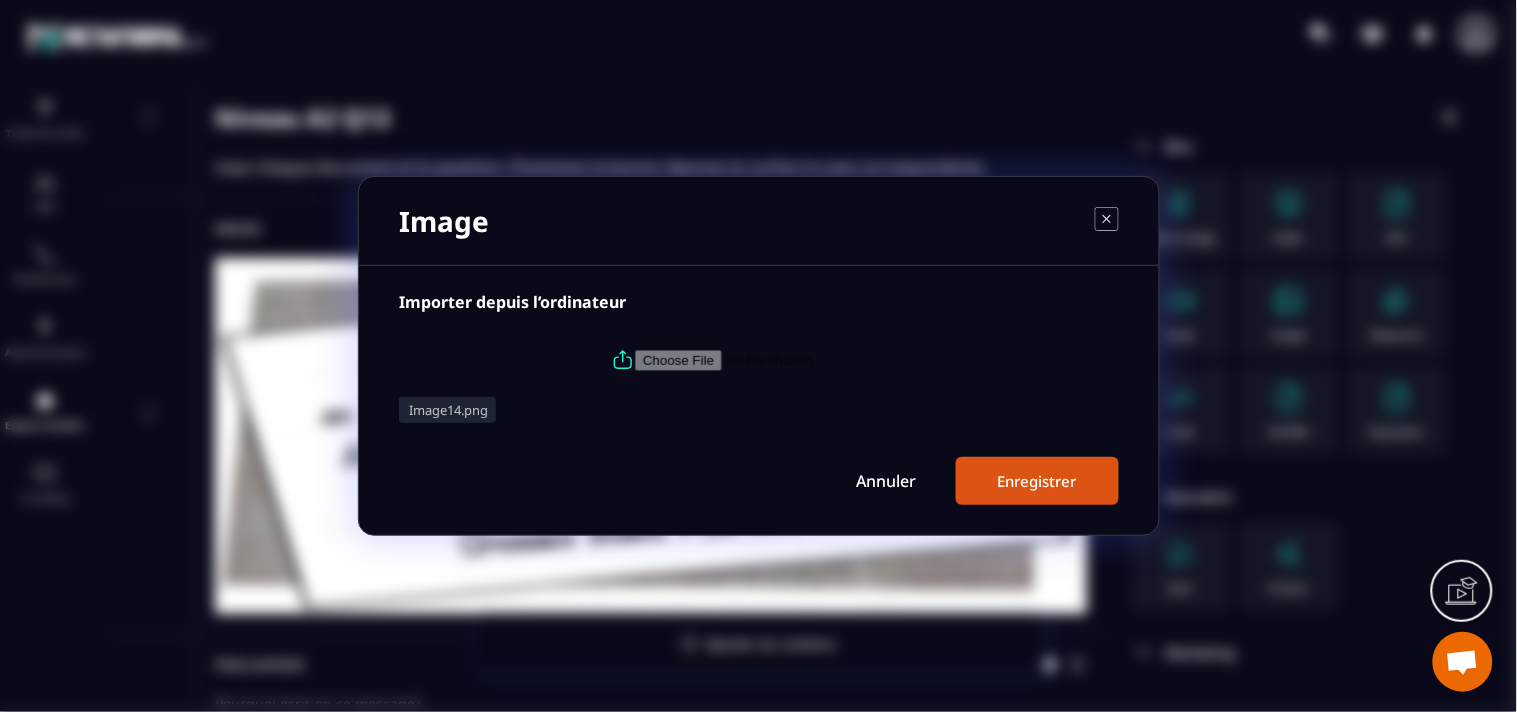 click on "Enregistrer" at bounding box center [1037, 481] 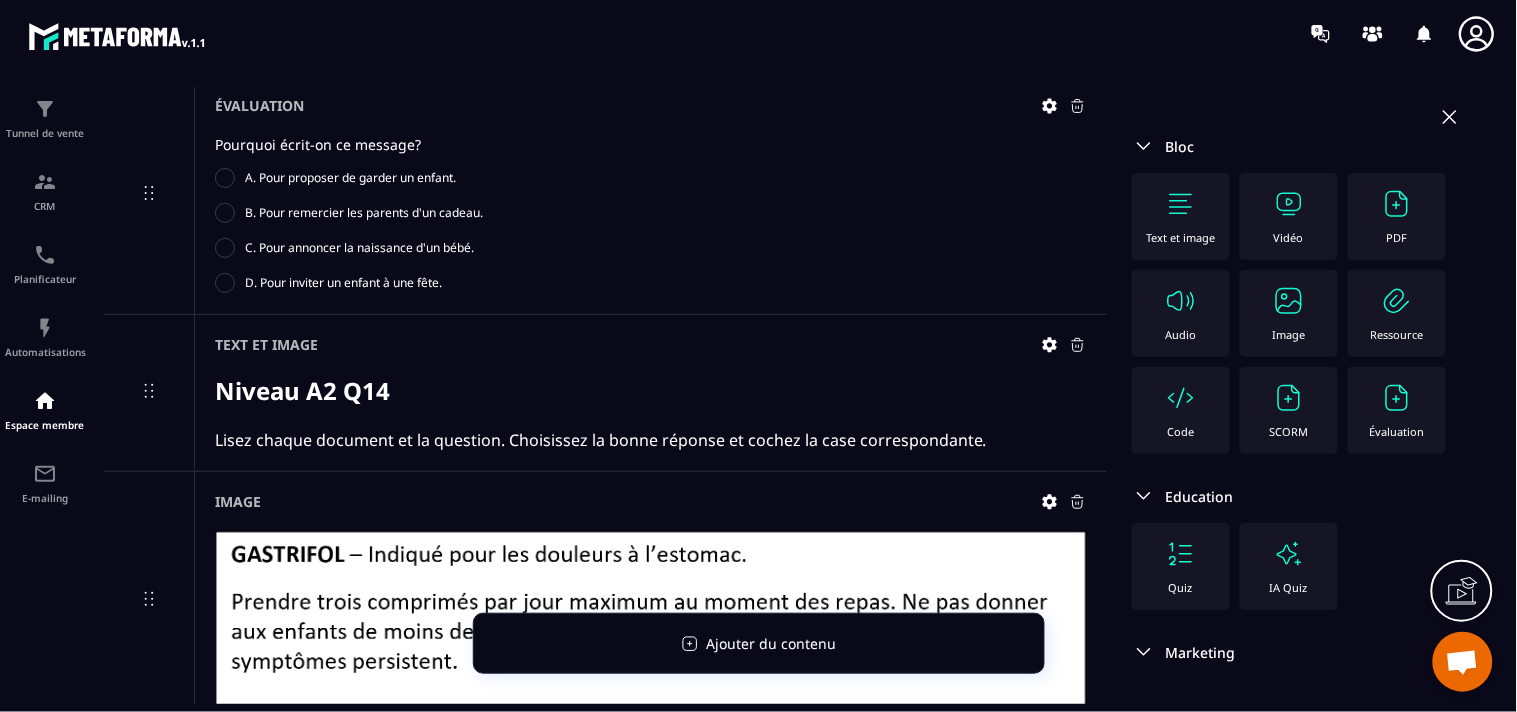 scroll, scrollTop: 10635, scrollLeft: 0, axis: vertical 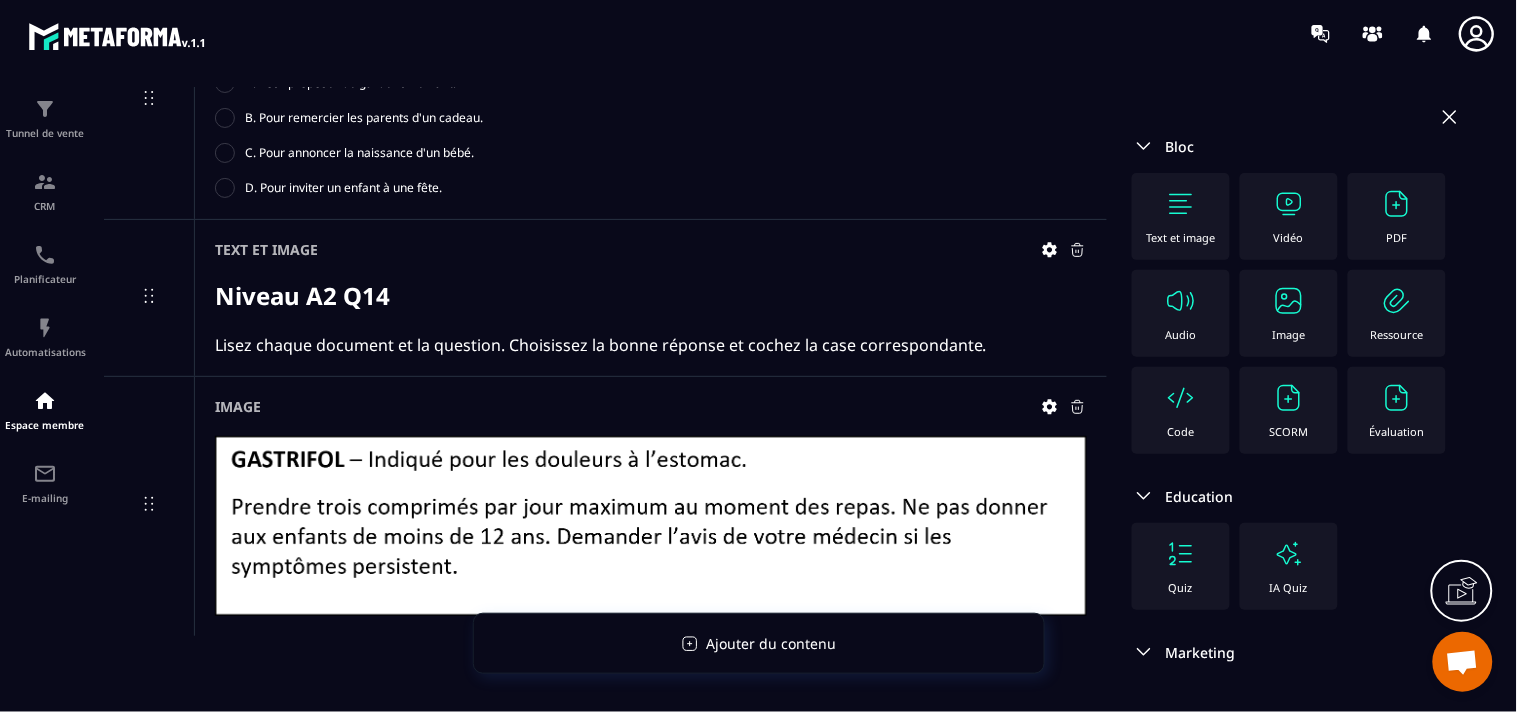 click at bounding box center [1289, 301] 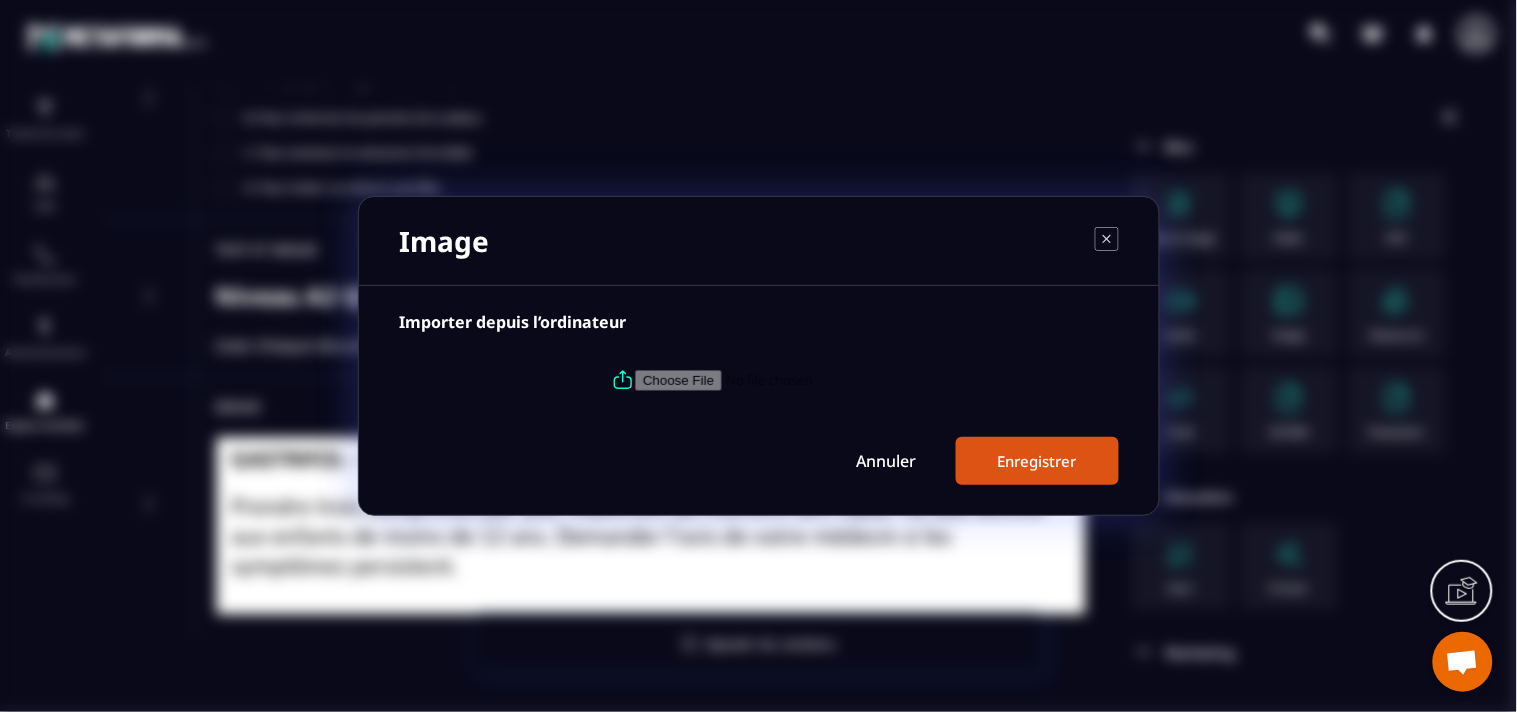 click at bounding box center (771, 380) 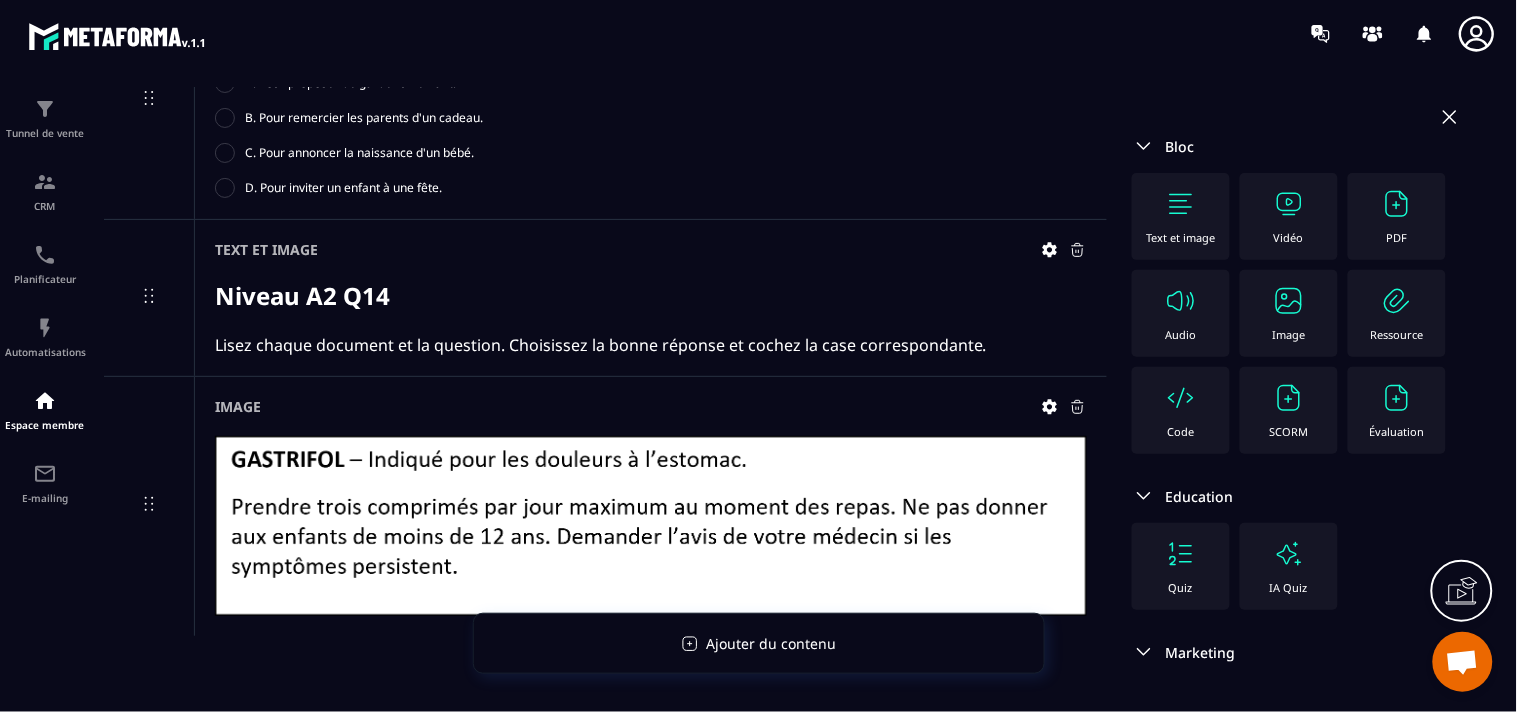 click at bounding box center [1397, 398] 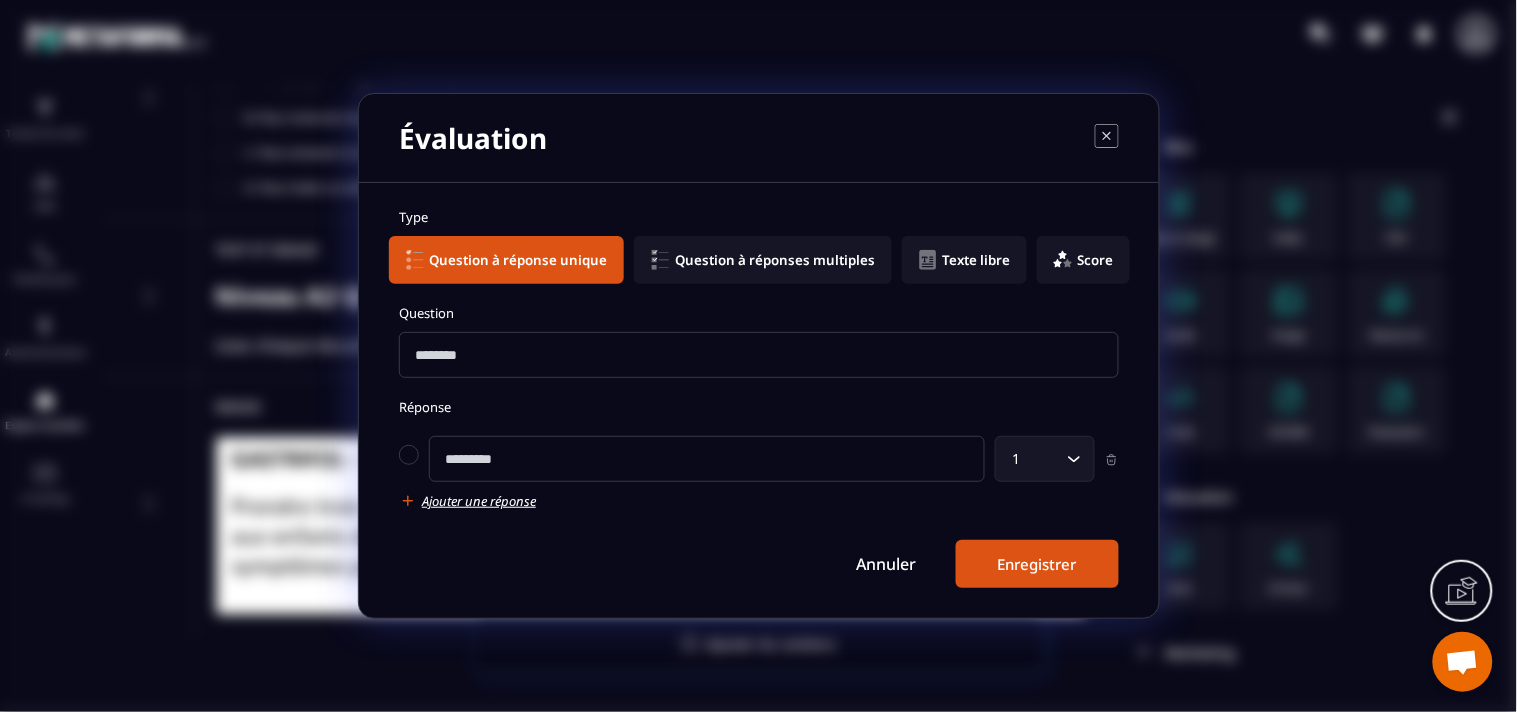 click at bounding box center [759, 355] 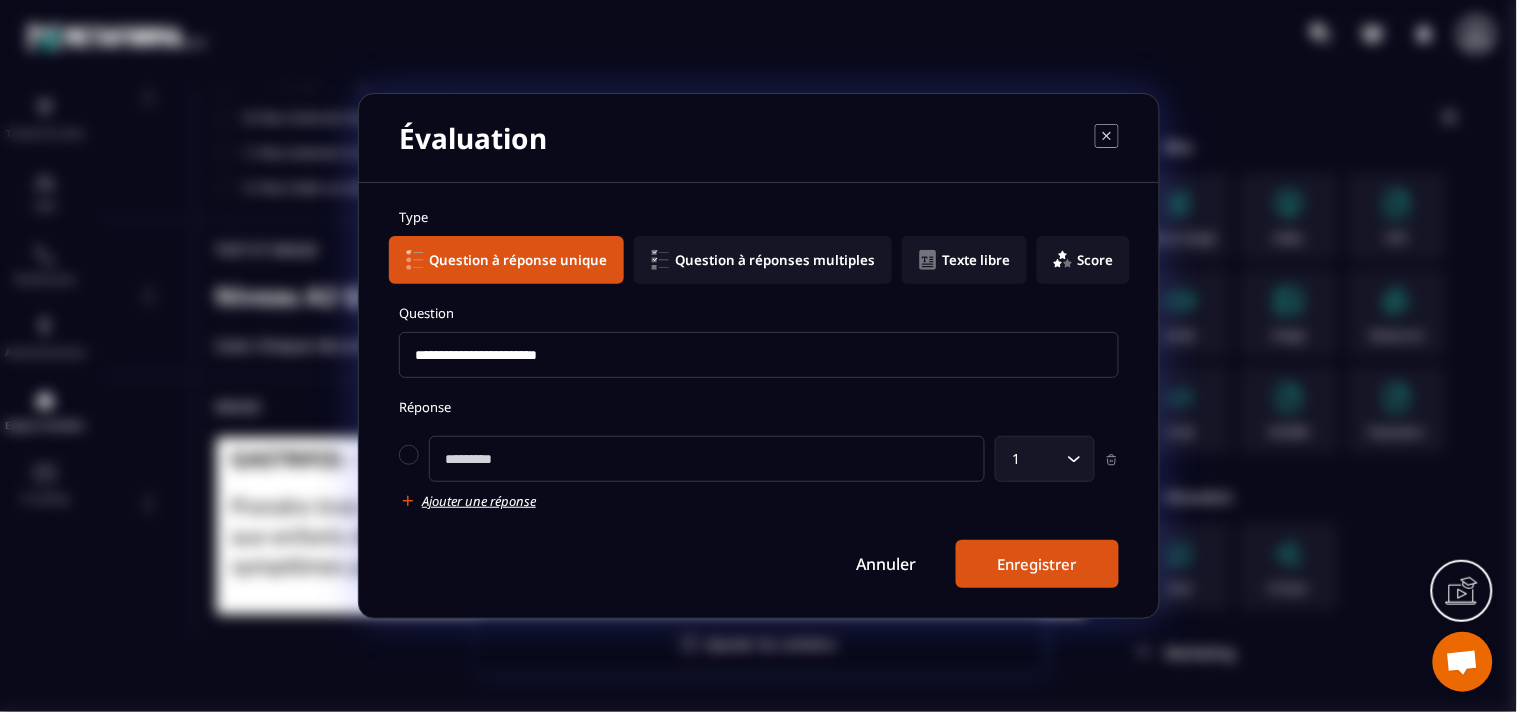 type on "**********" 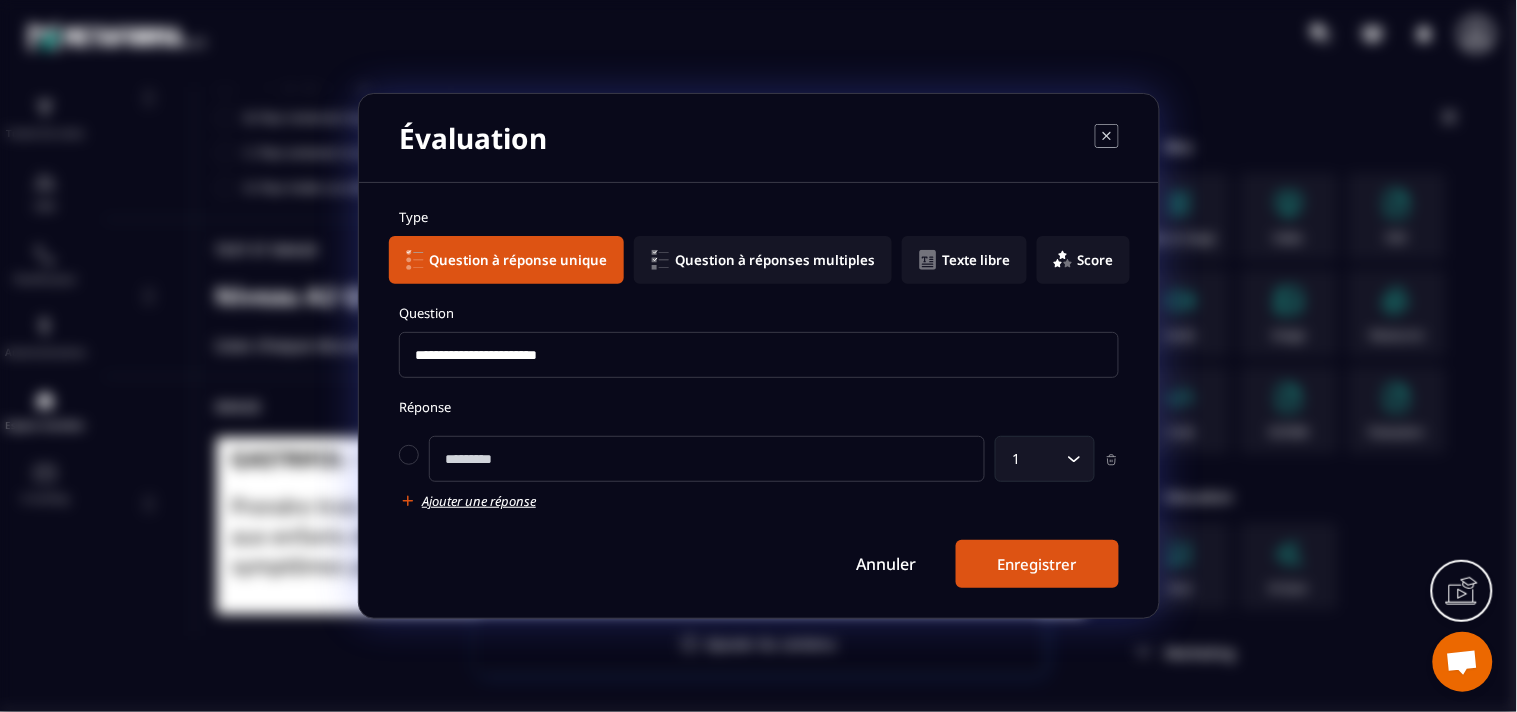 click at bounding box center [707, 459] 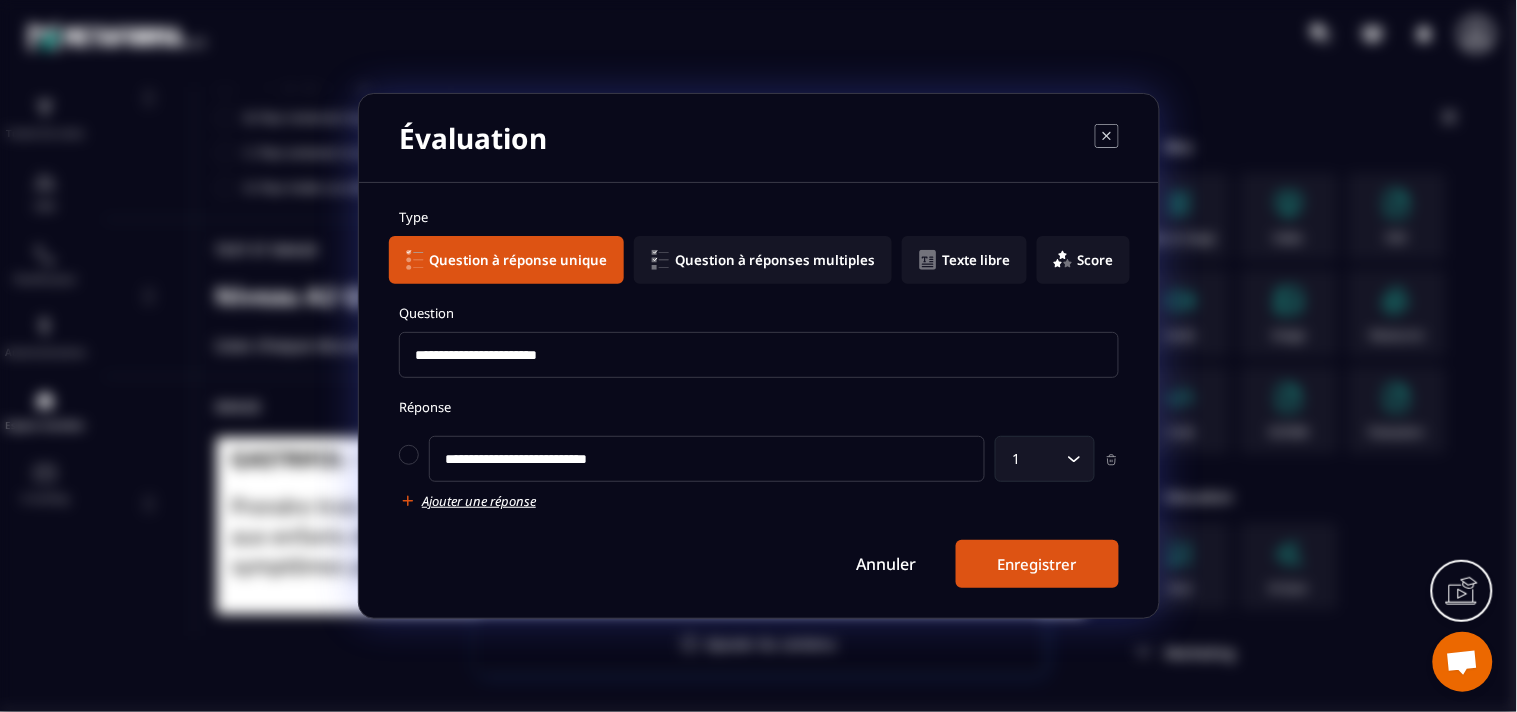 type on "**********" 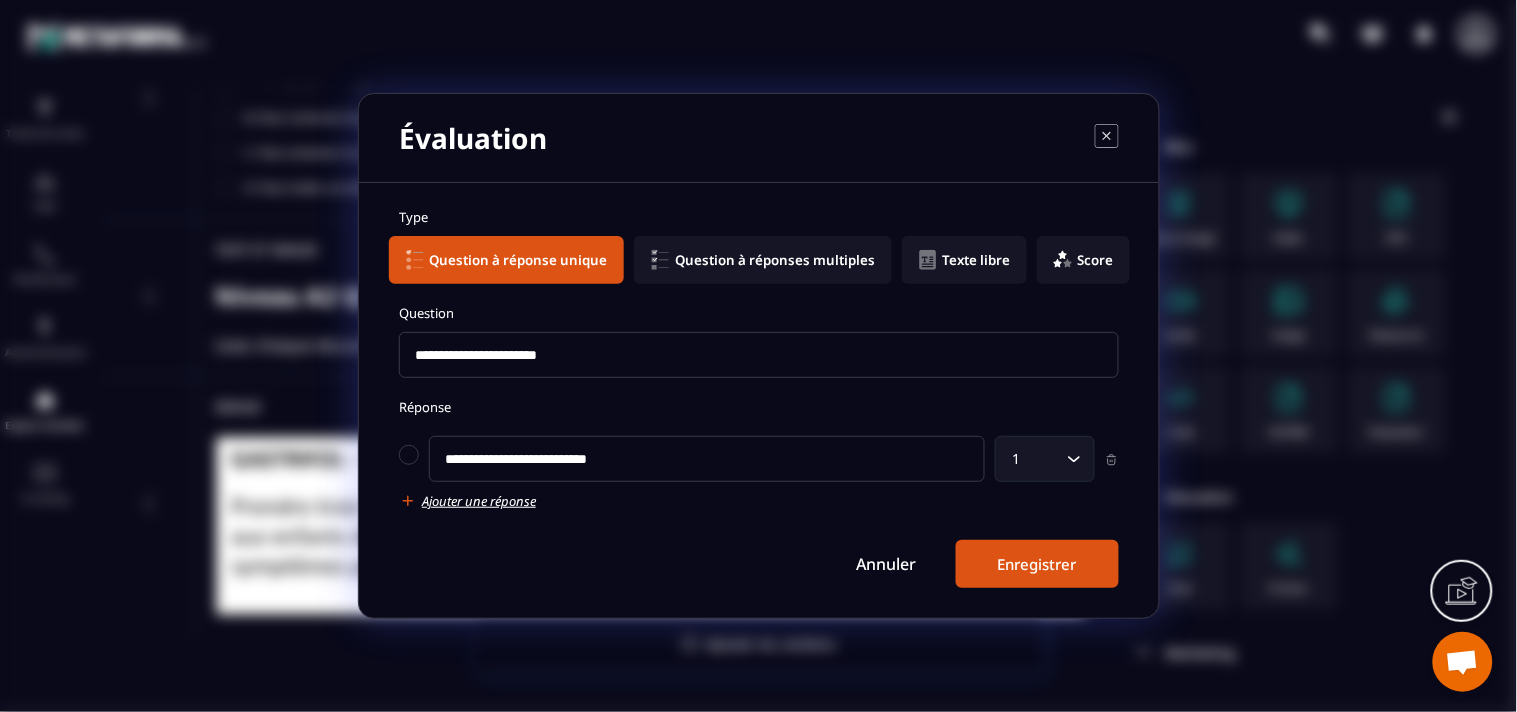 click on "**********" at bounding box center [759, 398] 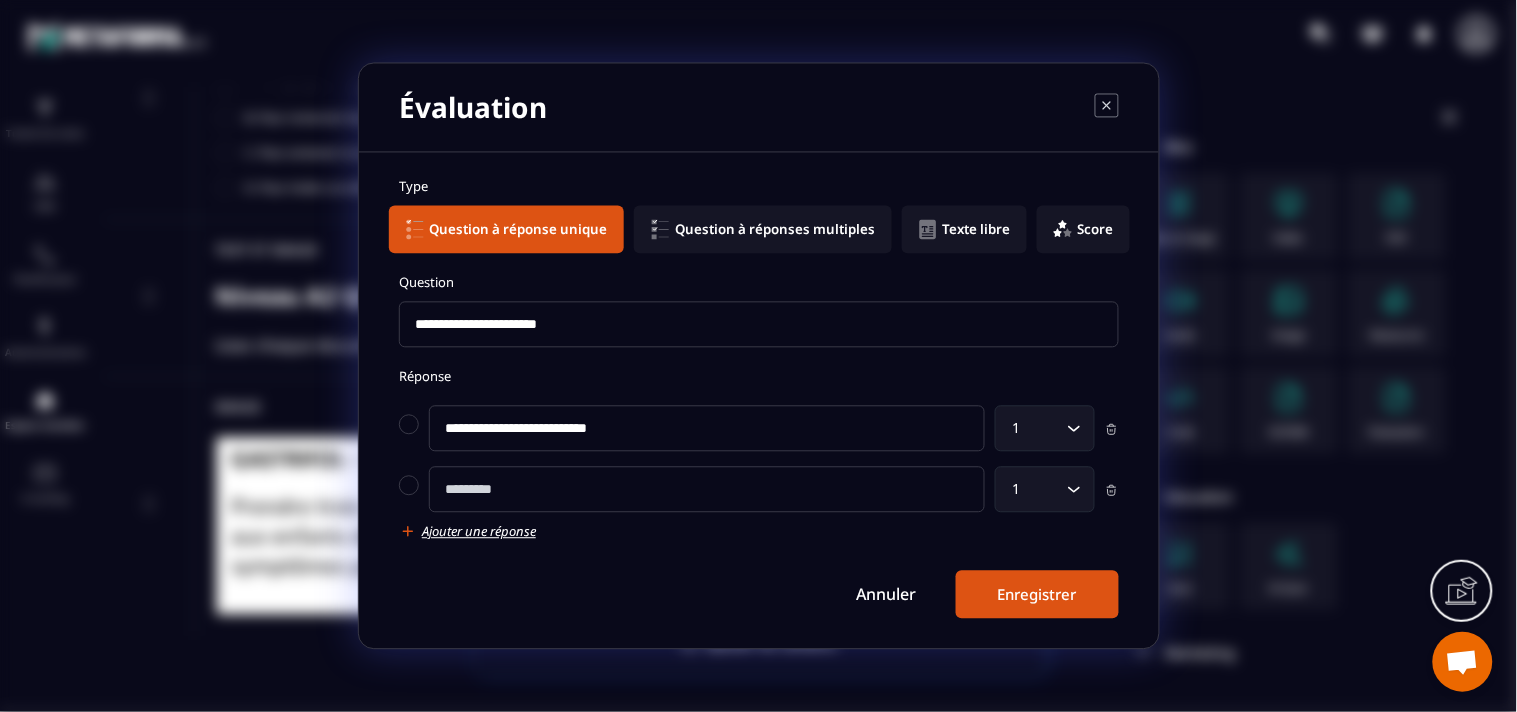click at bounding box center [707, 490] 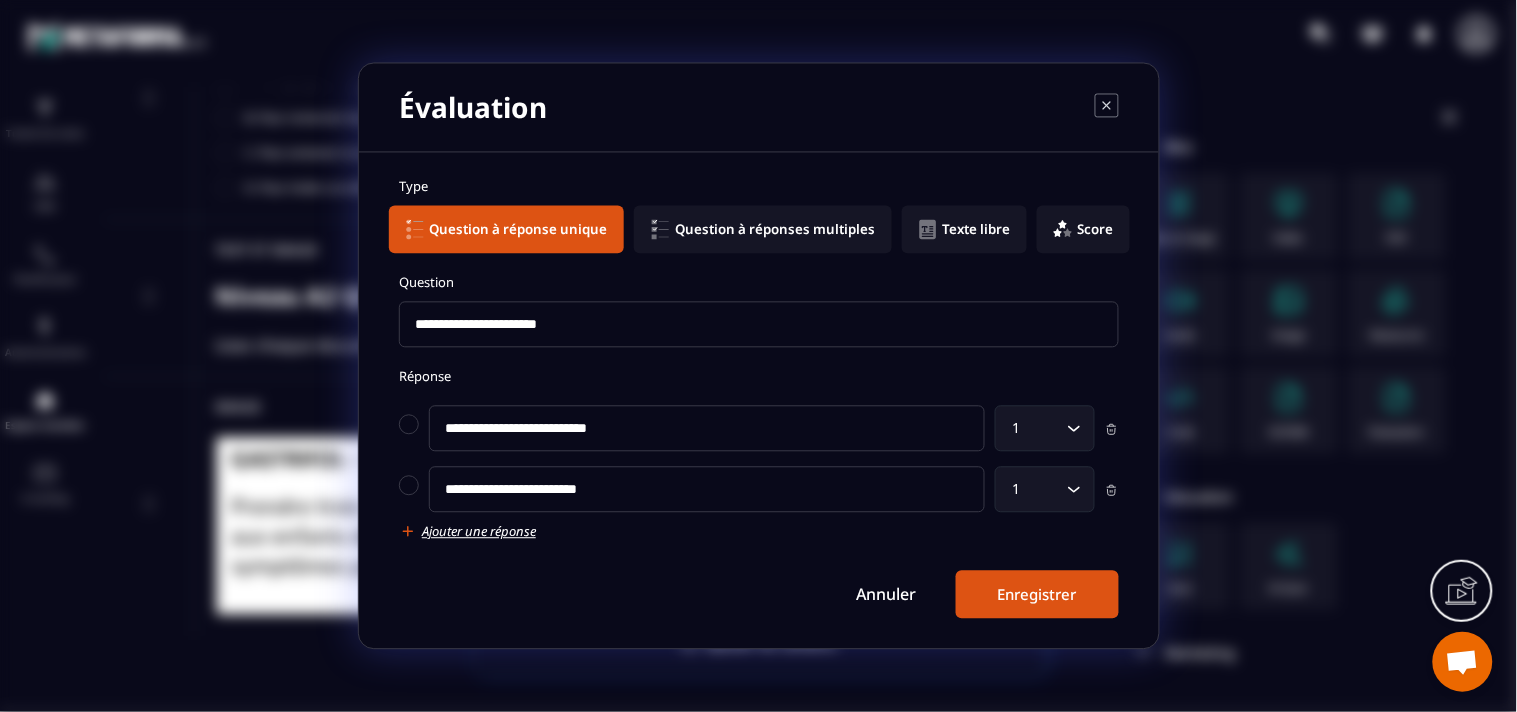 type on "**********" 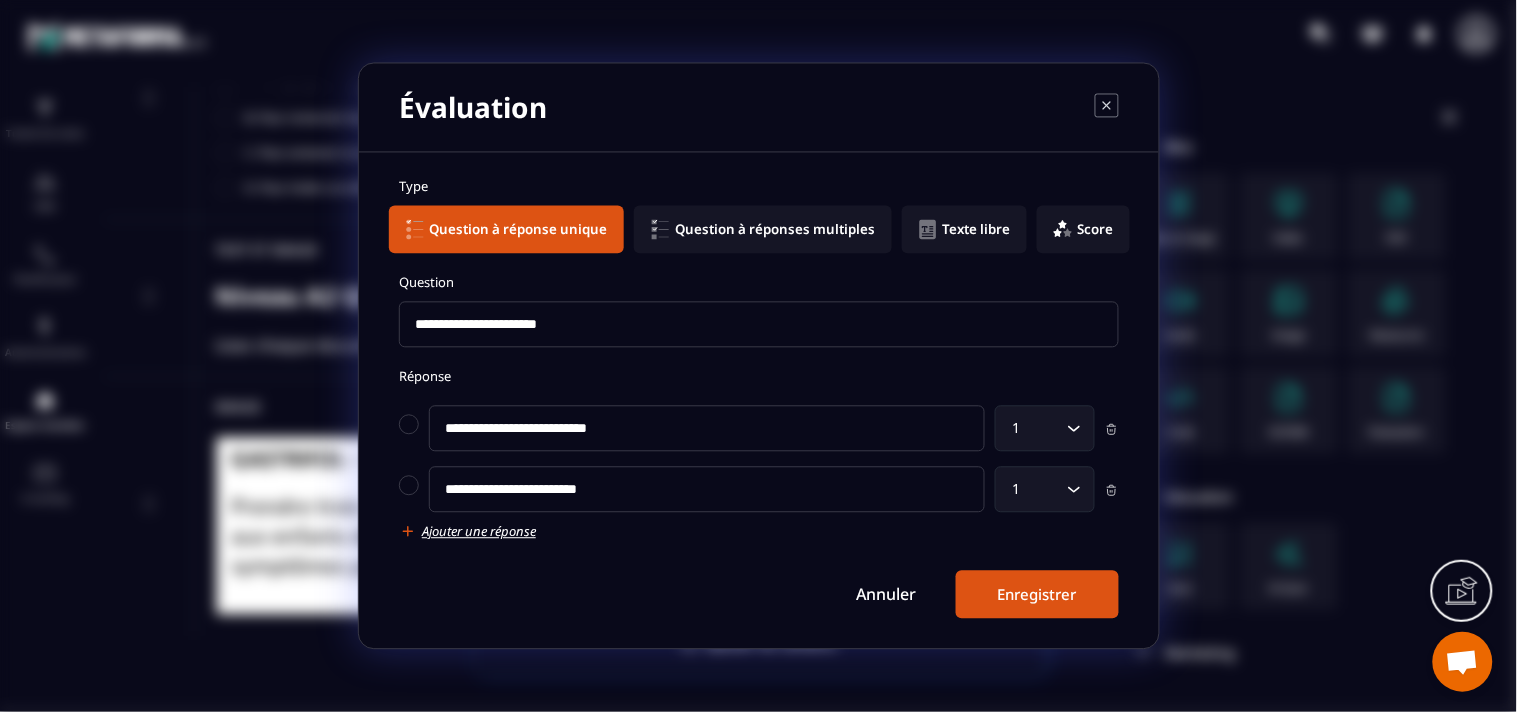 click on "Ajouter une réponse" at bounding box center (479, 532) 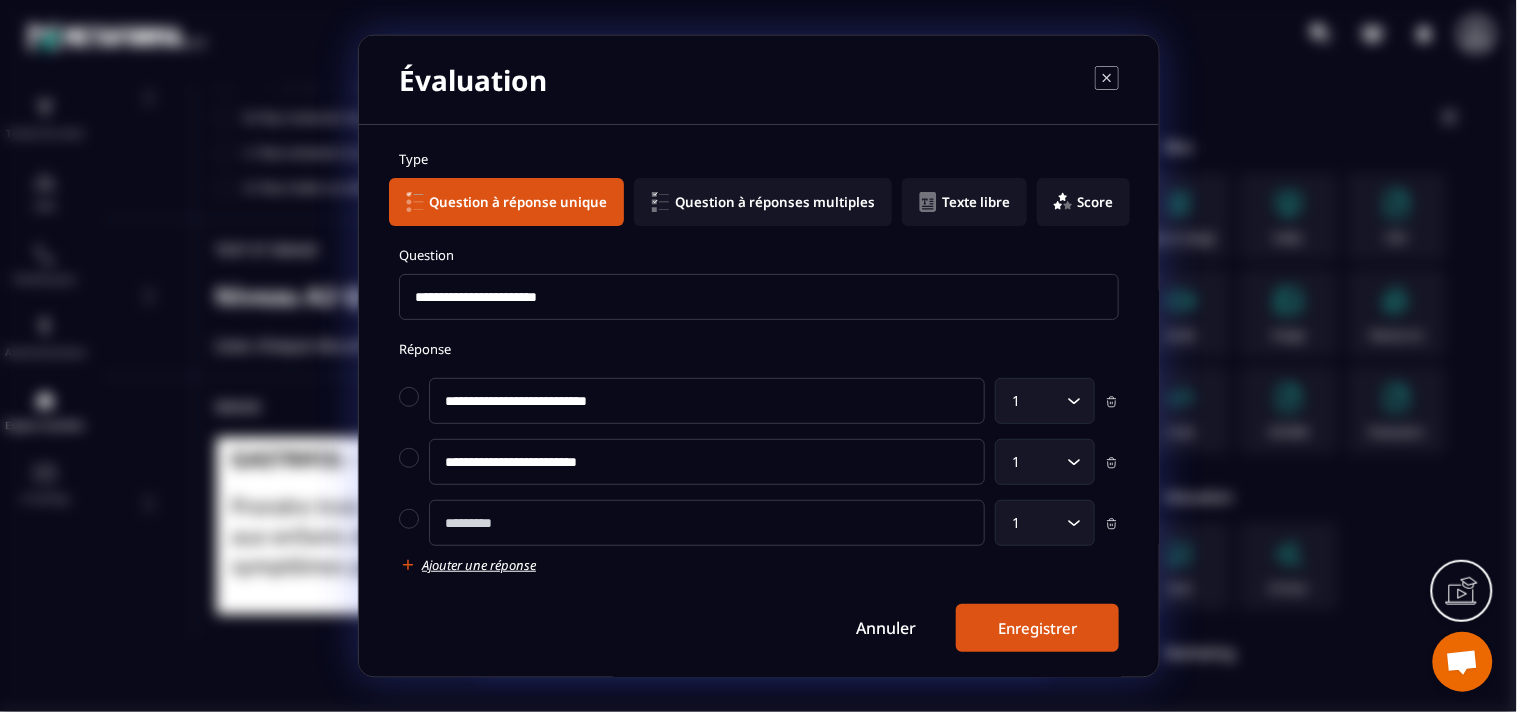 click at bounding box center (707, 523) 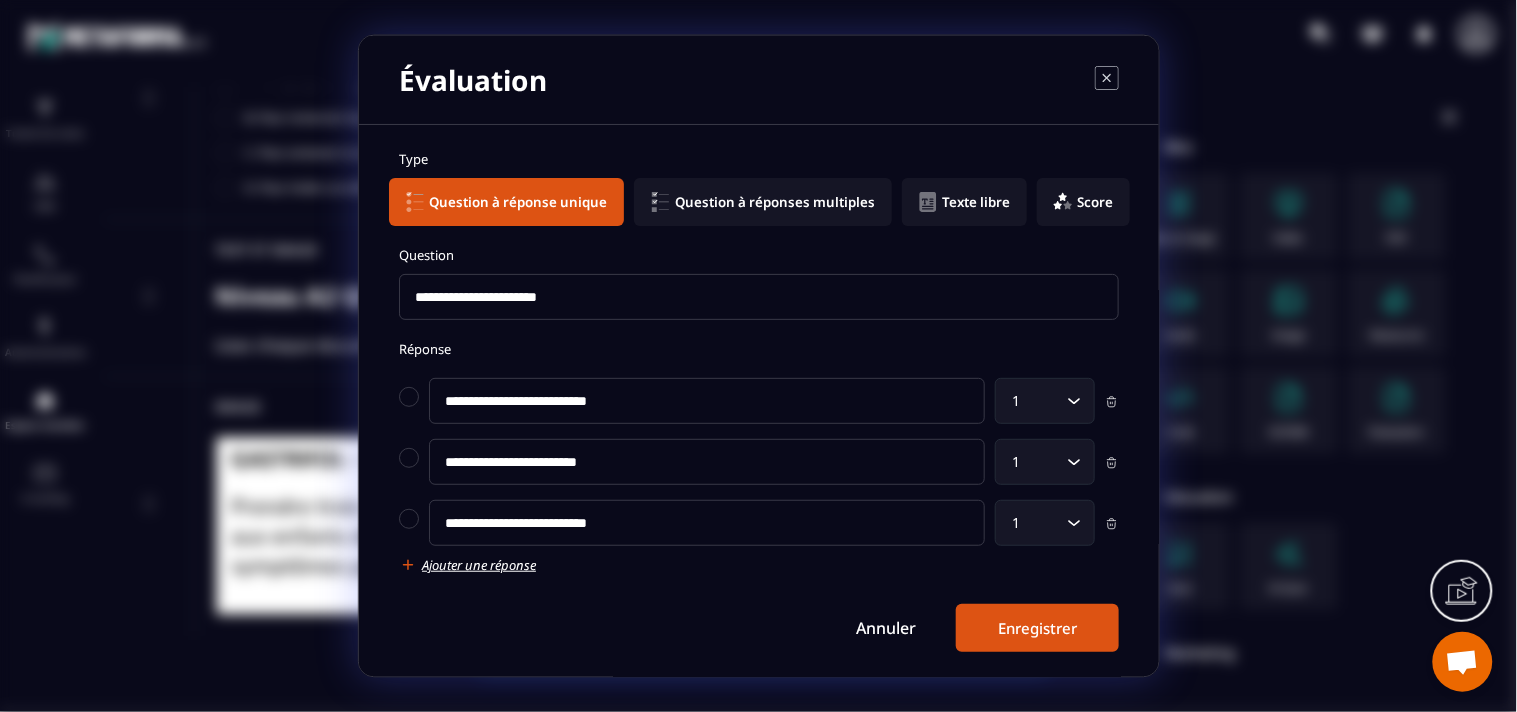 type on "**********" 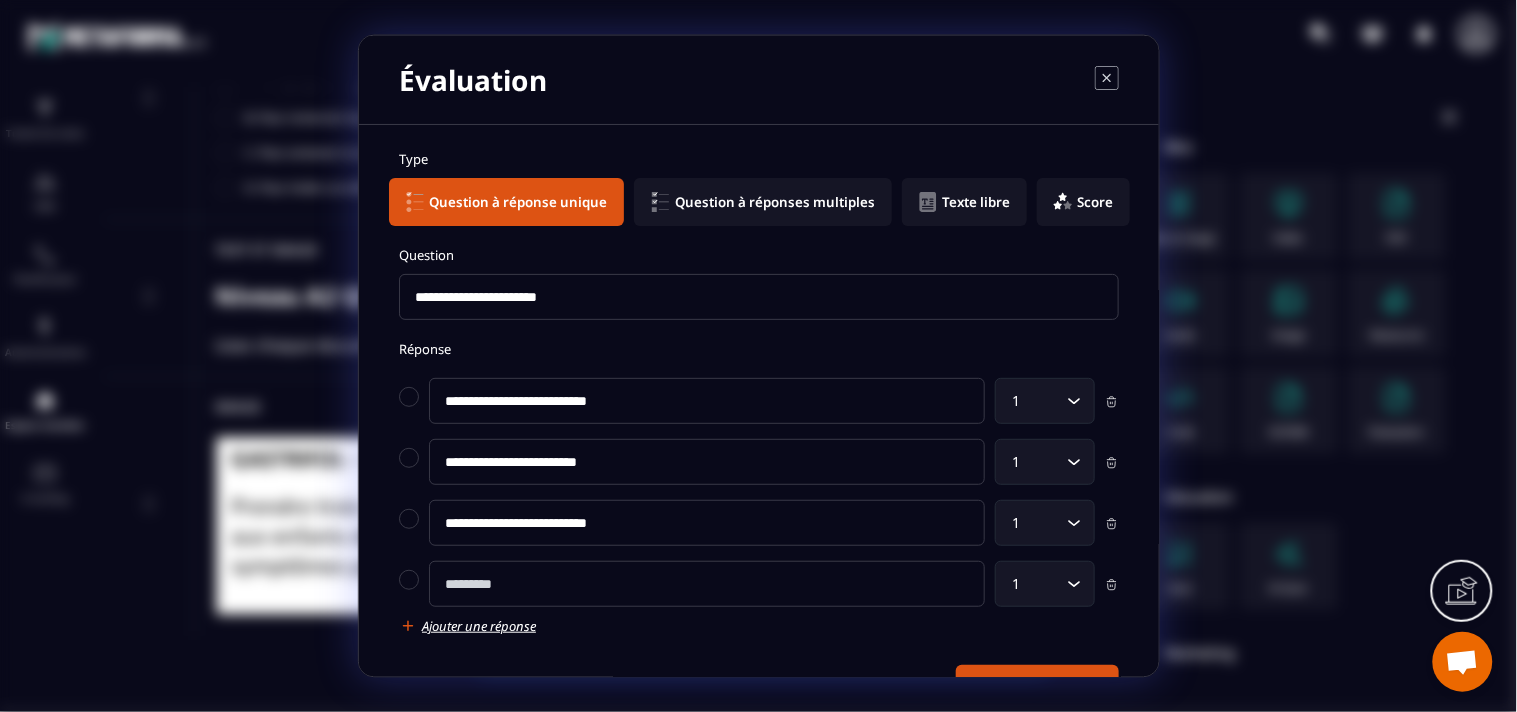 click at bounding box center [707, 584] 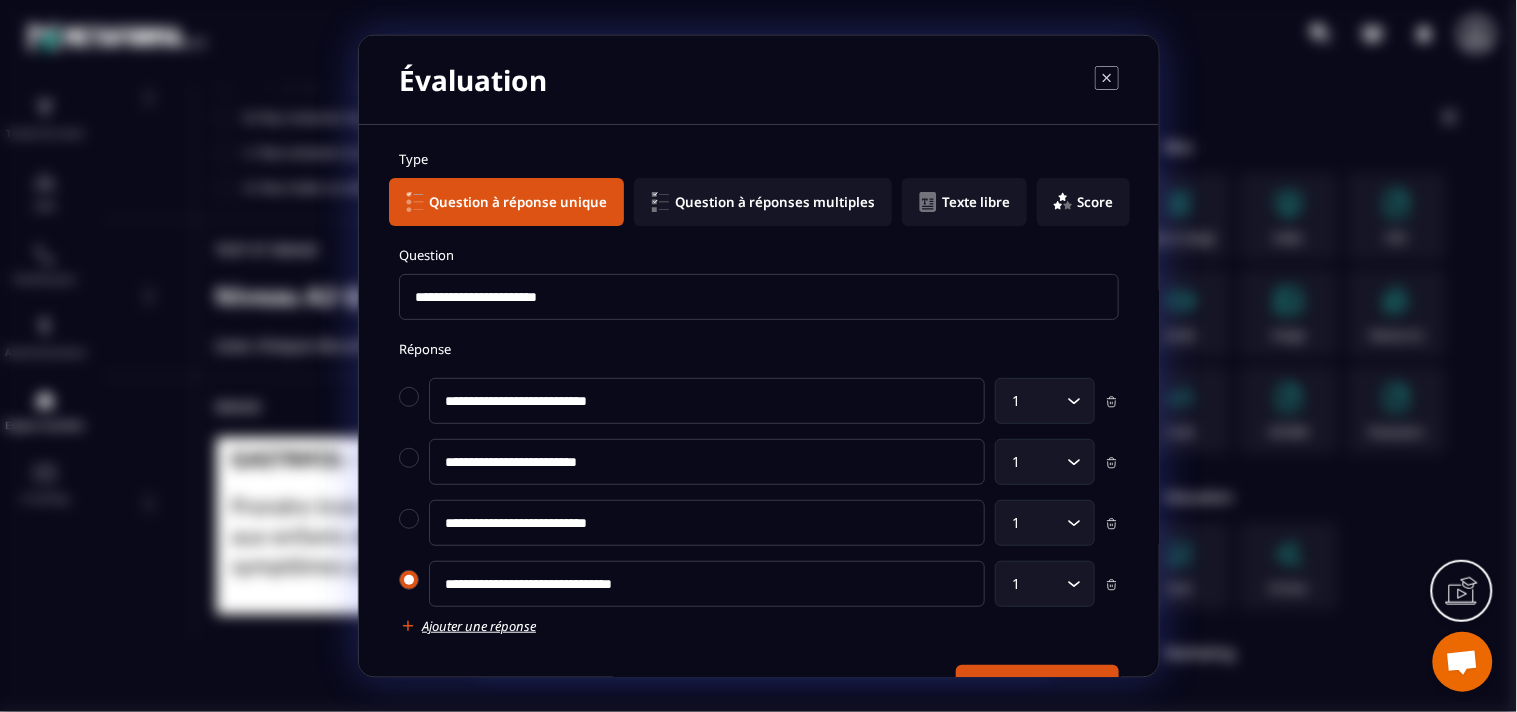 type on "**********" 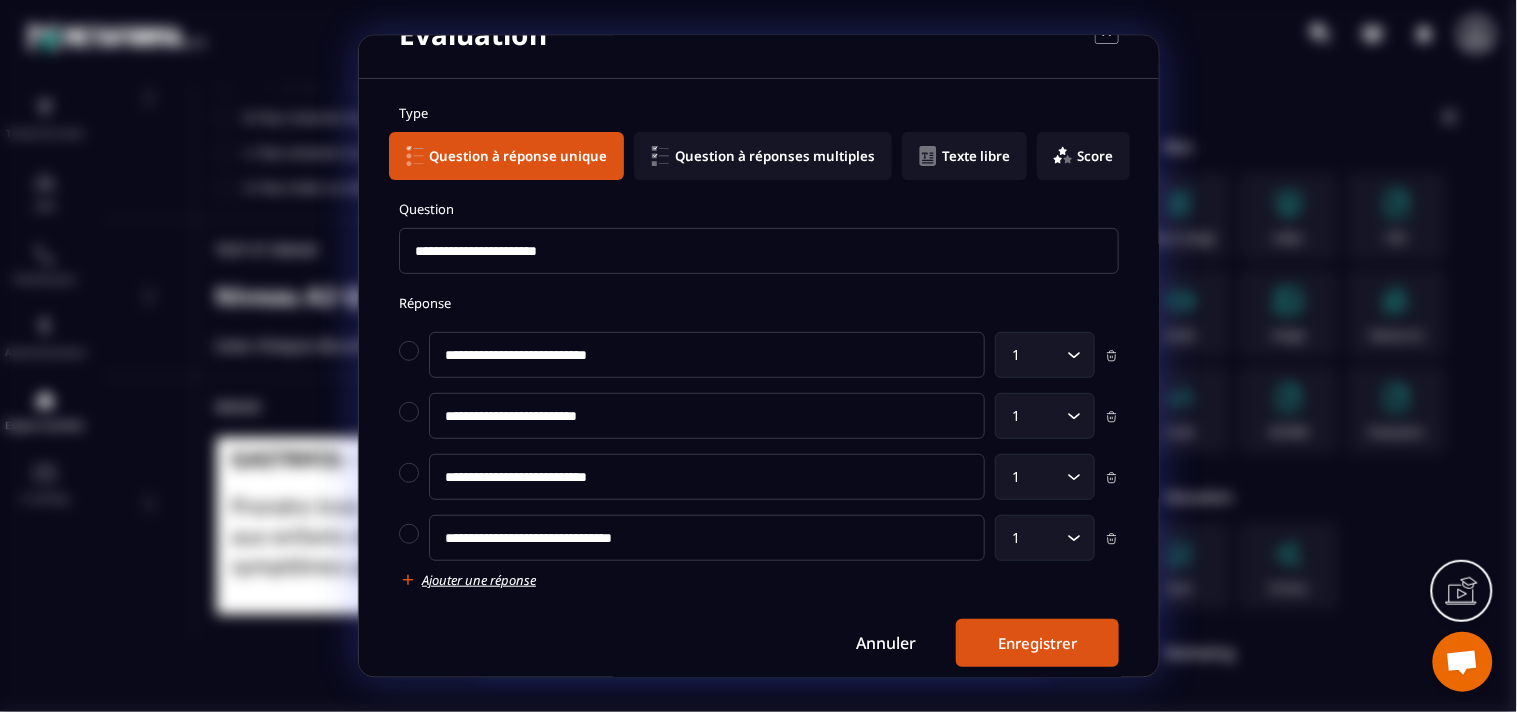 scroll, scrollTop: 66, scrollLeft: 0, axis: vertical 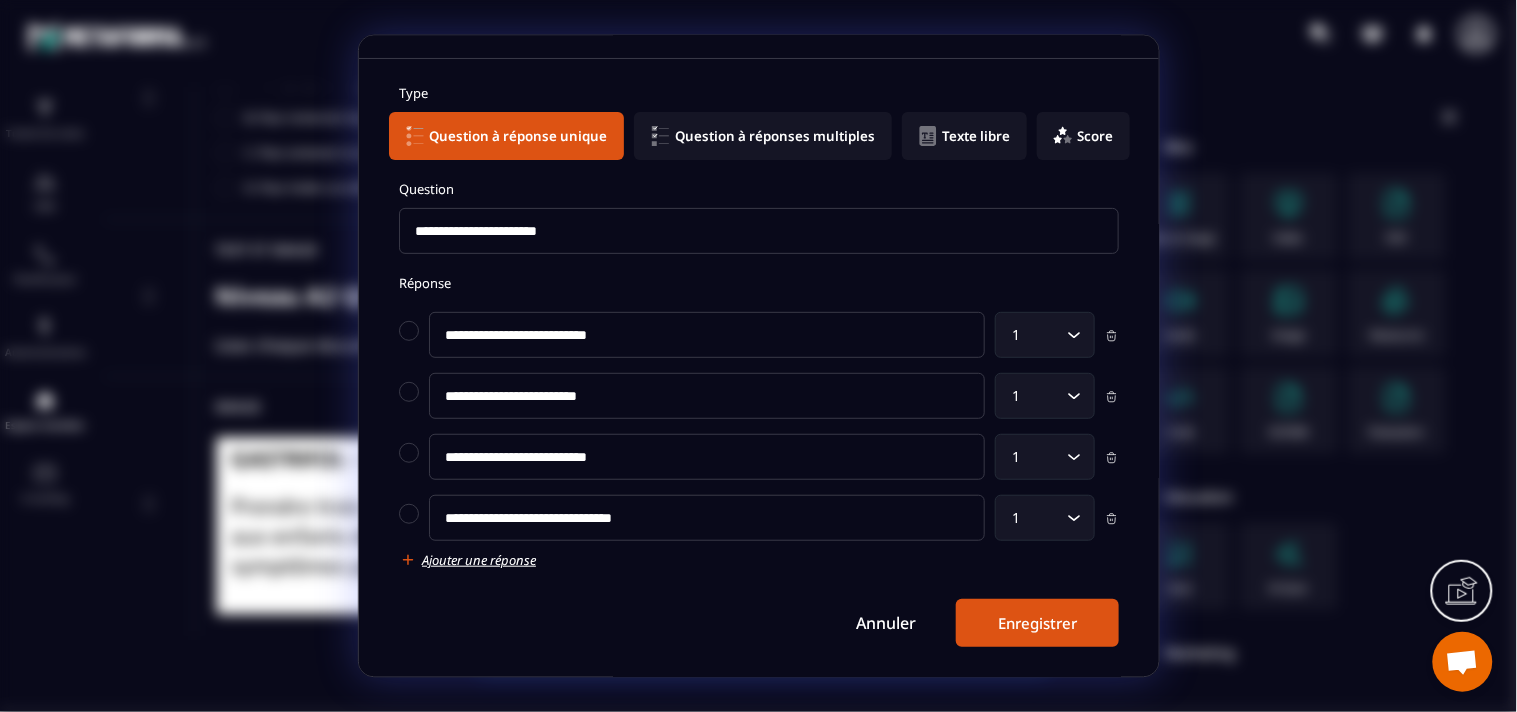 click on "Enregistrer" at bounding box center [1037, 623] 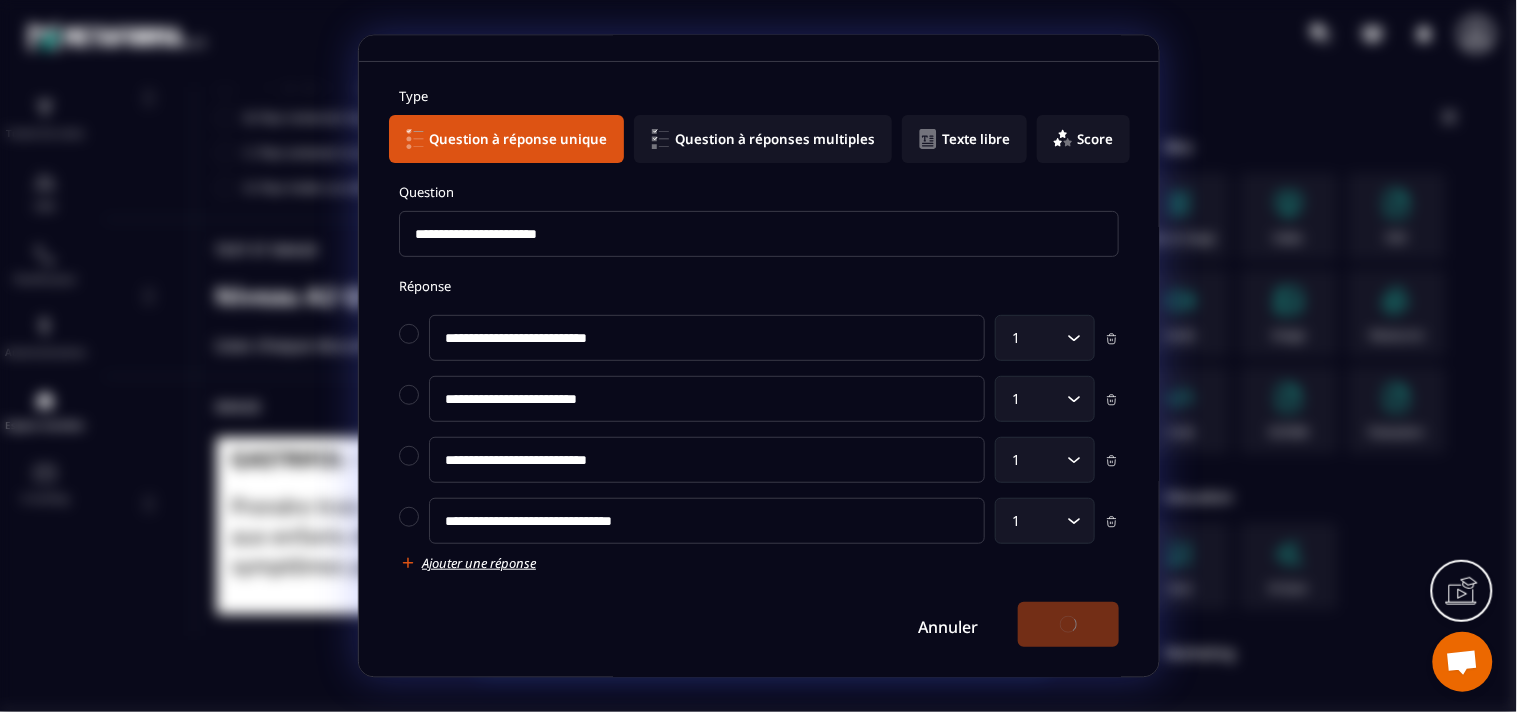 scroll, scrollTop: 63, scrollLeft: 0, axis: vertical 